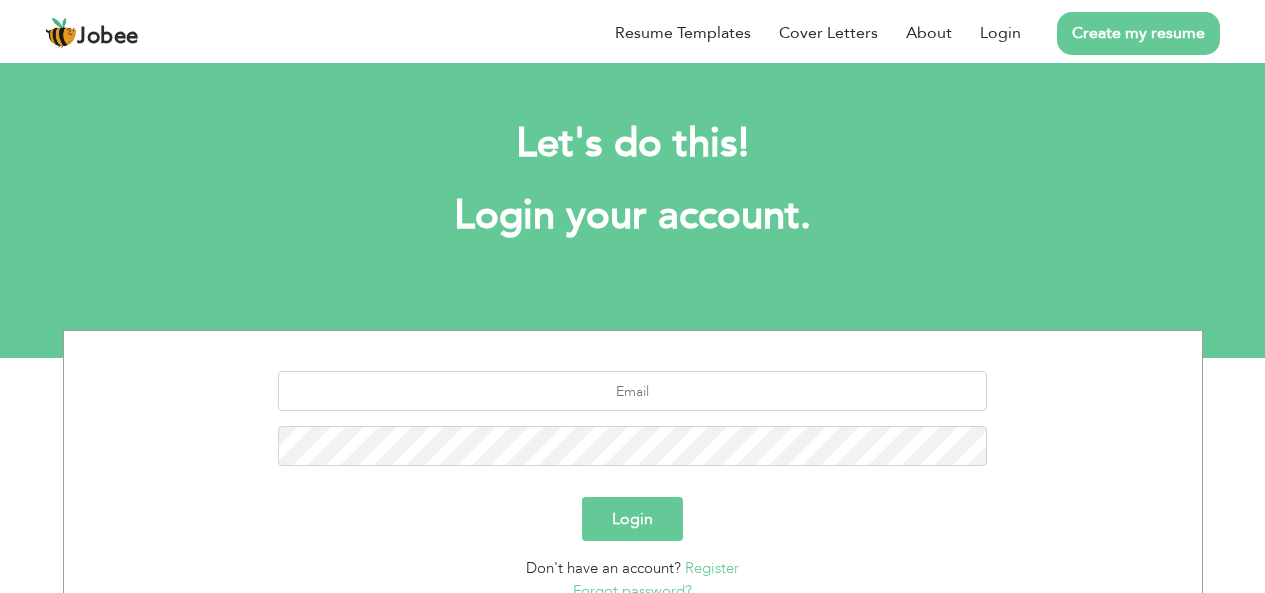 scroll, scrollTop: 0, scrollLeft: 0, axis: both 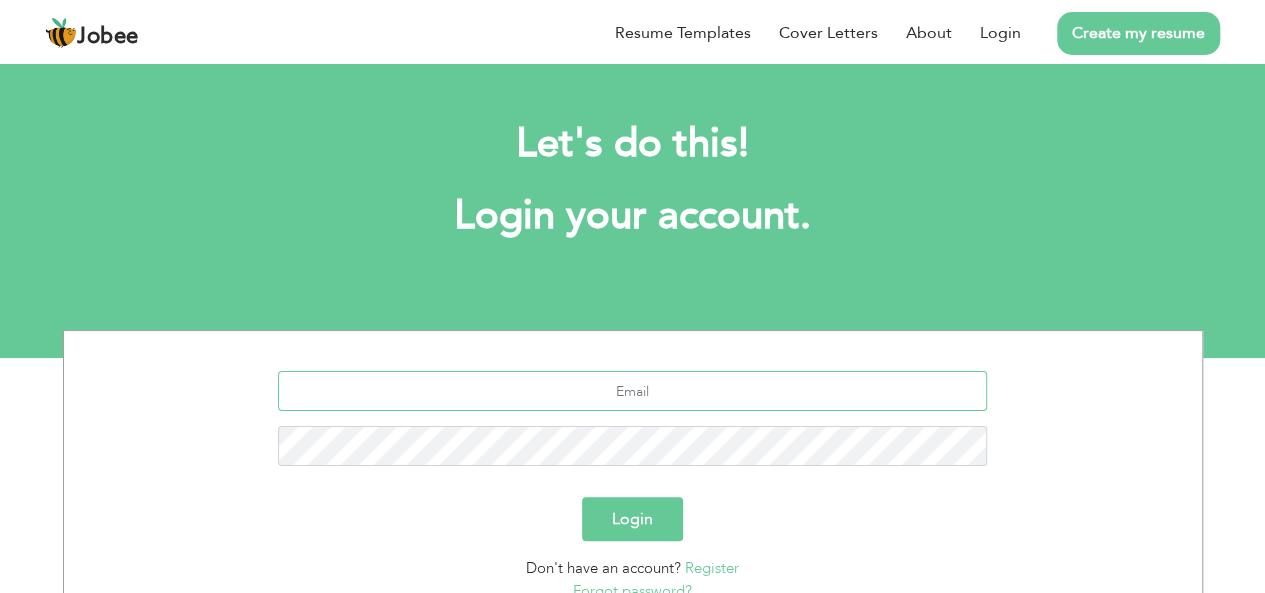 click at bounding box center (632, 391) 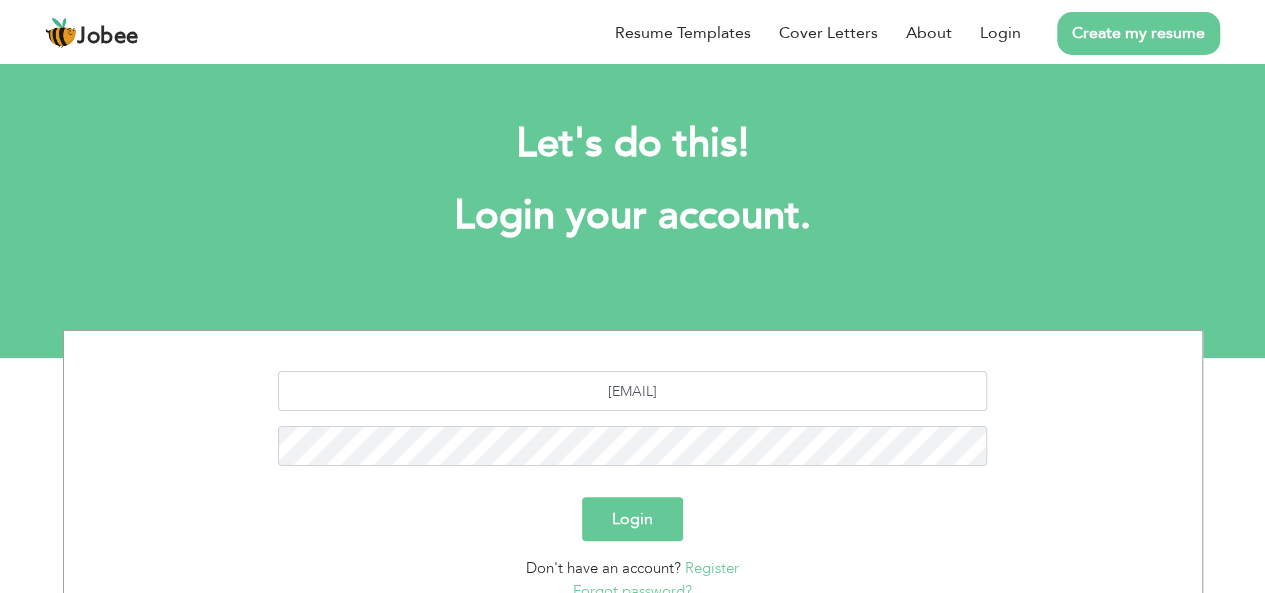 click on "Login" at bounding box center [632, 519] 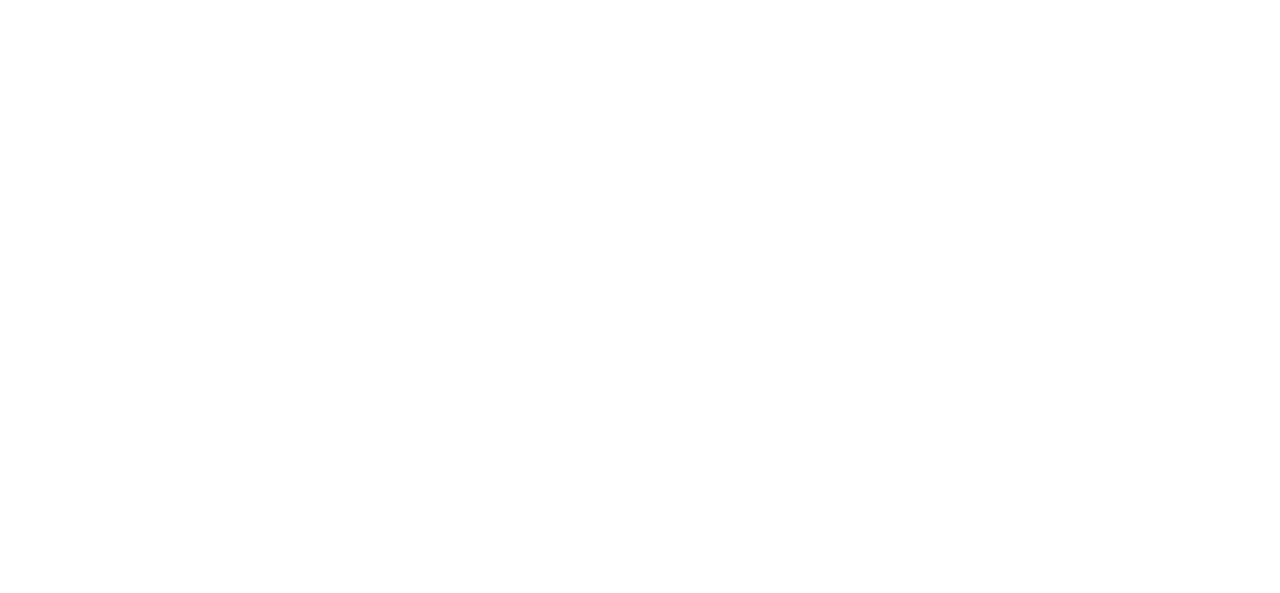scroll, scrollTop: 0, scrollLeft: 0, axis: both 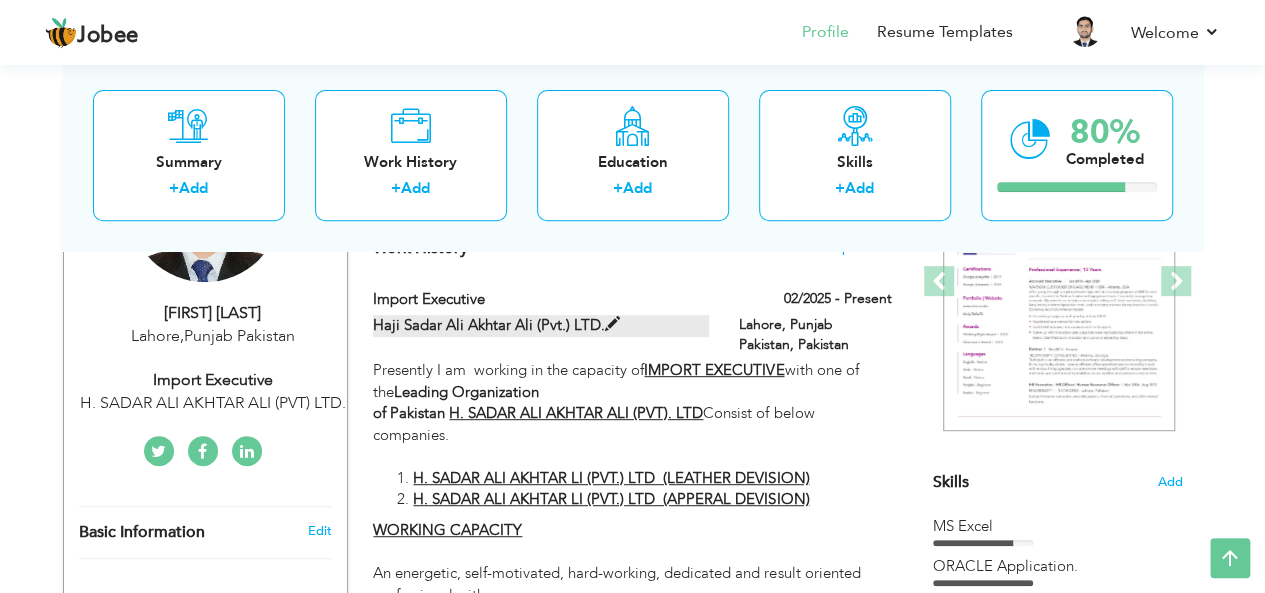 click at bounding box center (612, 324) 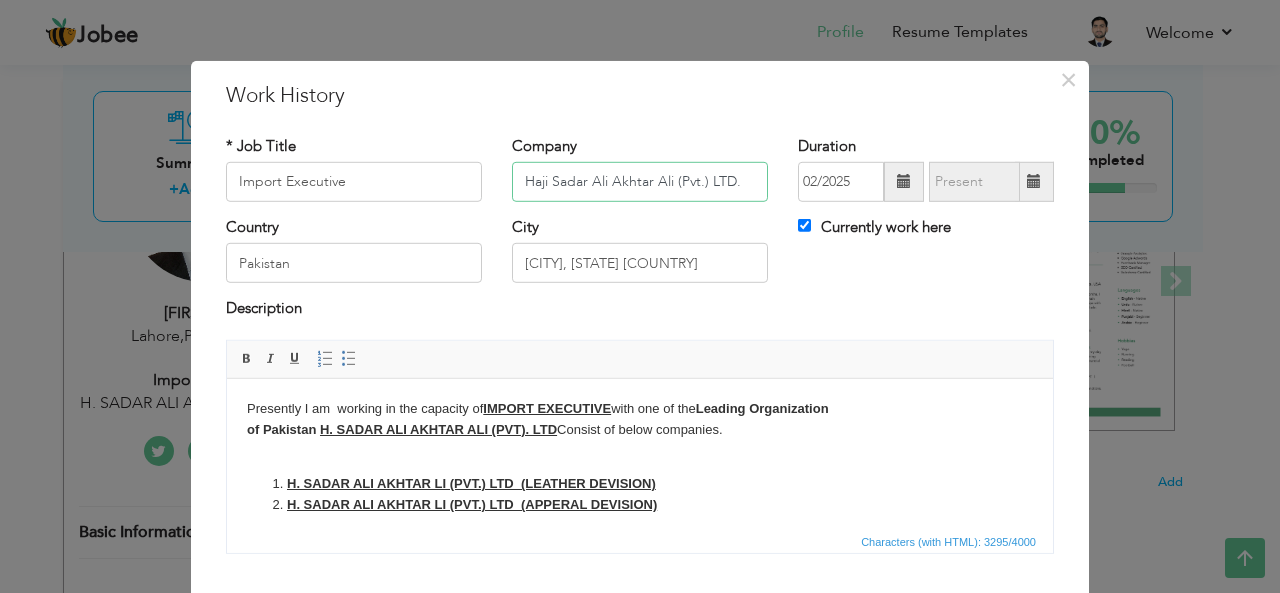 click on "Haji Sadar Ali Akhtar Ali (Pvt.) LTD." at bounding box center (640, 182) 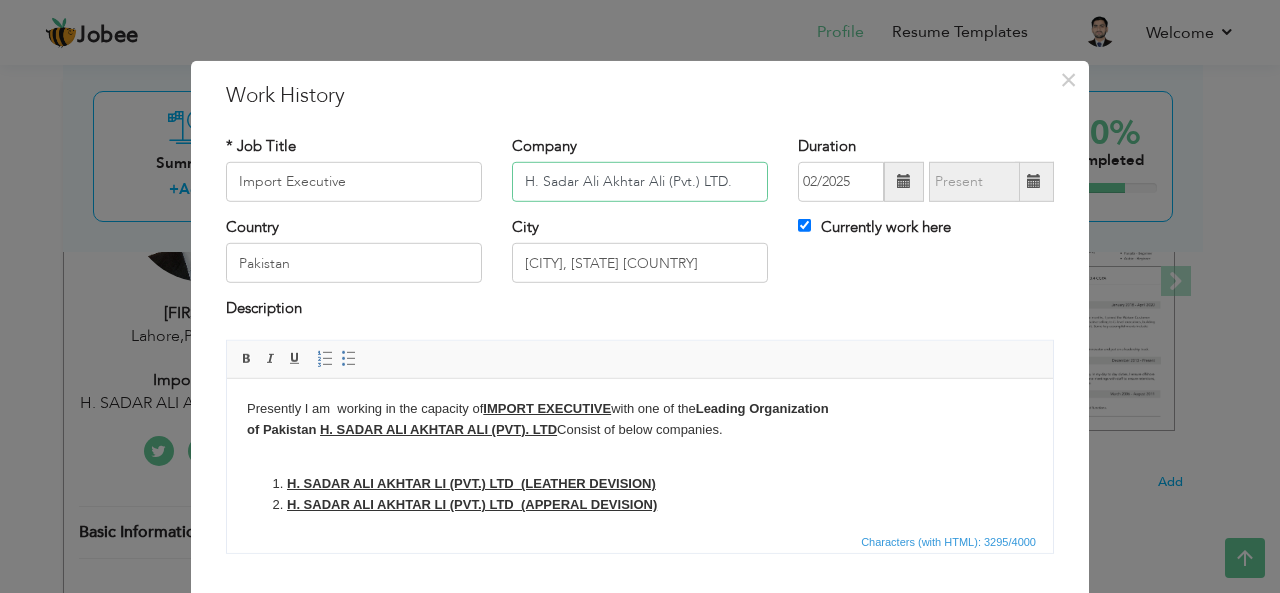 type on "H. Sadar Ali Akhtar Ali (Pvt.) LTD." 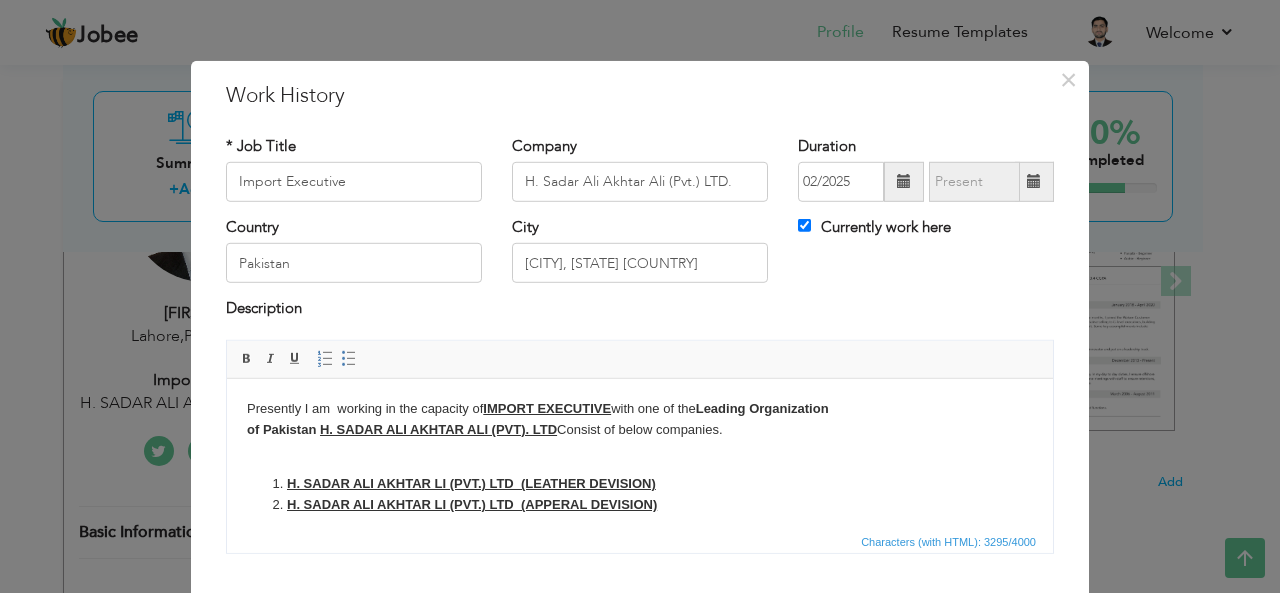 click on "Company
[COMPANY]." at bounding box center [640, 175] 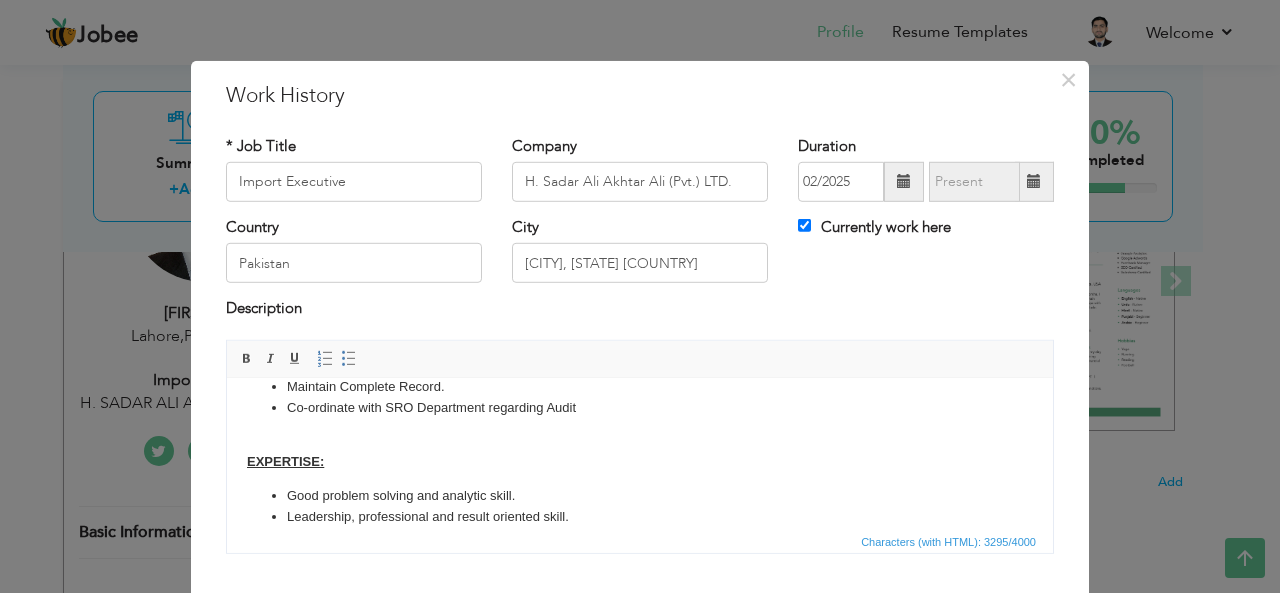 scroll, scrollTop: 932, scrollLeft: 0, axis: vertical 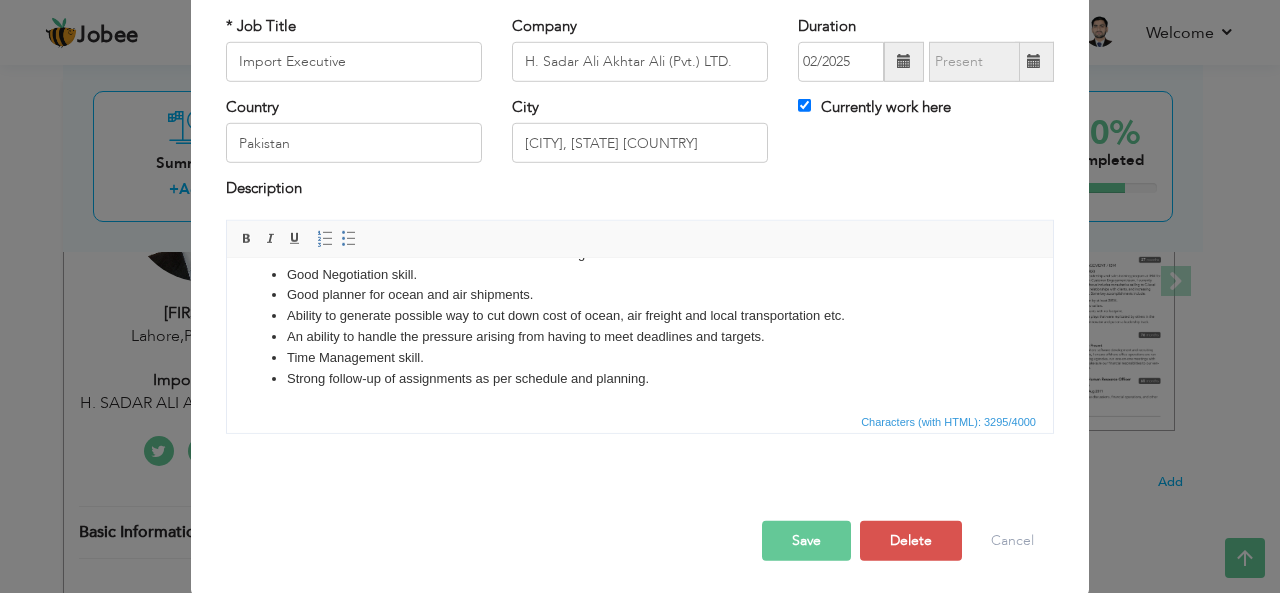 click on "Save" at bounding box center [806, 541] 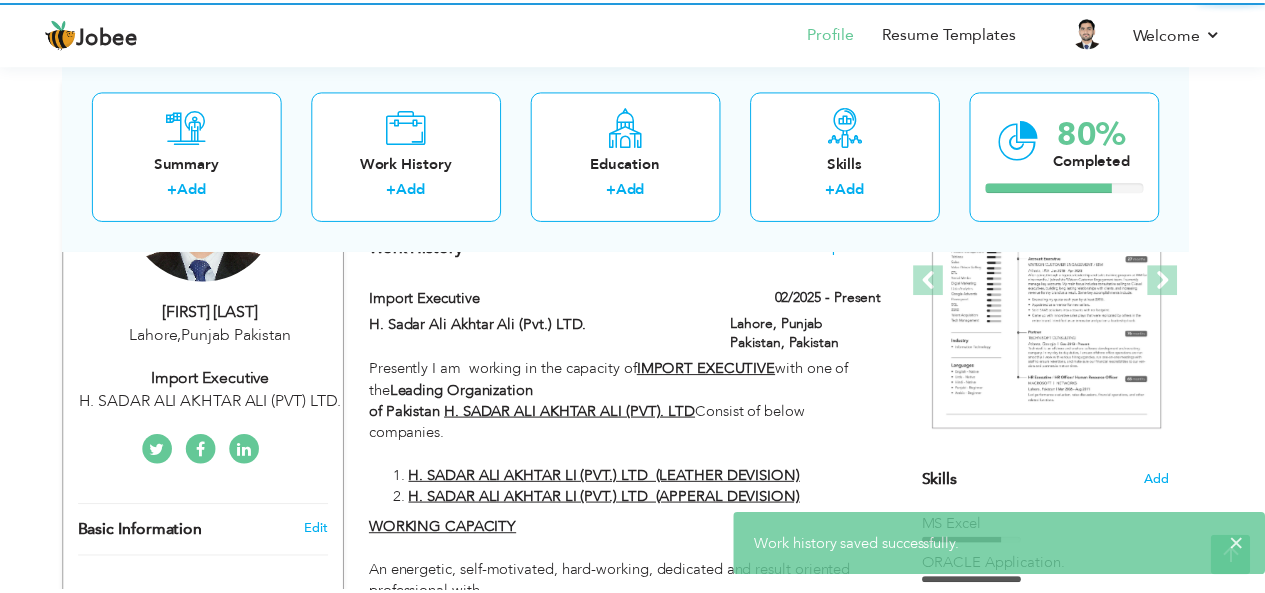 scroll, scrollTop: 0, scrollLeft: 0, axis: both 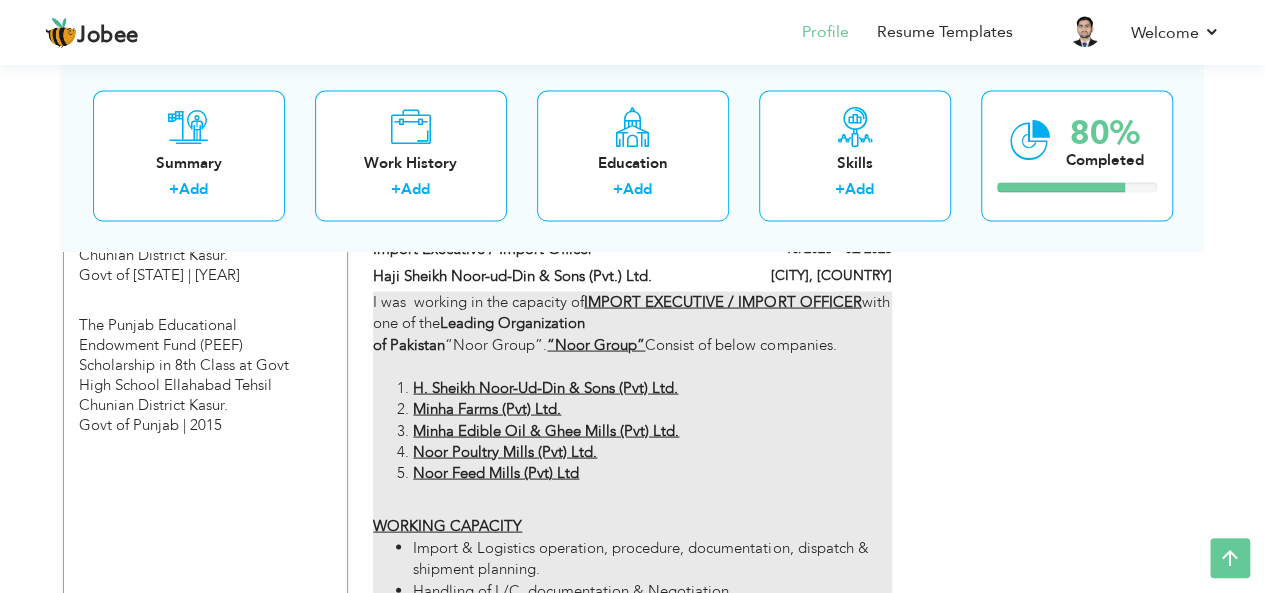click on "H. Sheikh Noor-Ud-Din & Sons (Pvt) Ltd." at bounding box center [545, 387] 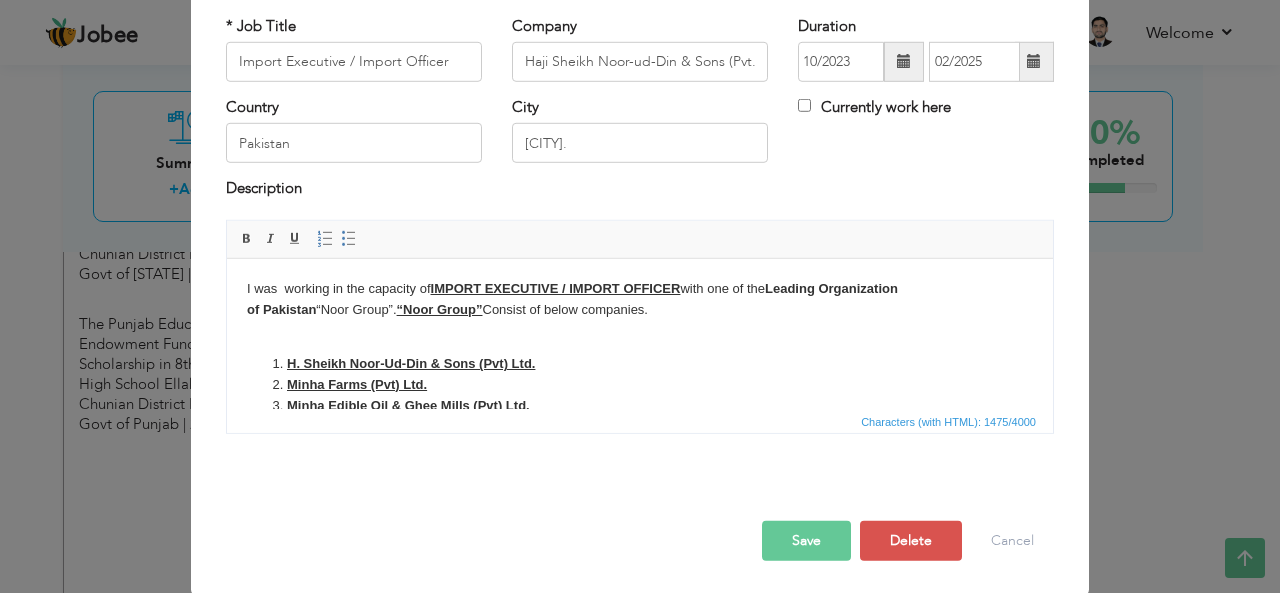 scroll, scrollTop: 0, scrollLeft: 0, axis: both 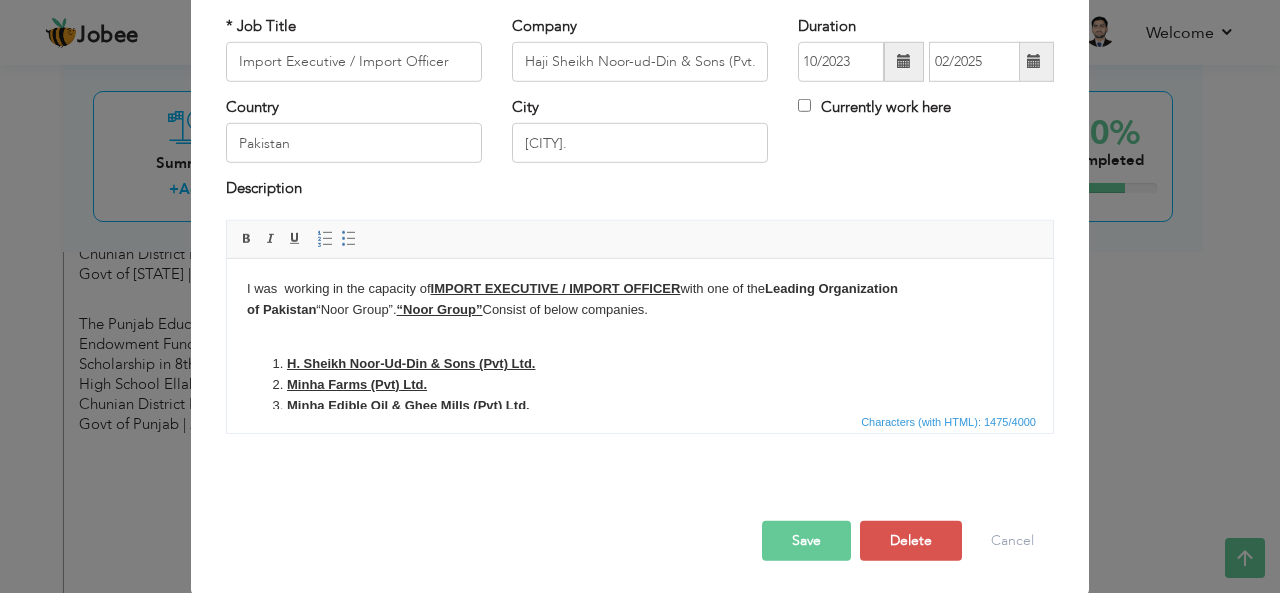 click on "Save" at bounding box center [806, 541] 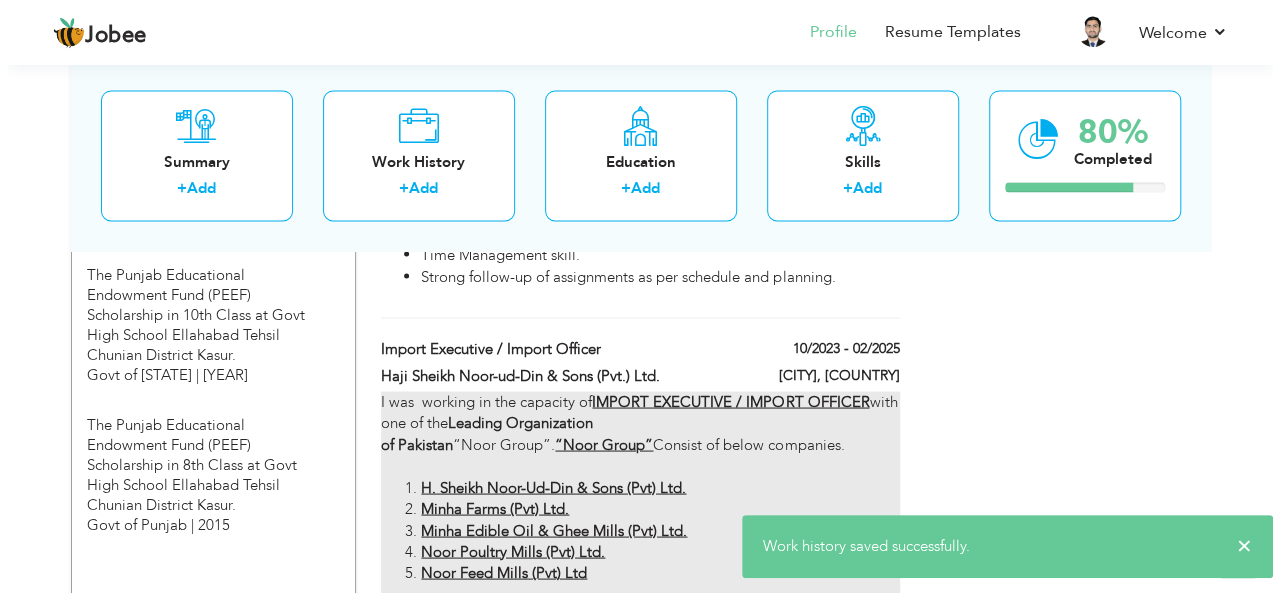 scroll, scrollTop: 1498, scrollLeft: 0, axis: vertical 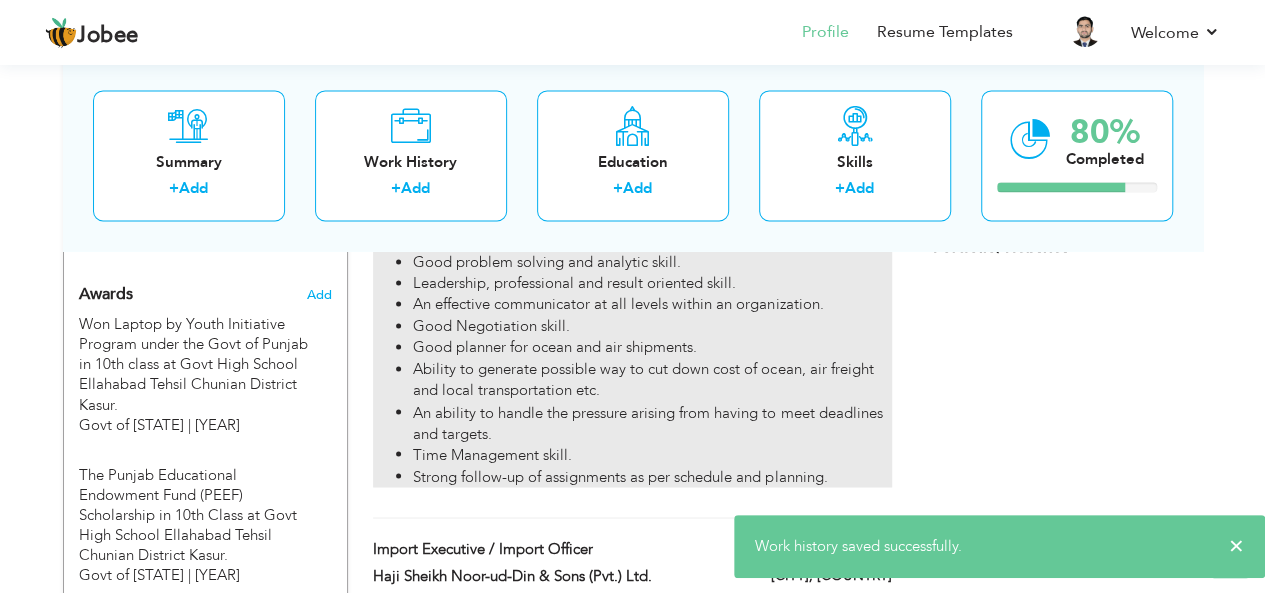 click on "Ability to generate possible way to cut down cost of ocean, air freight and local transportation etc." at bounding box center (652, 380) 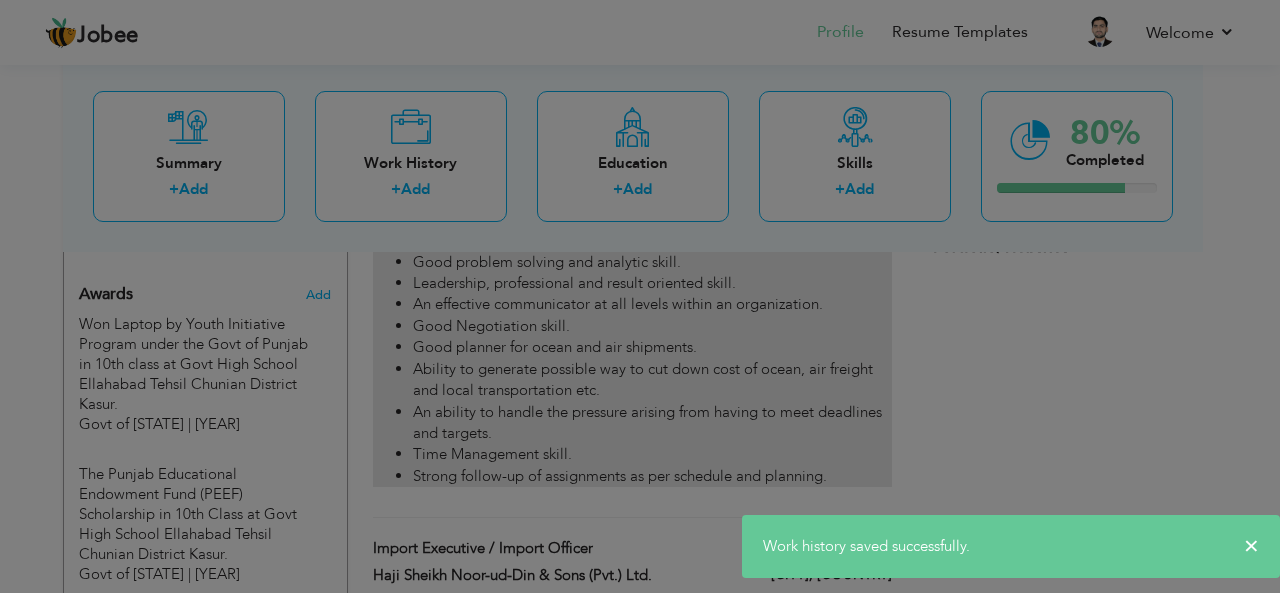 scroll, scrollTop: 0, scrollLeft: 0, axis: both 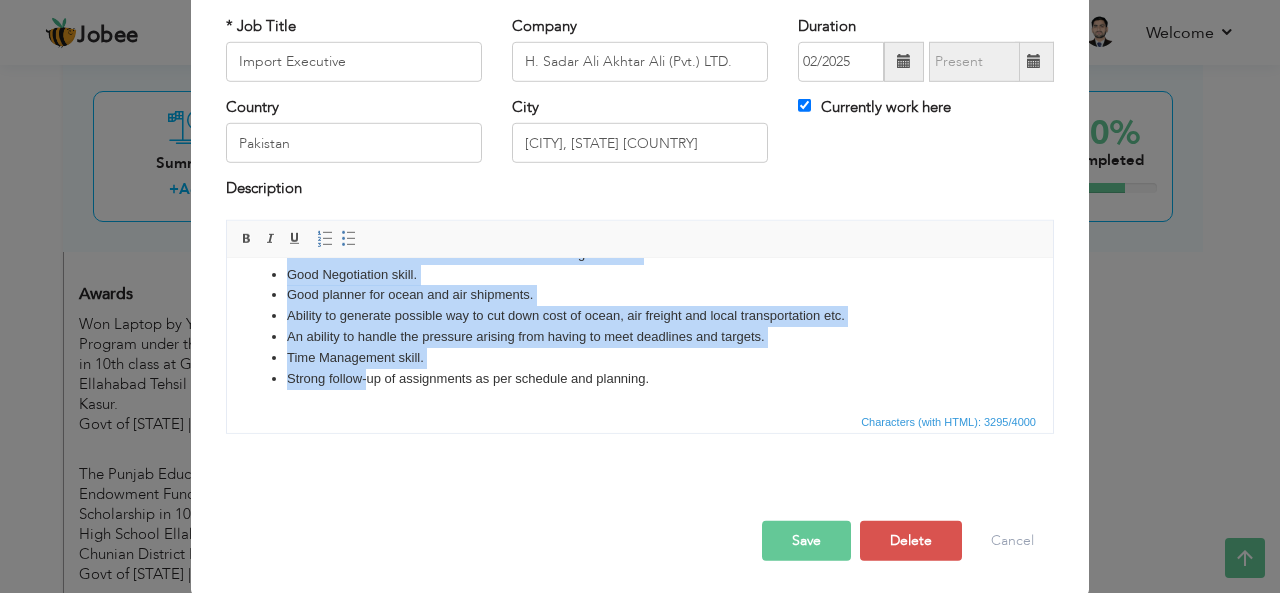 drag, startPoint x: 269, startPoint y: 318, endPoint x: 1001, endPoint y: 819, distance: 887.03156 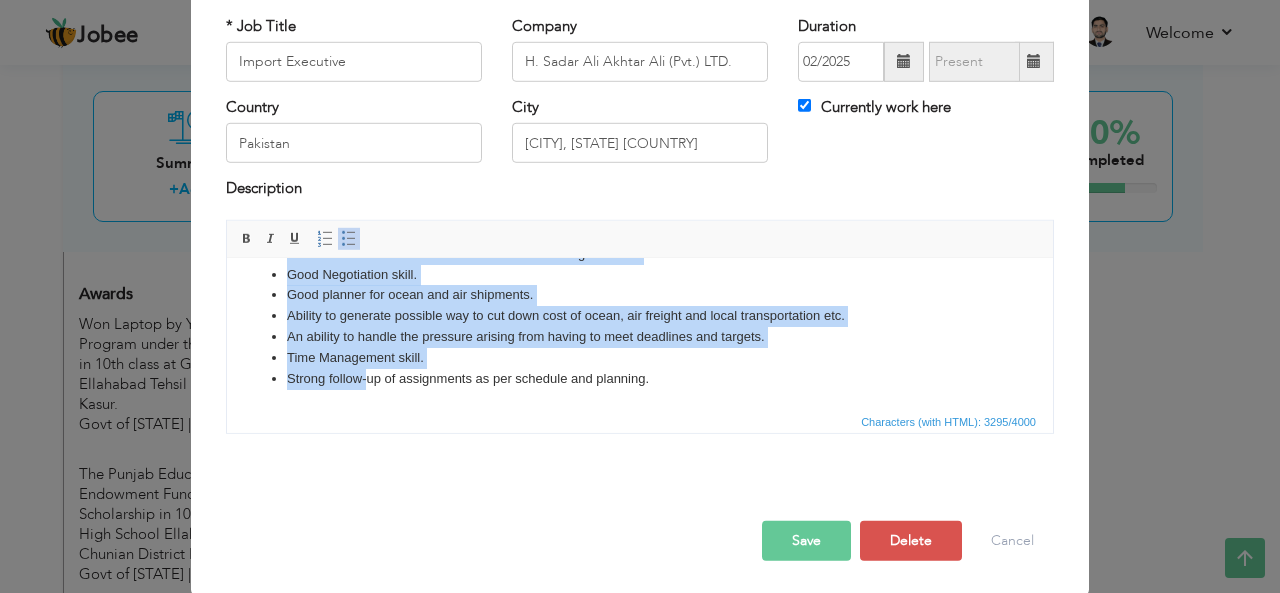 copy on "Loremi & Dolorsita consectet, adipiscin, elitseddoeius, temporin & utlabore etdolore.  Magnaali en A/M, veniamquisnos & Exercitatio. Ullamcol ni Aliqu + Exe commodoco & Duisa irureinreprehe. Volupta Velitesse ci Fugiat & Nullap excepteursin. Occaecatcup no Proid + Sun culpaqui of dese mo Animi Estla perspic.  Undeomnisis na ERR volu accusant dolo Lau Totamr aper Eaqueipsaqua. Abilloi VER. Quasiarch BE vit DI explicabonem enim ipsamqui vol aspe autoditf CO magni. Dol eos rationes nesciunt nequ porroqui do adi numquameiusmo tempor. Incid mag Q.E minussol nob elig opti cu nihilimpedi quopla fac possim as repe temporib aute quibusda officiisde re nece. Saepe Evenietvo R/R Itaqueear Hictenetur Sapiented reic V/M (Aliasperfer, D.A Repe, Mini Nostr Exerc, ULL, Corpor, S.L #, Aliqui), Commodi CON, Q/M, MOL Molest-ha qui rer FAC EXP, Dist Namliberot. Cumsolu Nobisel Opti cu Nihilimpe. Minusquodma pla Facerep Omnislore ip Dolors ametconsecte. Adipisc Elitsedd Eiusmodte in U.L. Etdol M.A enim adm veni quis no exerc u..." 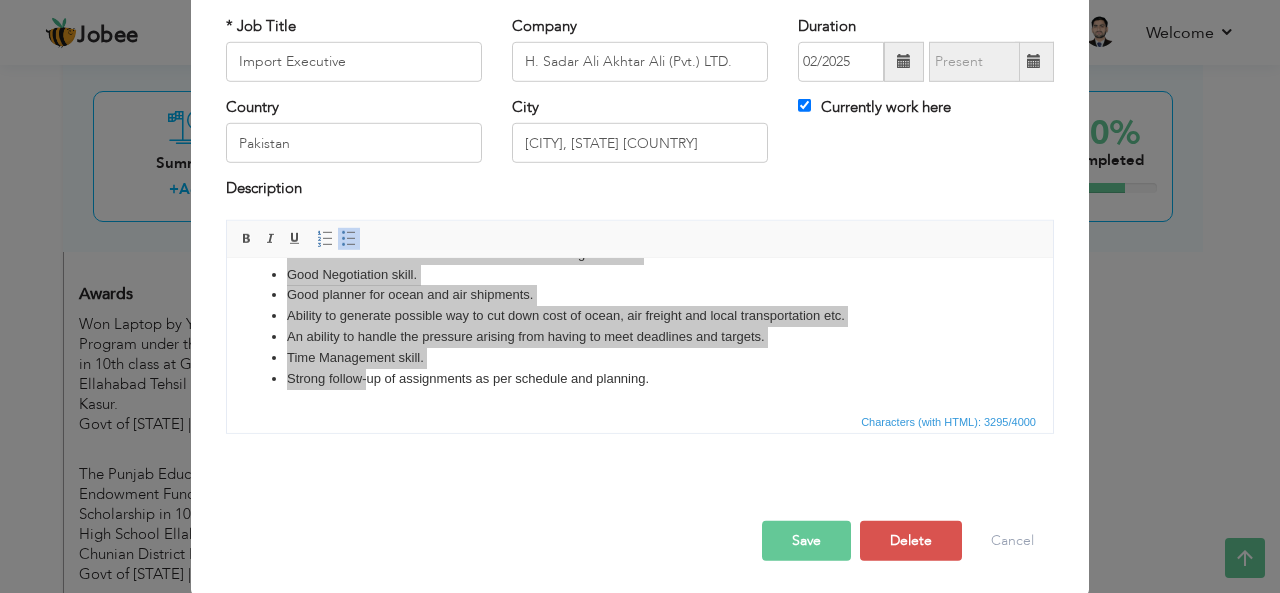 click on "Work History
* Job Title
Import Executive
Company
[COMPANY]
Duration 02/2025 [COUNTRY] [CITY]" at bounding box center [640, 296] 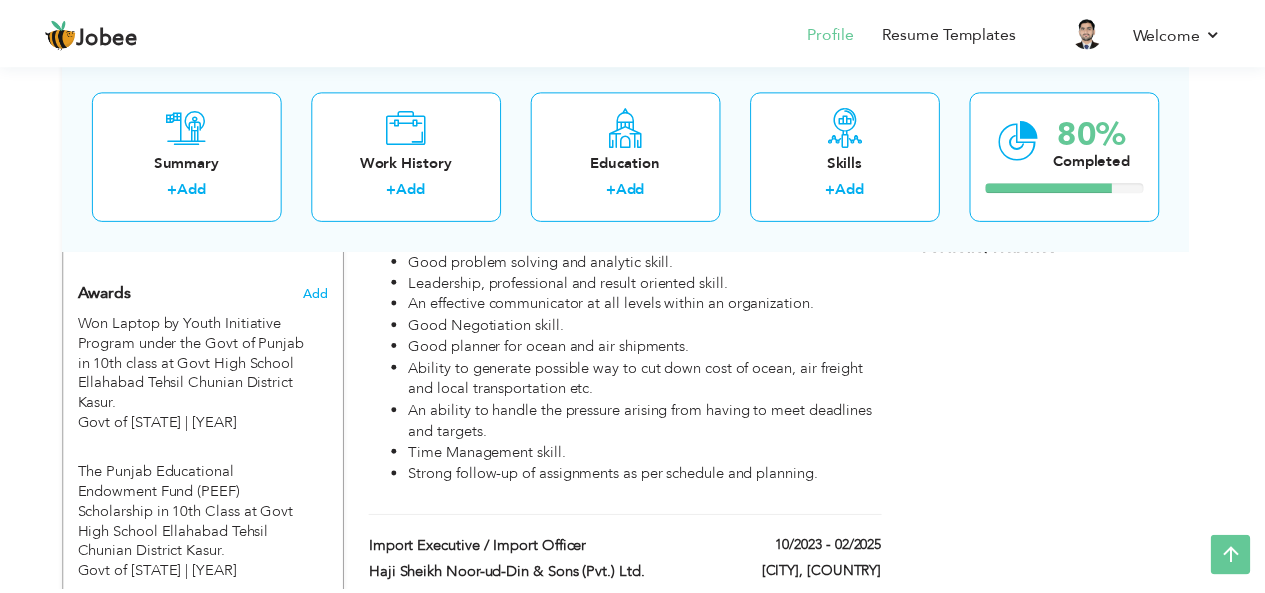 scroll, scrollTop: 0, scrollLeft: 0, axis: both 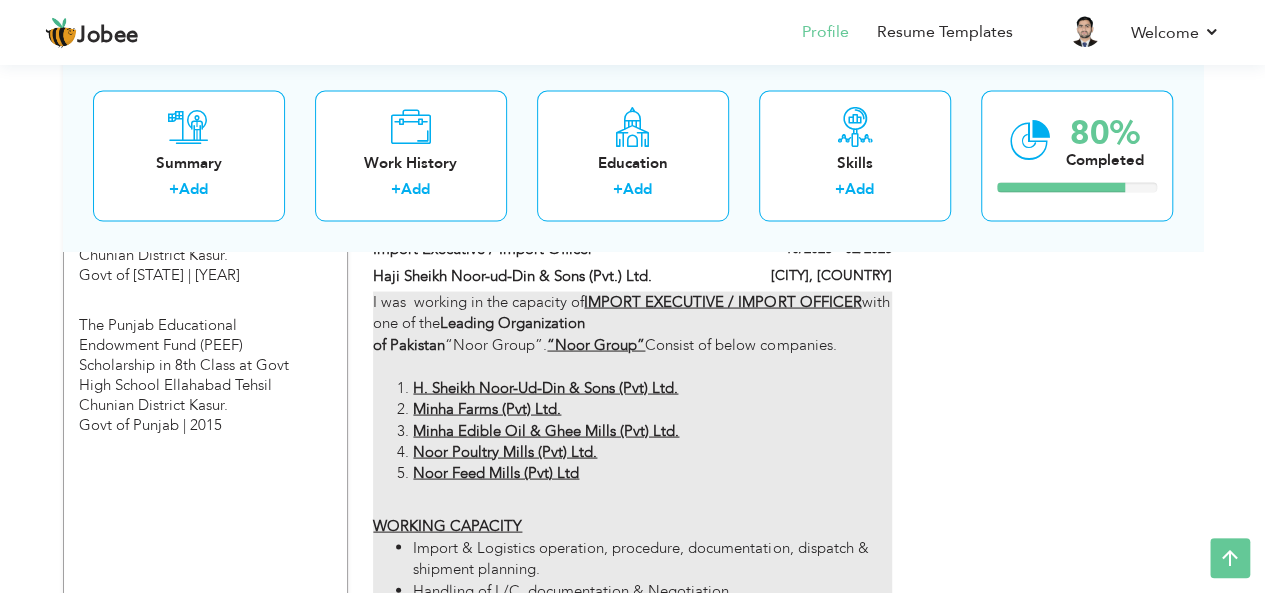 click on "Noor Poultry Mills (Pvt) Ltd." at bounding box center (652, 451) 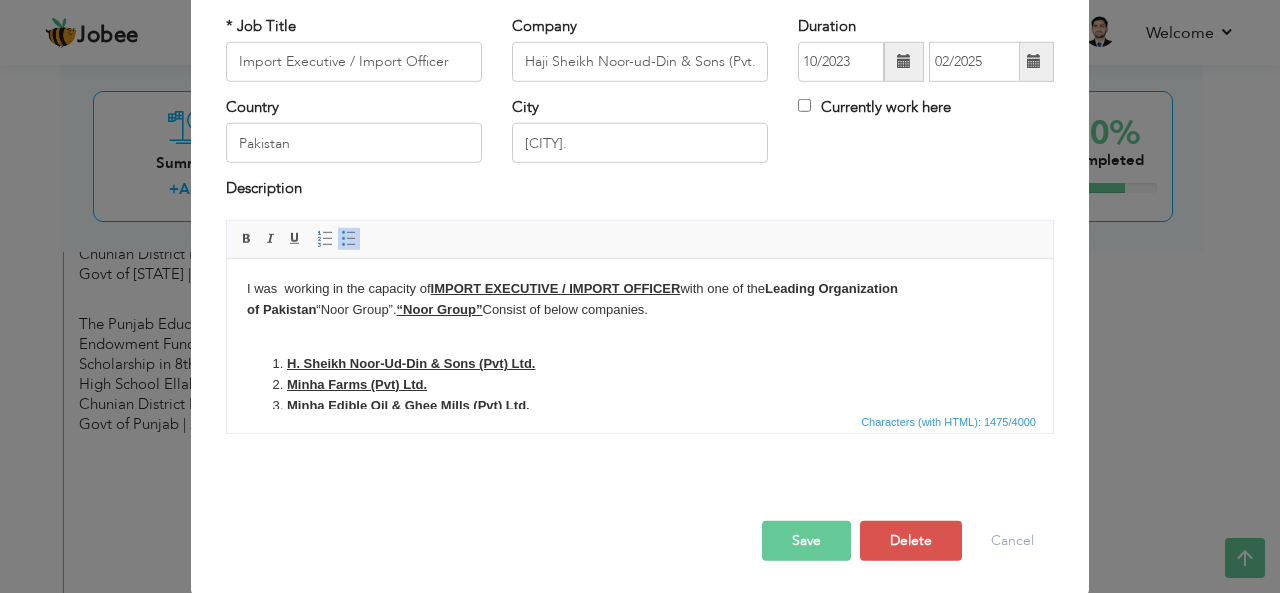 scroll, scrollTop: 0, scrollLeft: 0, axis: both 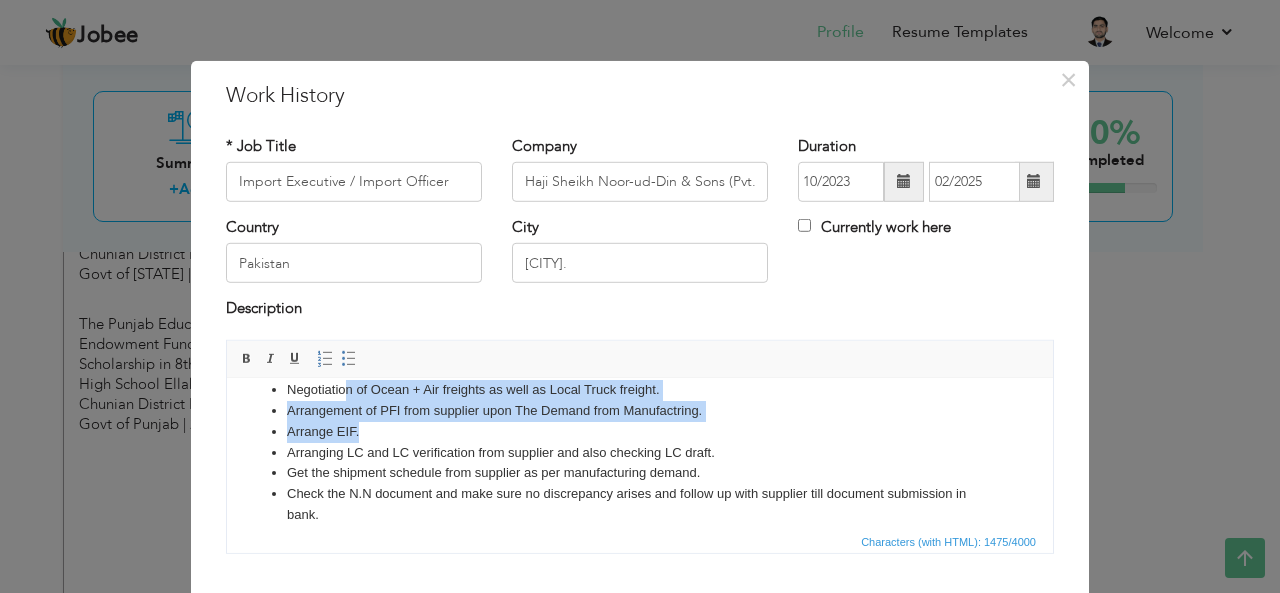 drag, startPoint x: 401, startPoint y: 523, endPoint x: 343, endPoint y: 394, distance: 141.43903 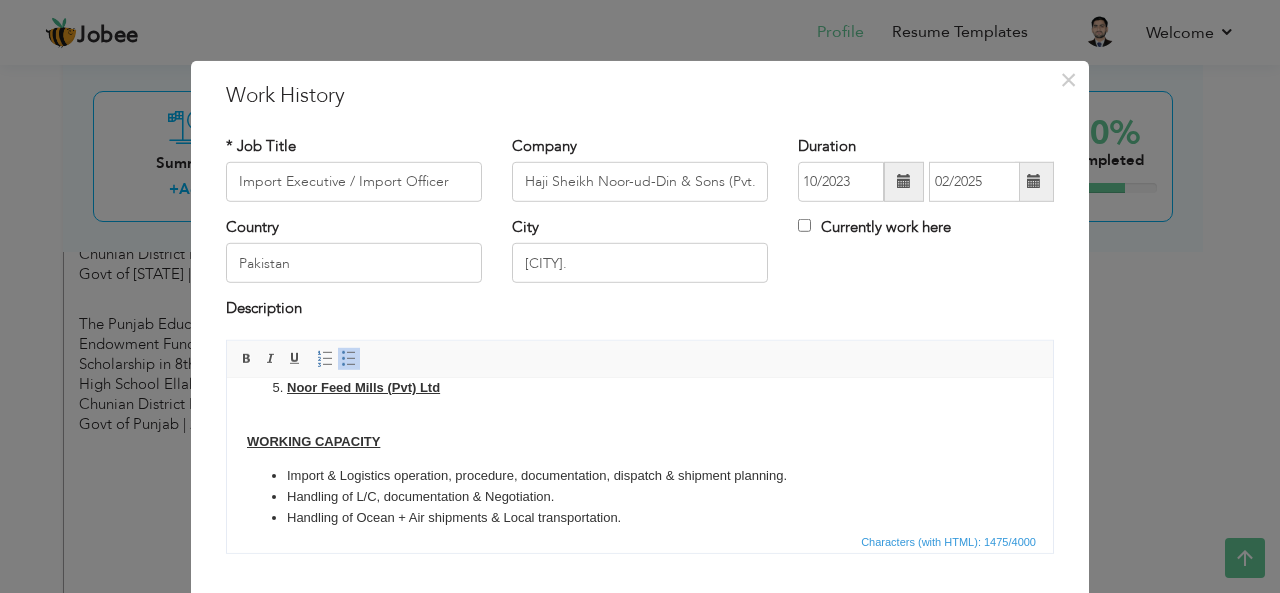 scroll, scrollTop: 149, scrollLeft: 0, axis: vertical 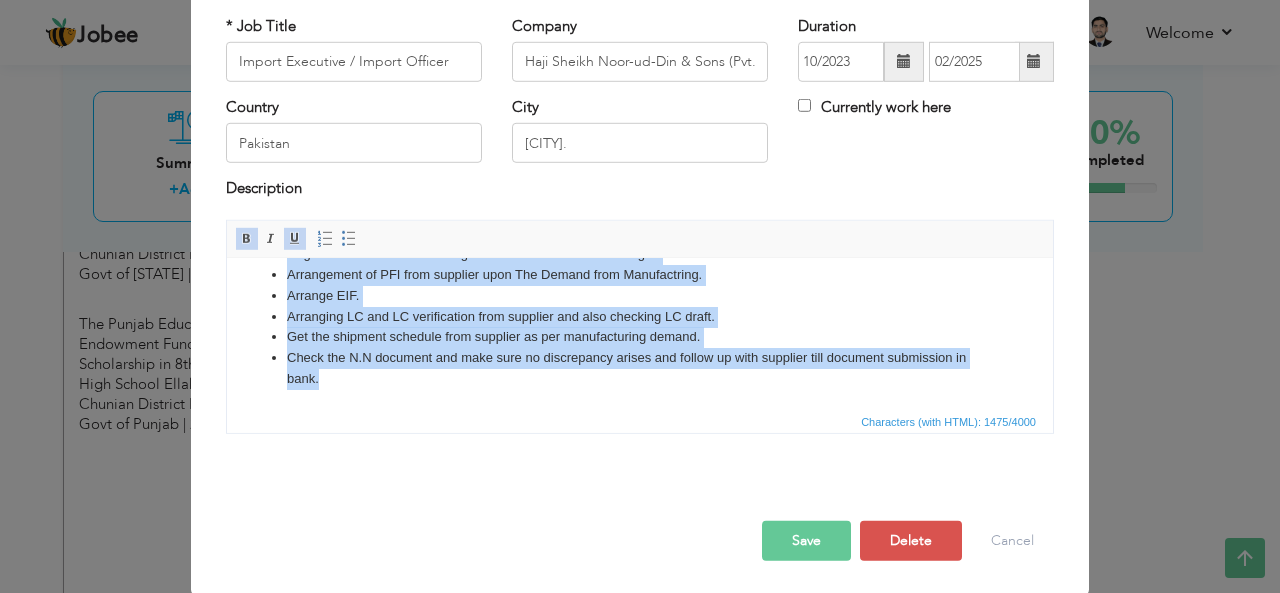 drag, startPoint x: 243, startPoint y: 346, endPoint x: 418, endPoint y: 621, distance: 325.9601 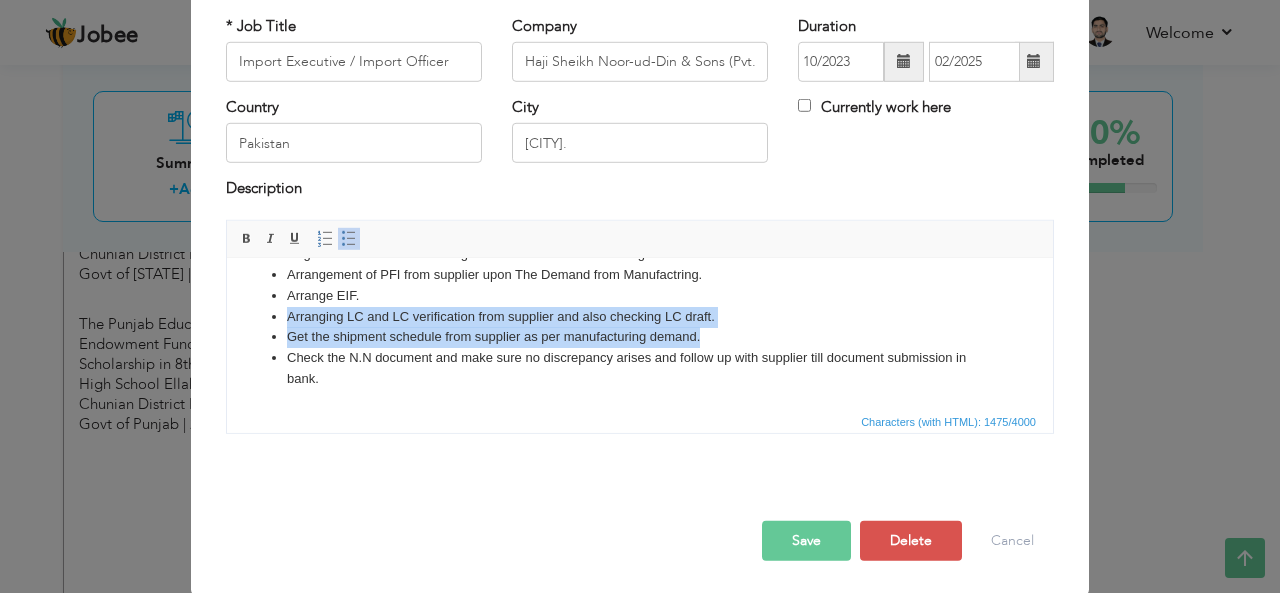 drag, startPoint x: 758, startPoint y: 296, endPoint x: 827, endPoint y: 338, distance: 80.77747 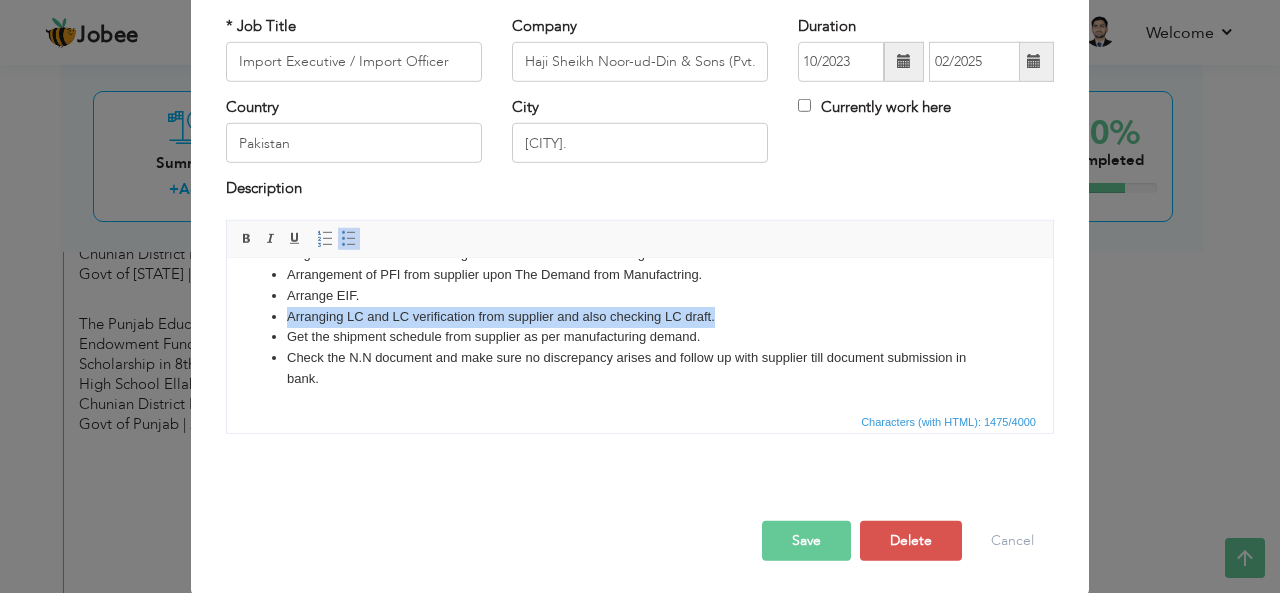 drag, startPoint x: 791, startPoint y: 290, endPoint x: 855, endPoint y: 314, distance: 68.35203 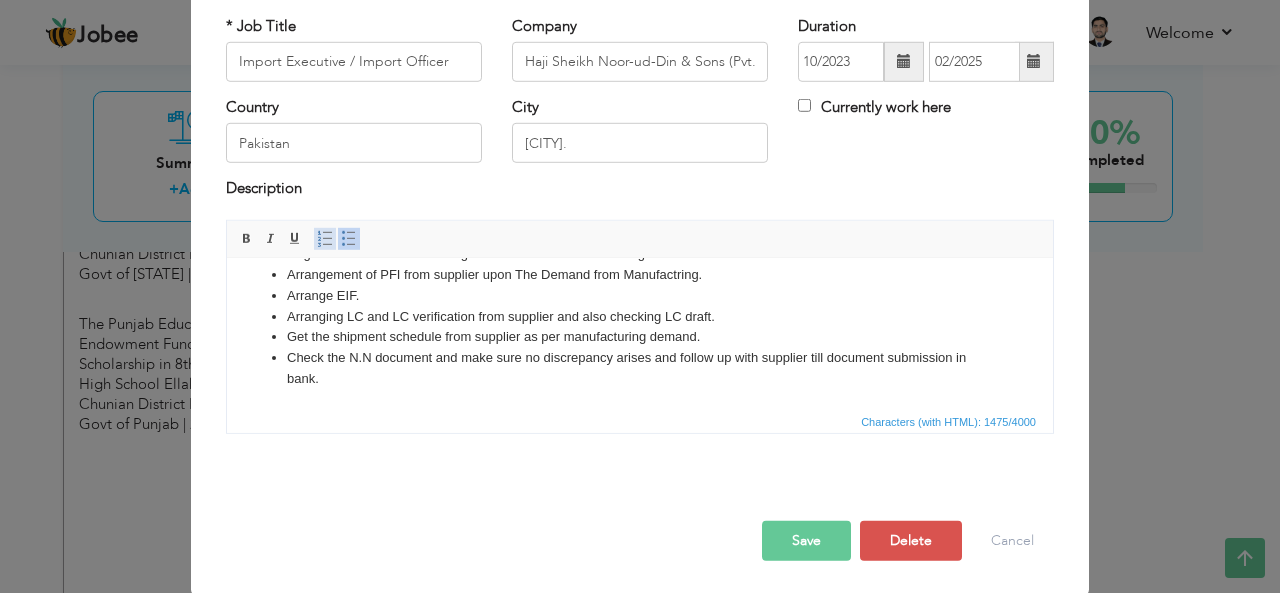 click at bounding box center (325, 239) 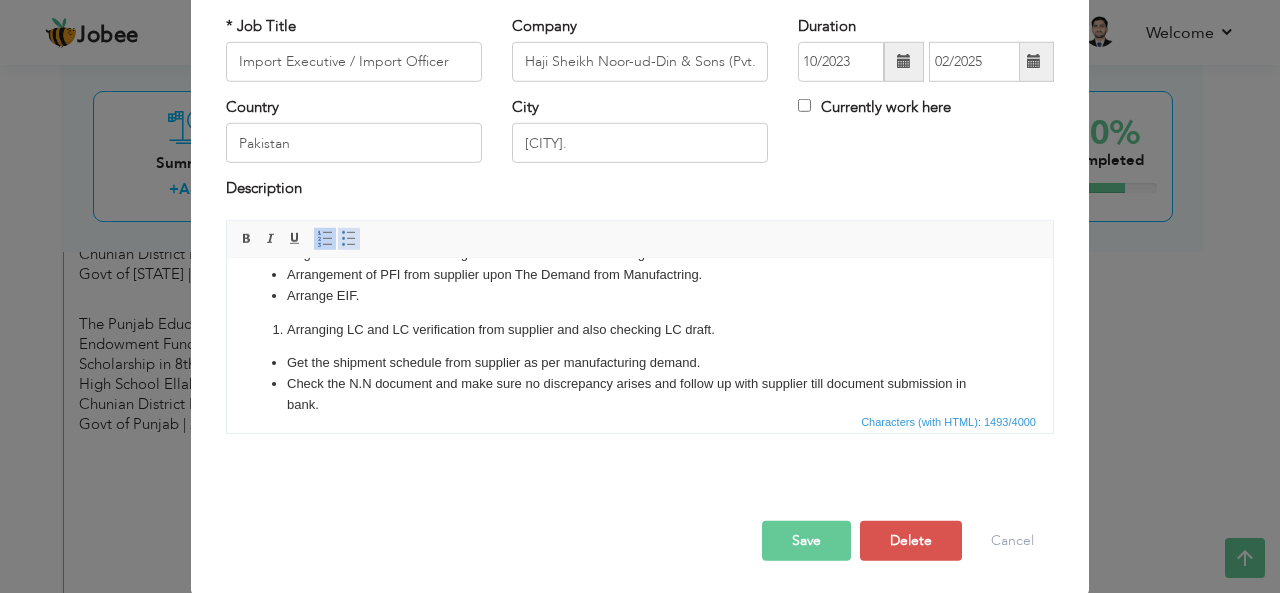 click at bounding box center (349, 239) 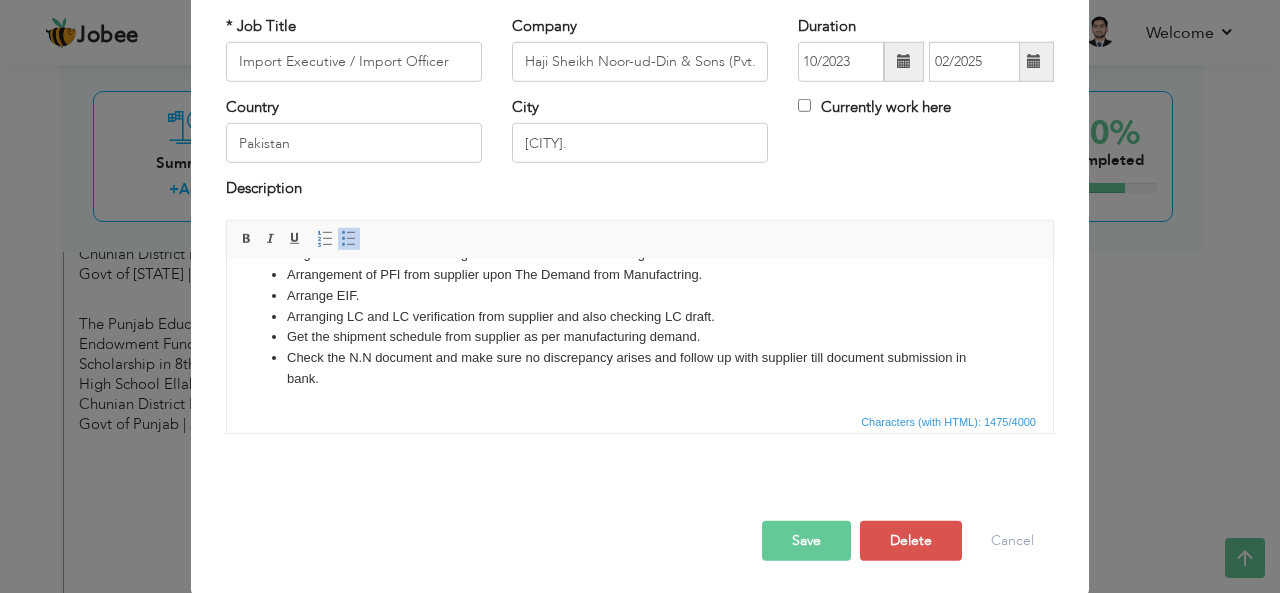 scroll, scrollTop: 0, scrollLeft: 0, axis: both 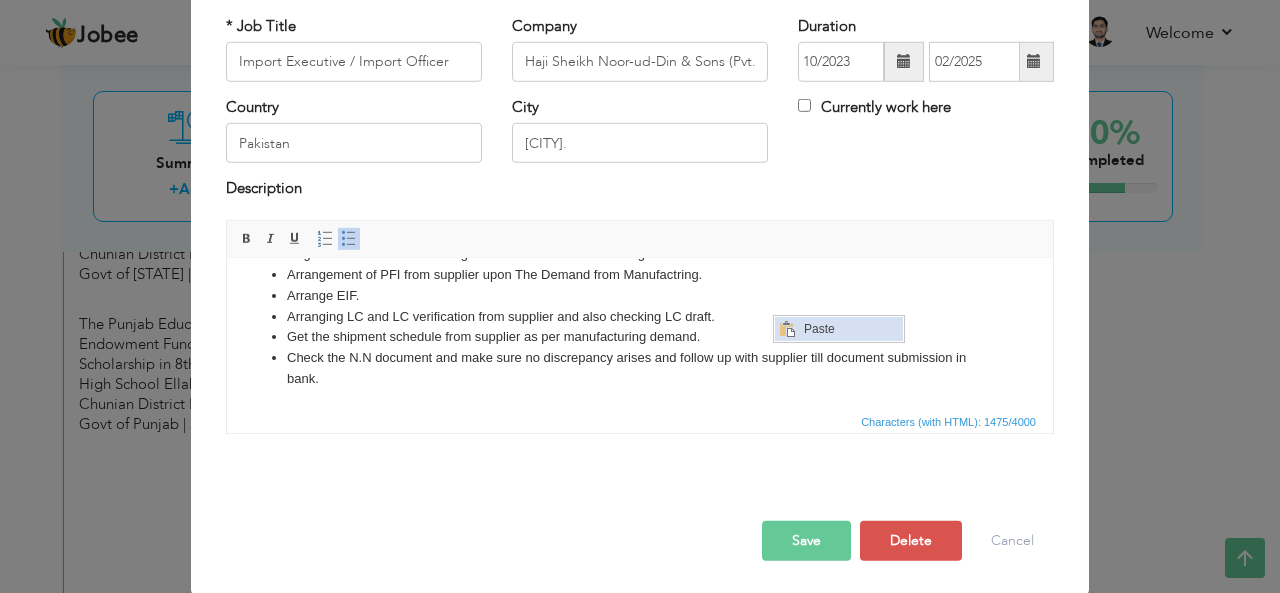 click on "Paste" at bounding box center [850, 328] 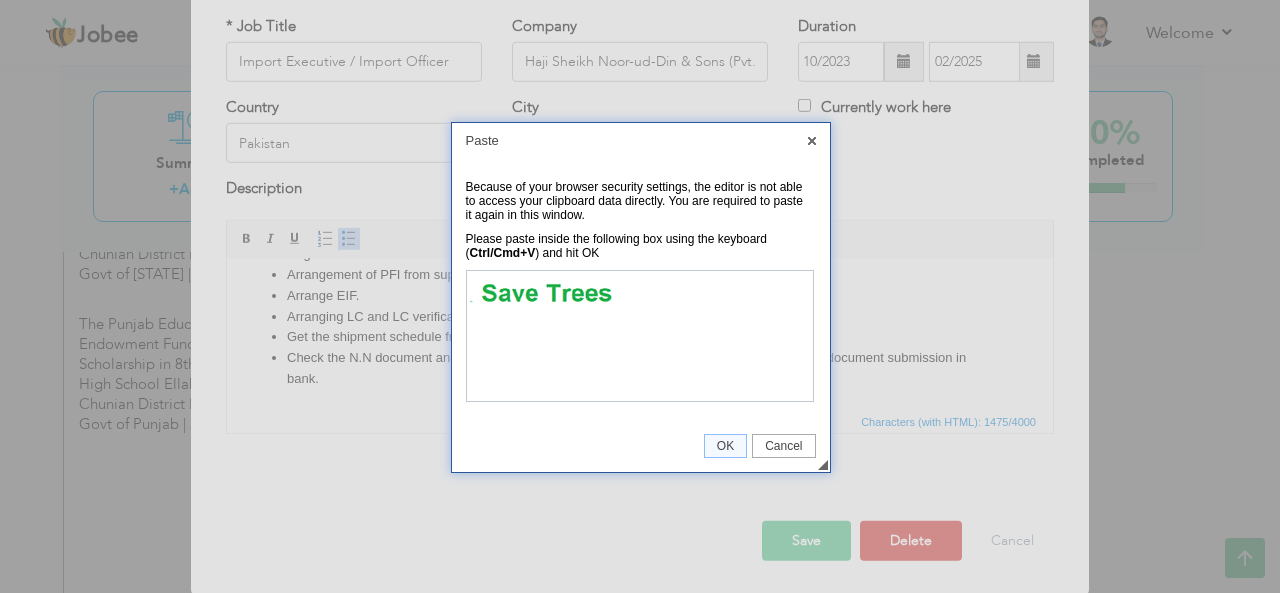 scroll, scrollTop: 0, scrollLeft: 0, axis: both 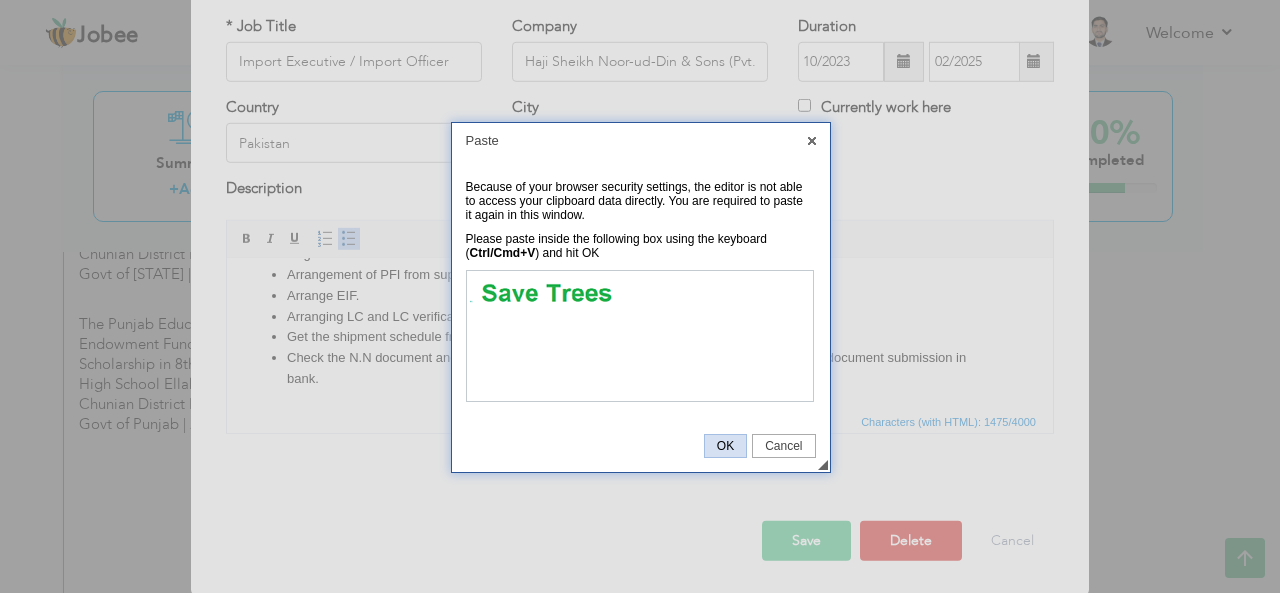 click on "OK" at bounding box center [725, 446] 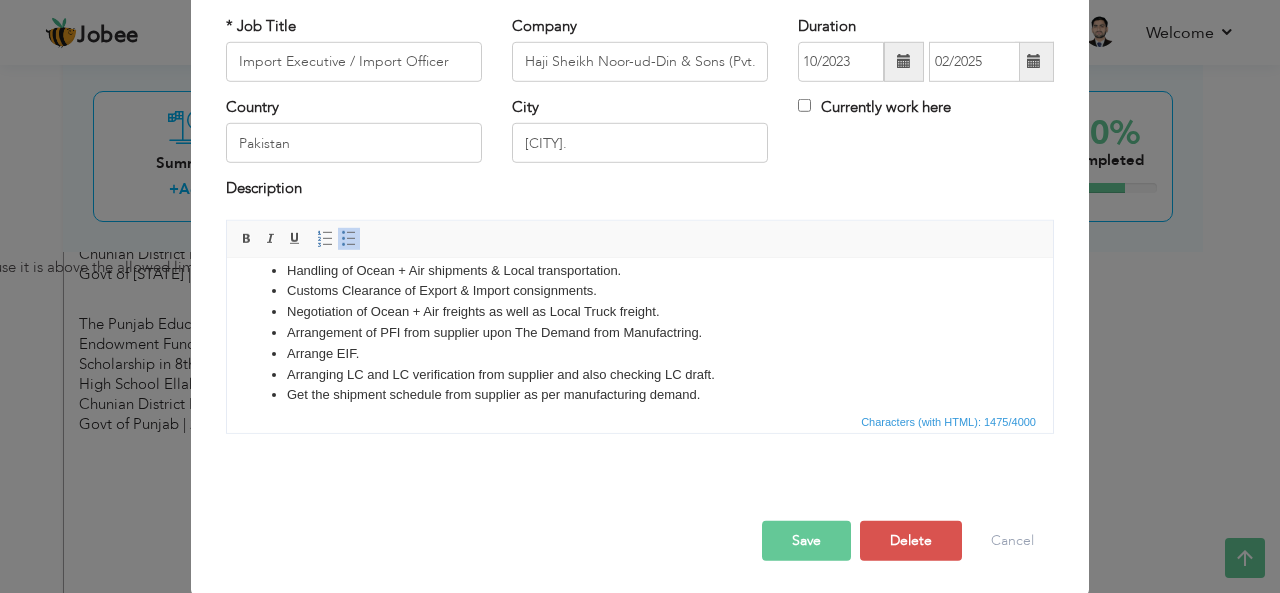 scroll, scrollTop: 365, scrollLeft: 0, axis: vertical 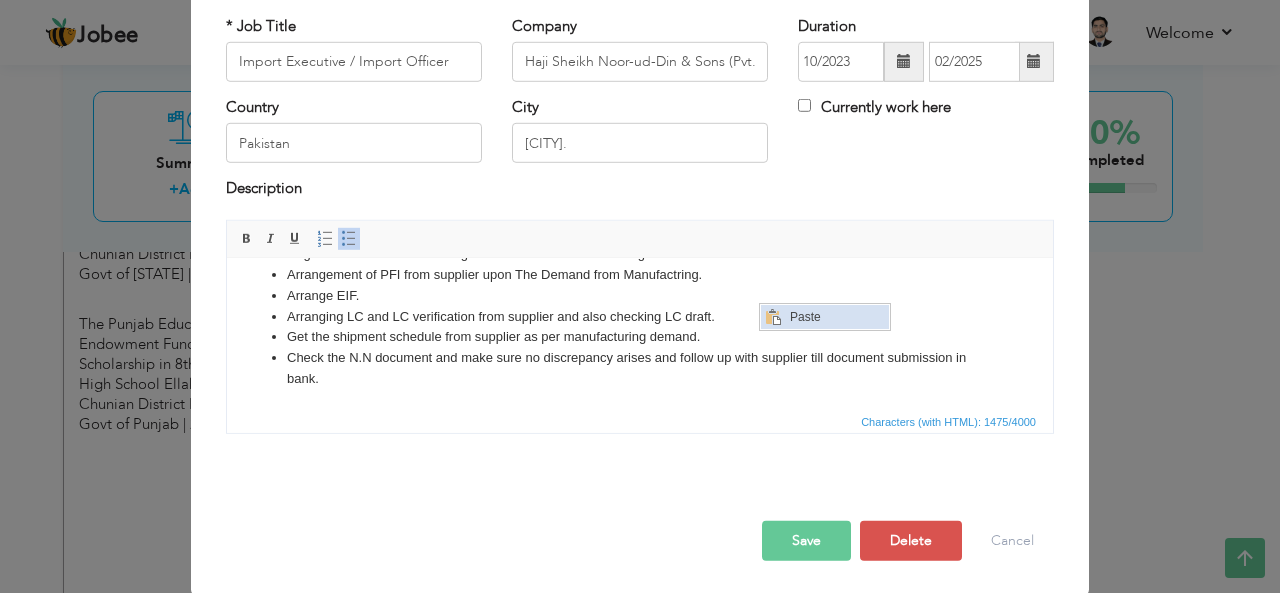click on "Paste" at bounding box center (836, 316) 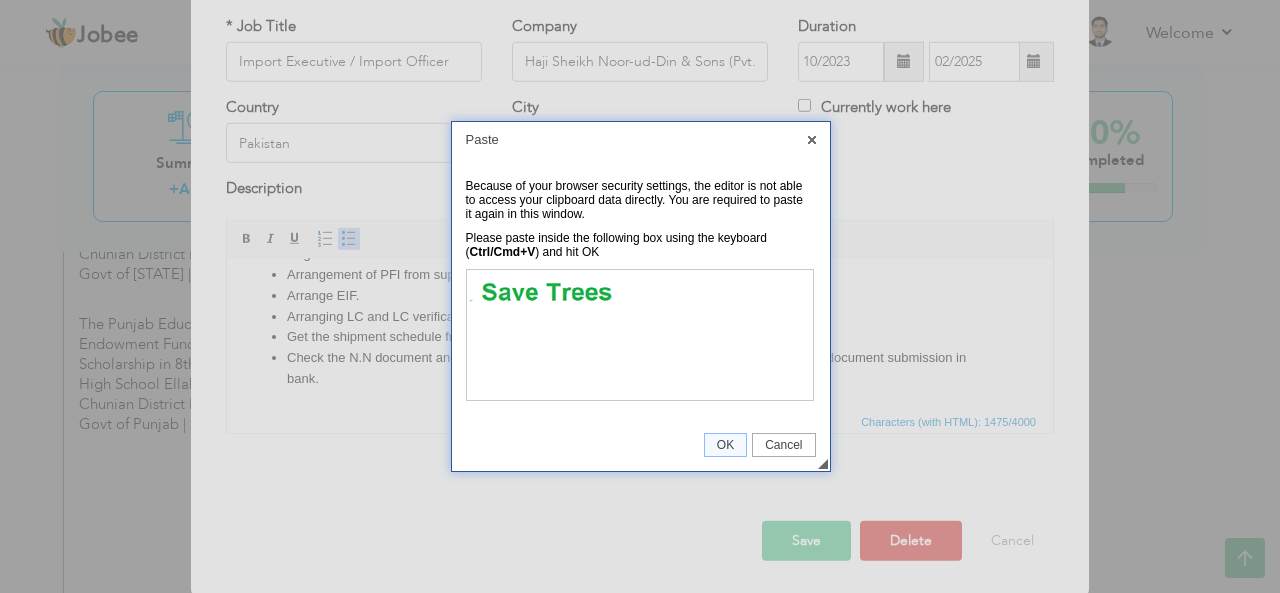 scroll, scrollTop: 0, scrollLeft: 0, axis: both 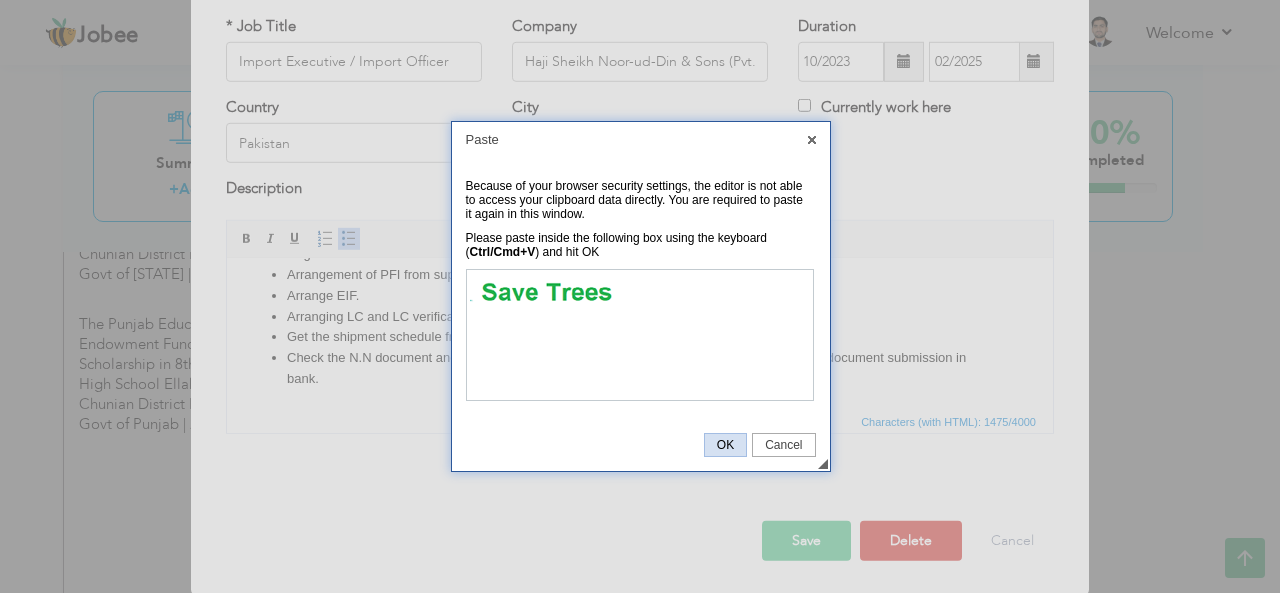 click on "OK" at bounding box center [725, 445] 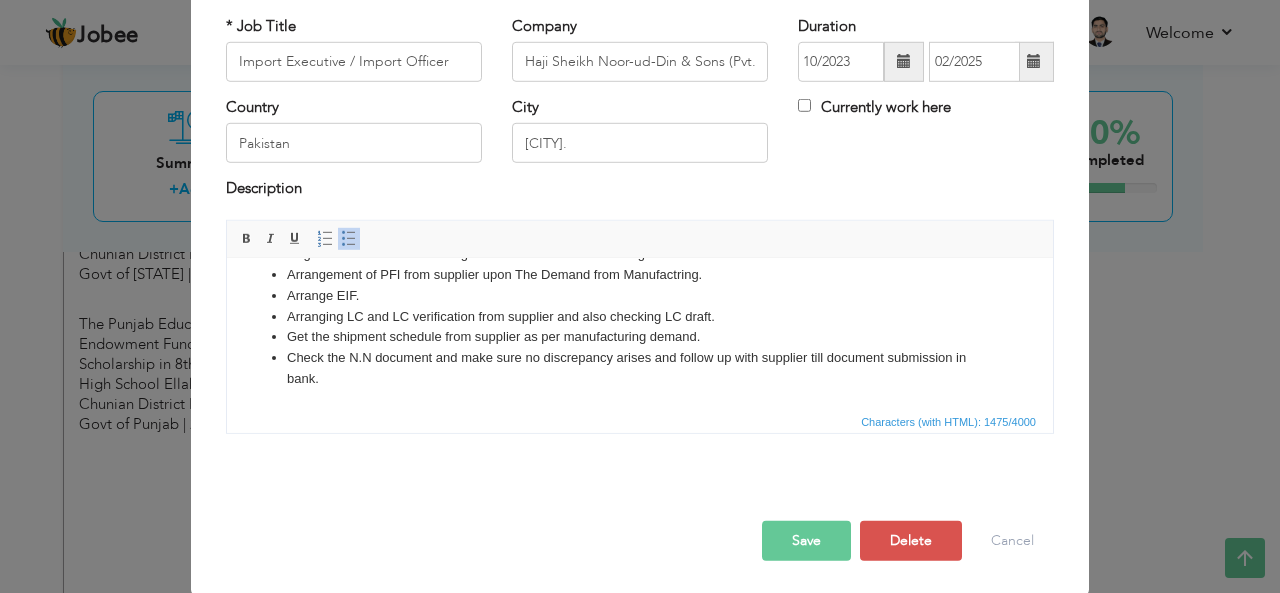 scroll, scrollTop: 0, scrollLeft: 0, axis: both 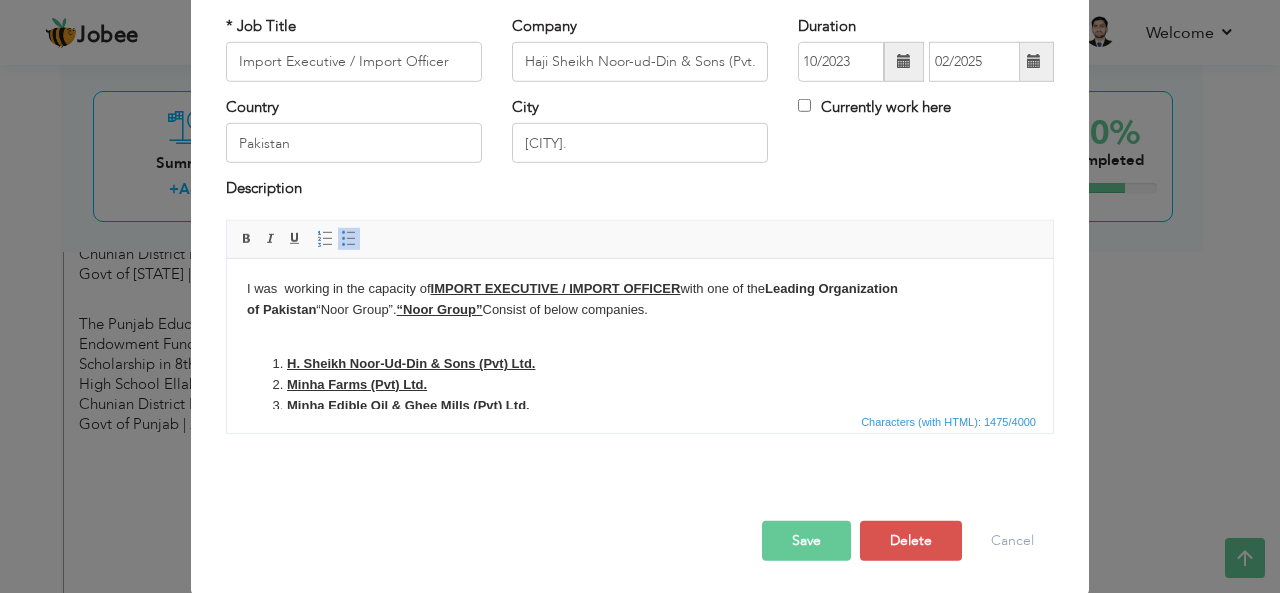 click on "Minha Farms (Pvt) Ltd." at bounding box center (640, 384) 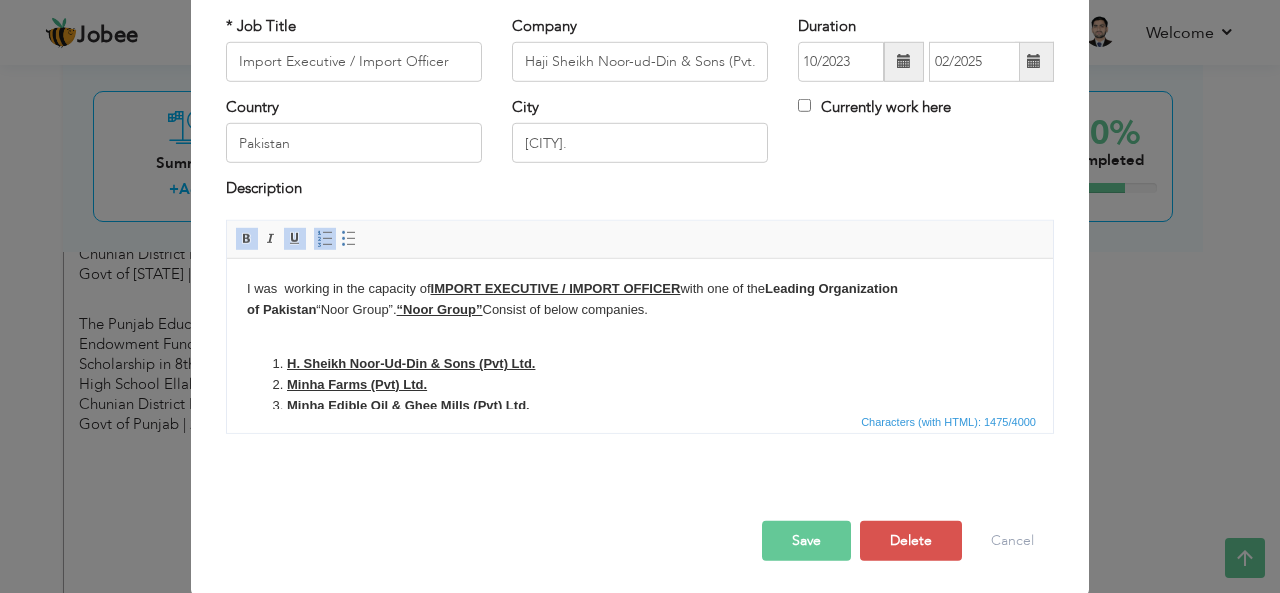 click on "Minha Farms (Pvt) Ltd." at bounding box center [640, 384] 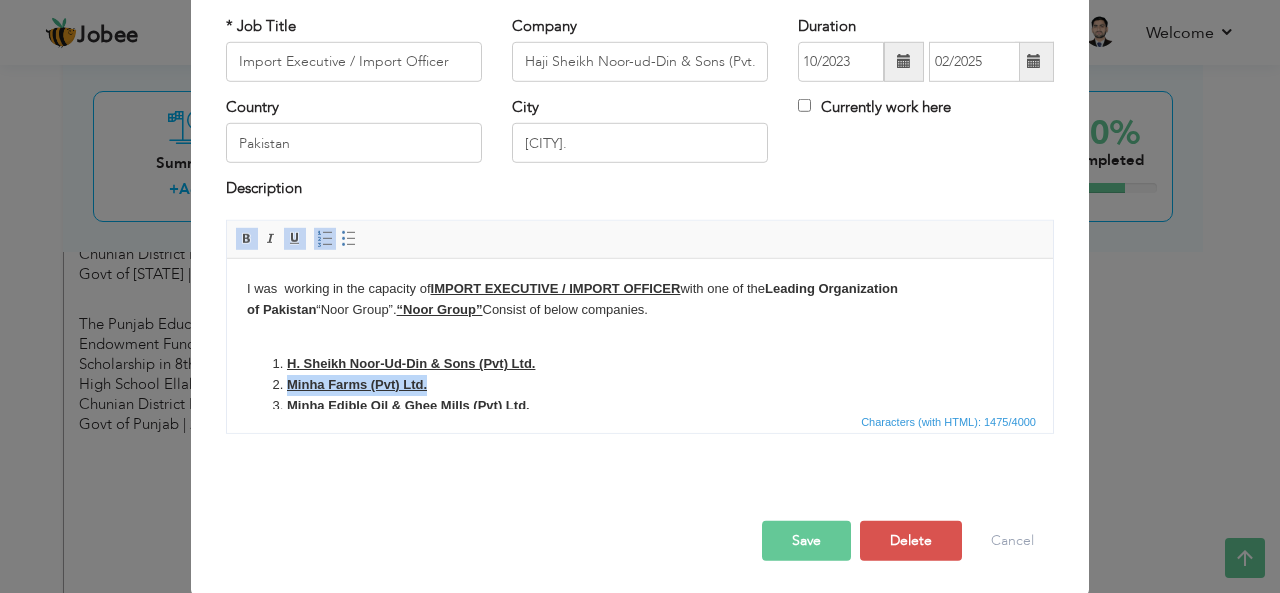 click on "Minha Farms (Pvt) Ltd." at bounding box center (640, 384) 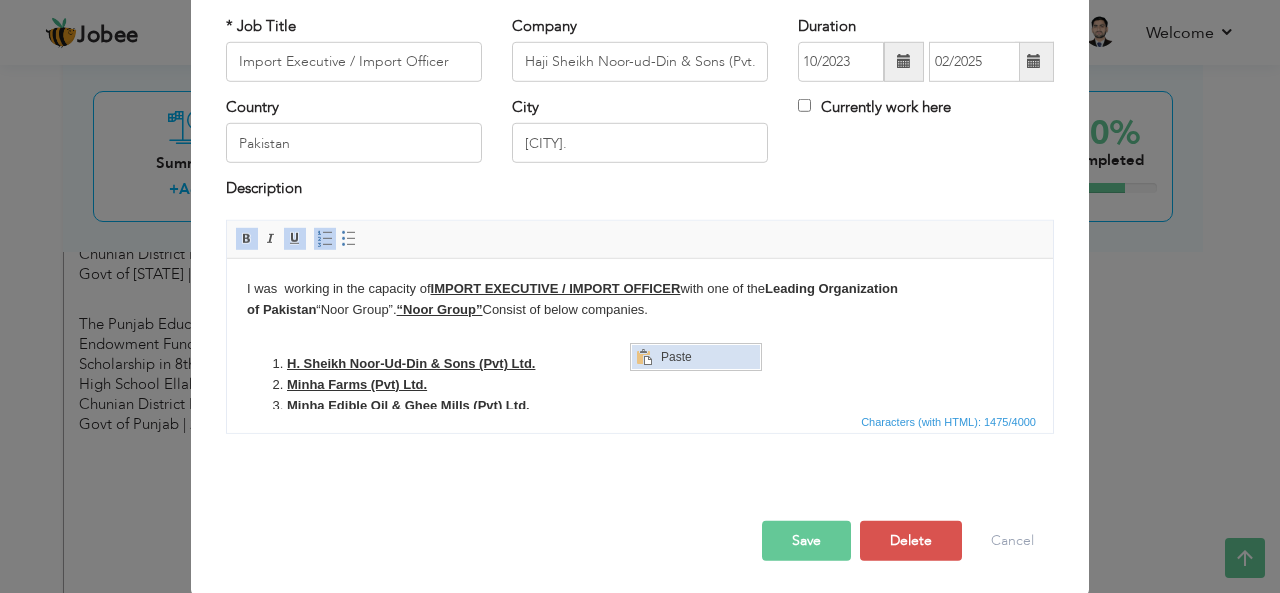 click on "Paste" at bounding box center [707, 356] 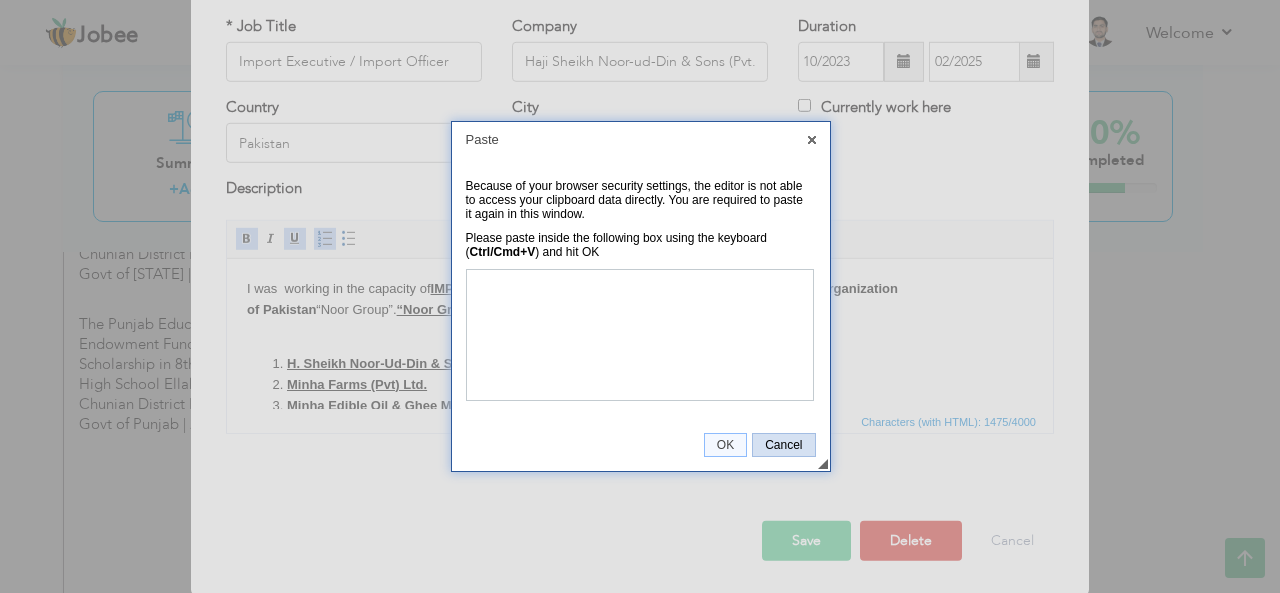 click on "Cancel" at bounding box center [783, 445] 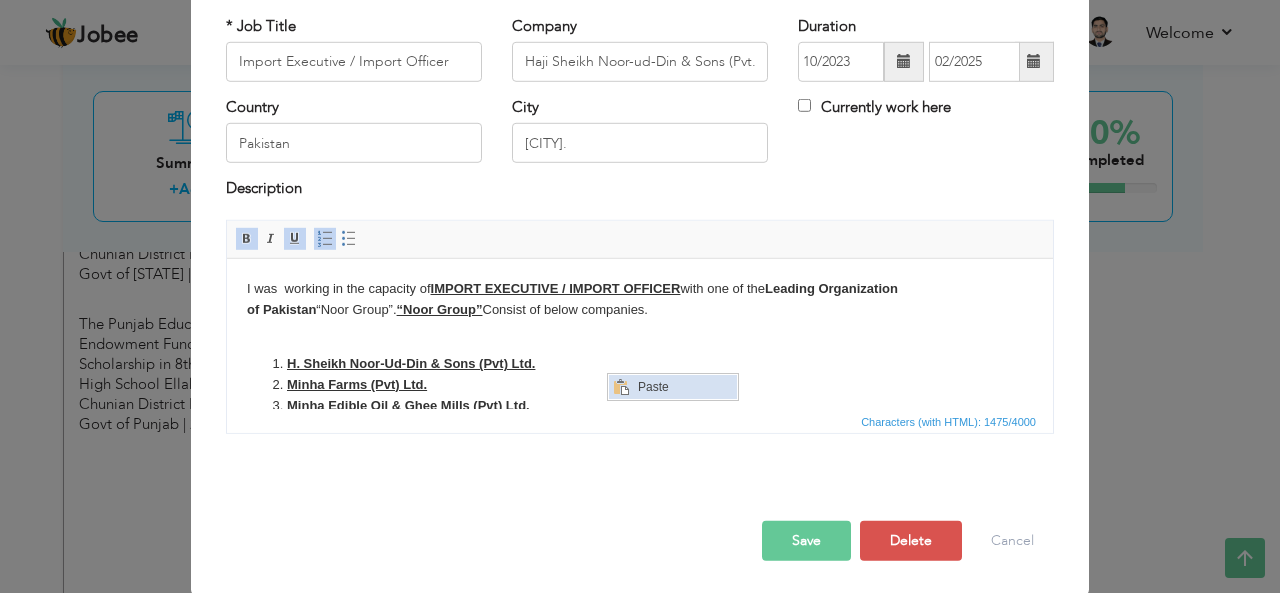 click on "Paste" at bounding box center (684, 386) 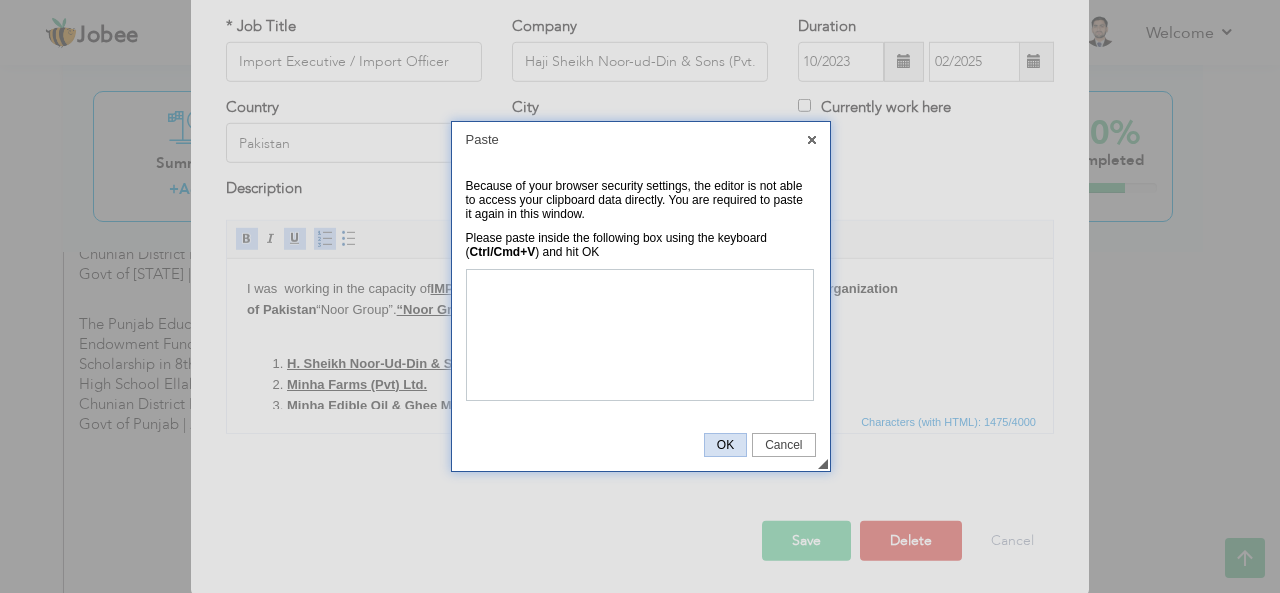 click on "OK" at bounding box center (725, 445) 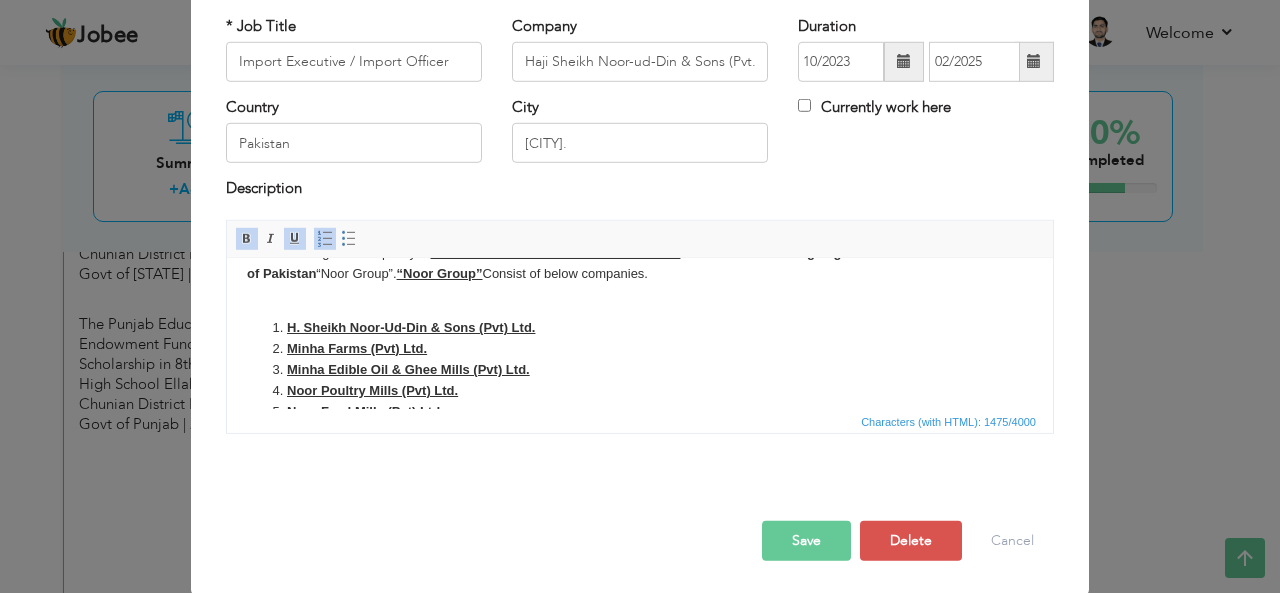 scroll, scrollTop: 0, scrollLeft: 0, axis: both 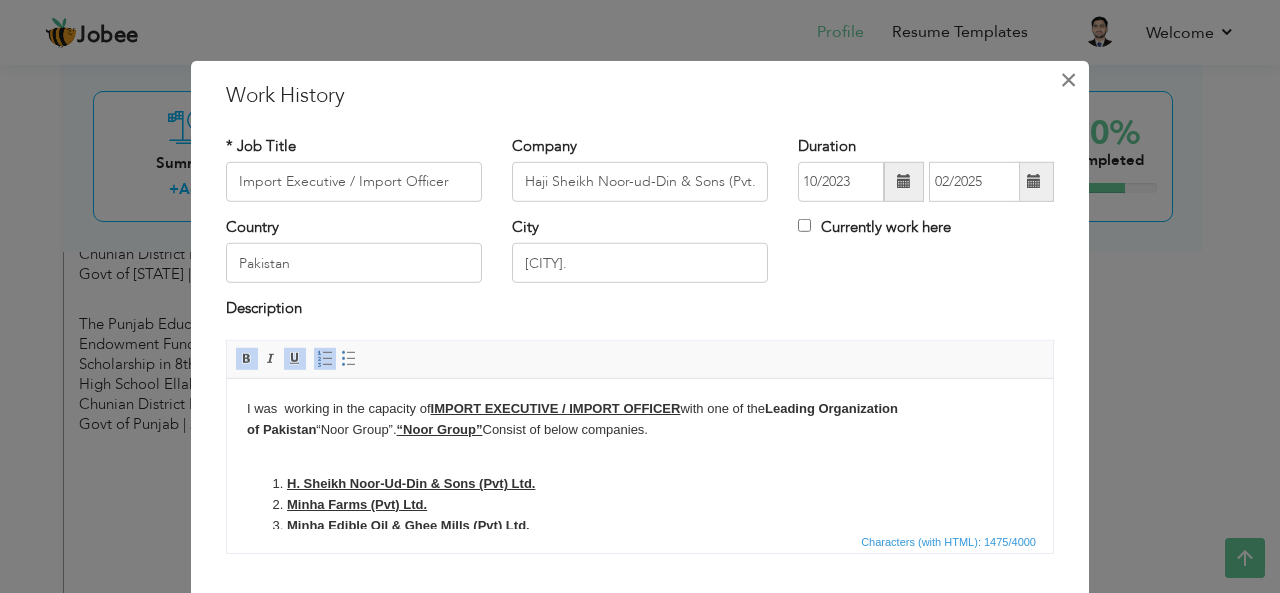 click on "×" at bounding box center [1068, 79] 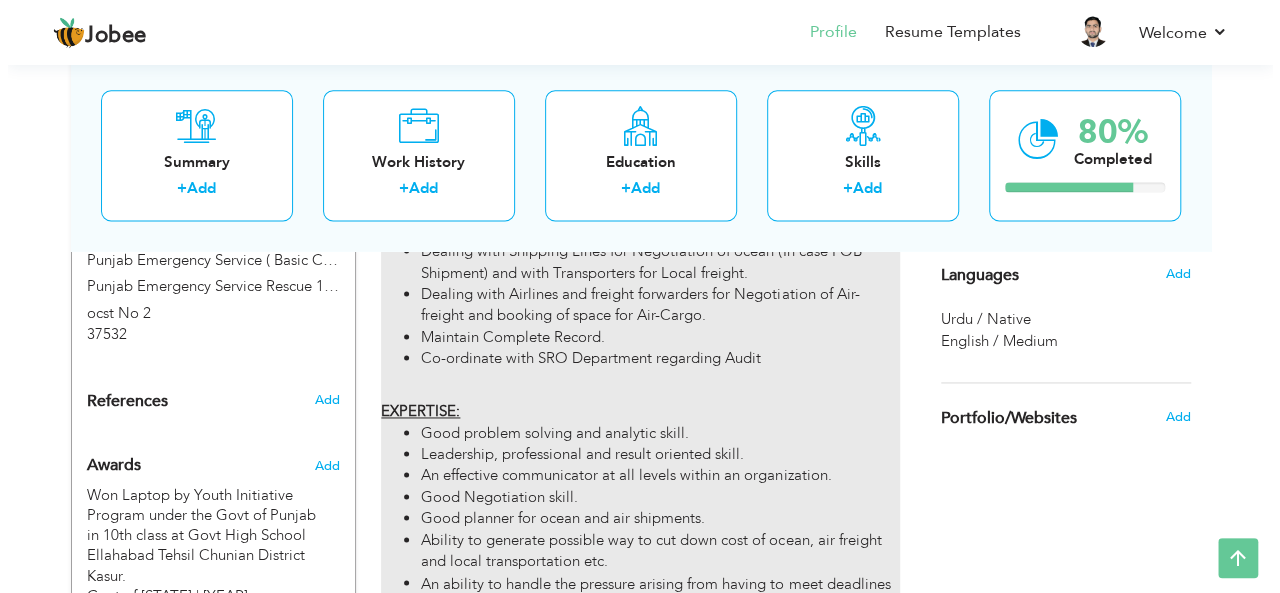 scroll, scrollTop: 1298, scrollLeft: 0, axis: vertical 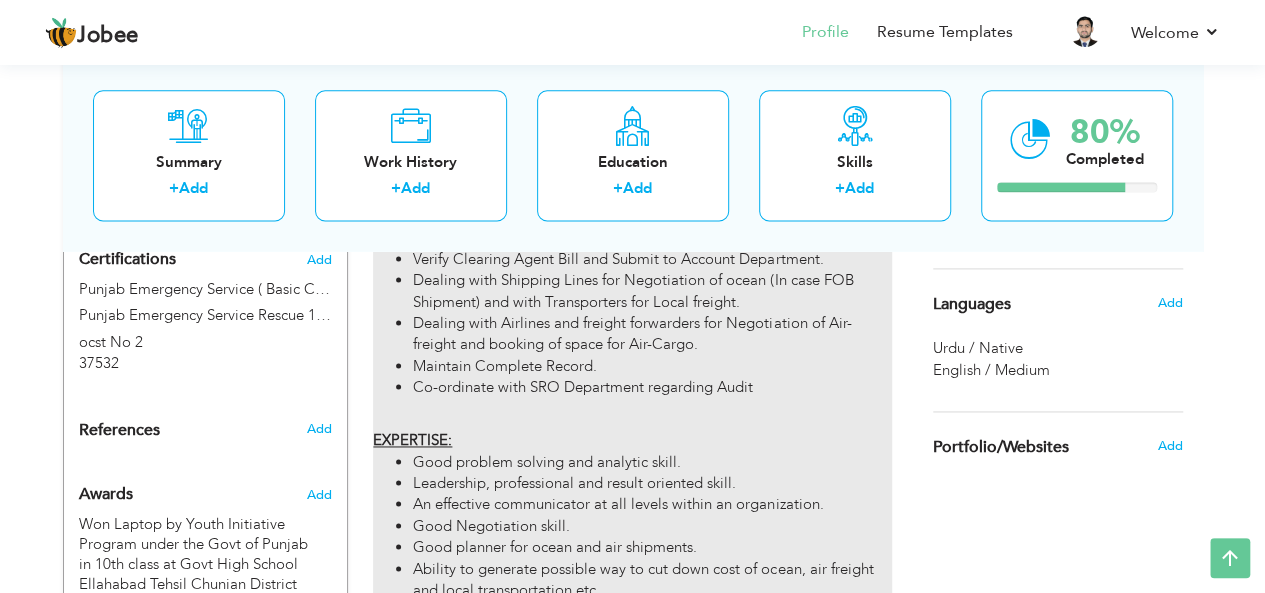 click on "Maintain Complete Record." at bounding box center (652, 366) 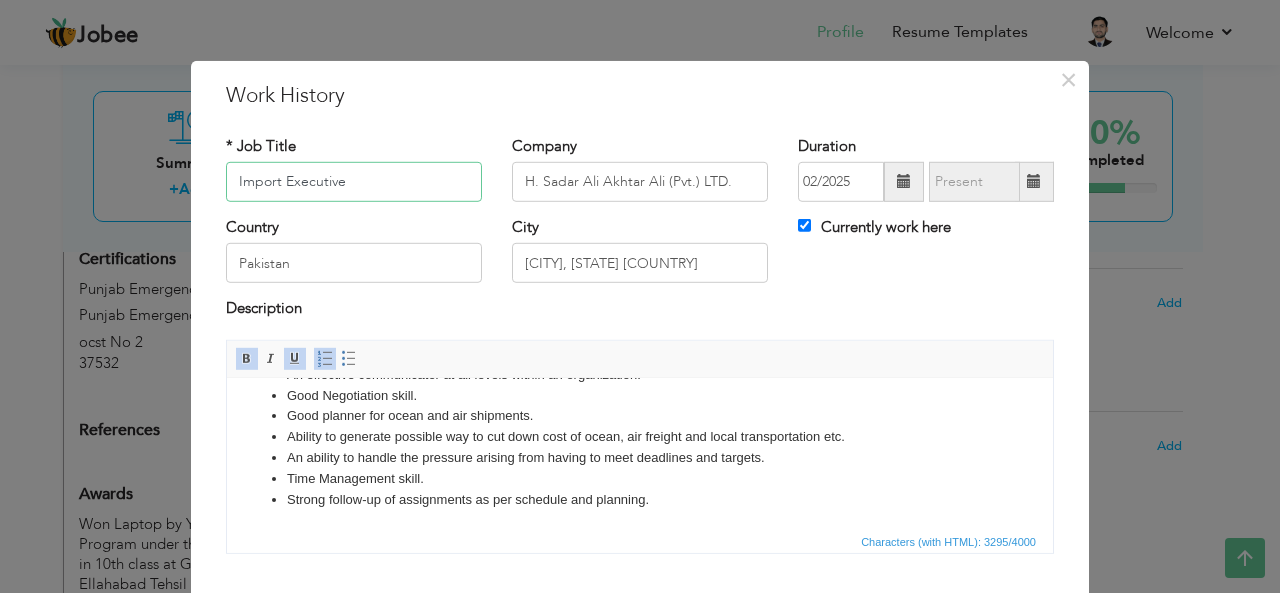 scroll, scrollTop: 932, scrollLeft: 0, axis: vertical 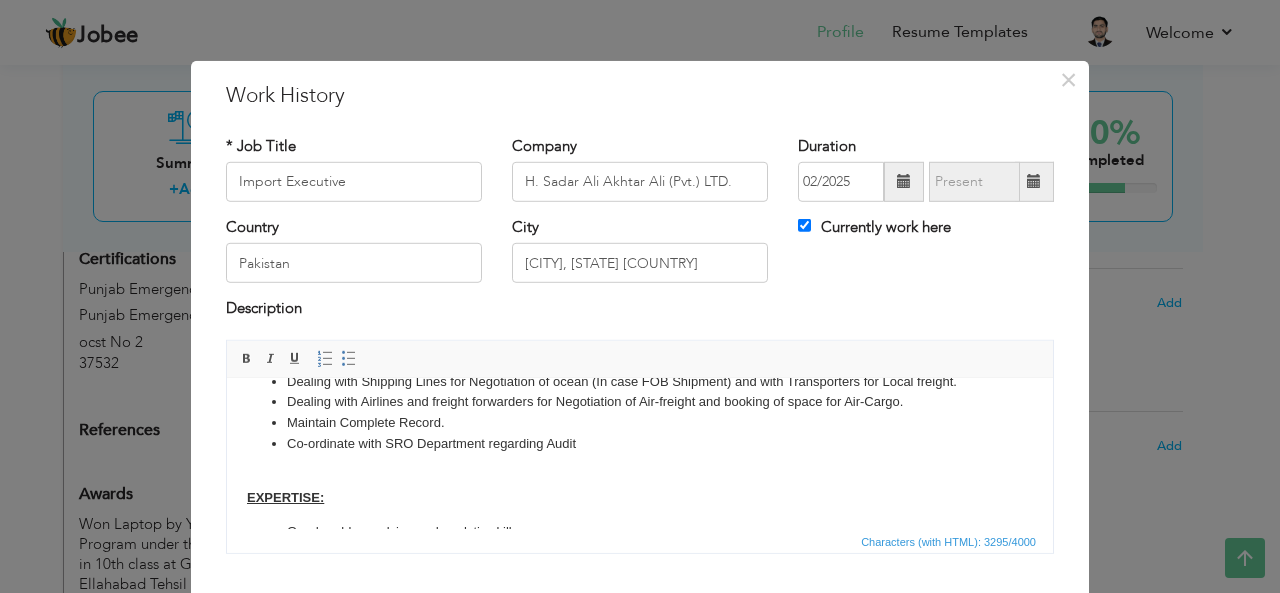 drag, startPoint x: 596, startPoint y: 452, endPoint x: 254, endPoint y: 420, distance: 343.4938 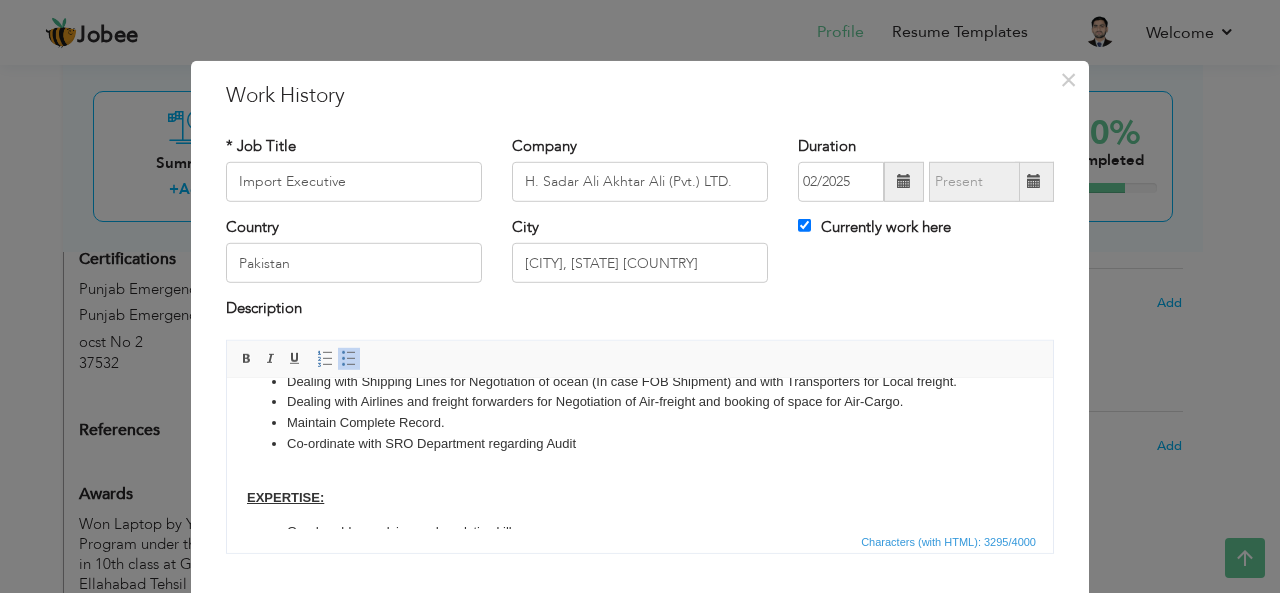copy on "Maintain Complete Record. Co-ordinate with SRO Department regarding Audit" 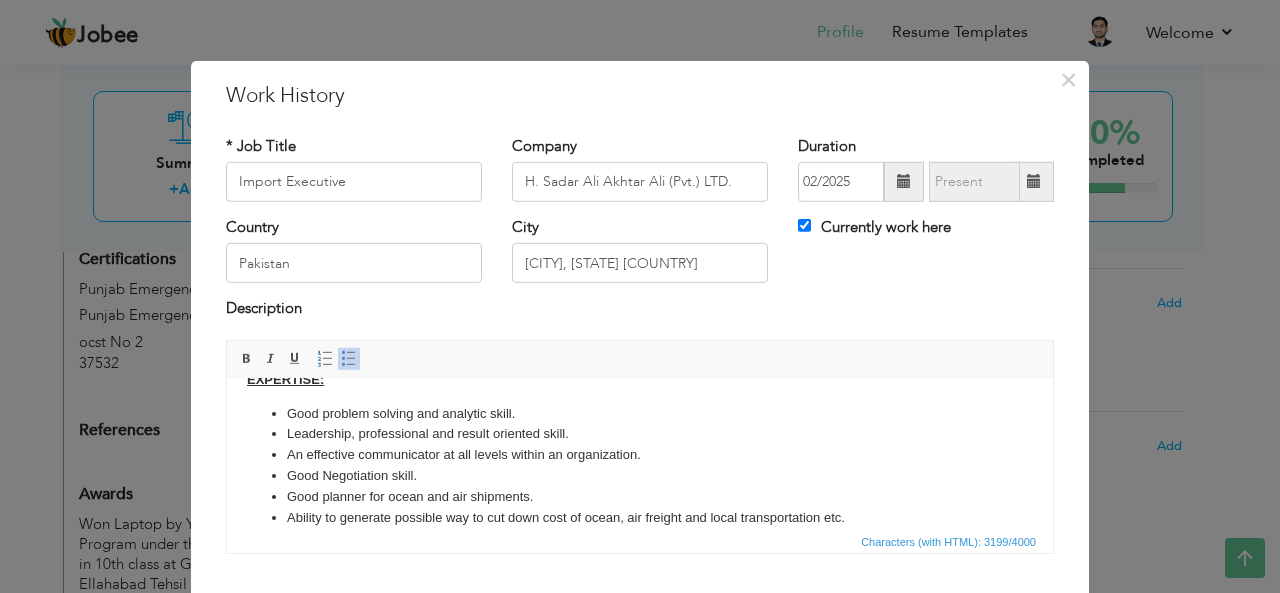 scroll, scrollTop: 890, scrollLeft: 0, axis: vertical 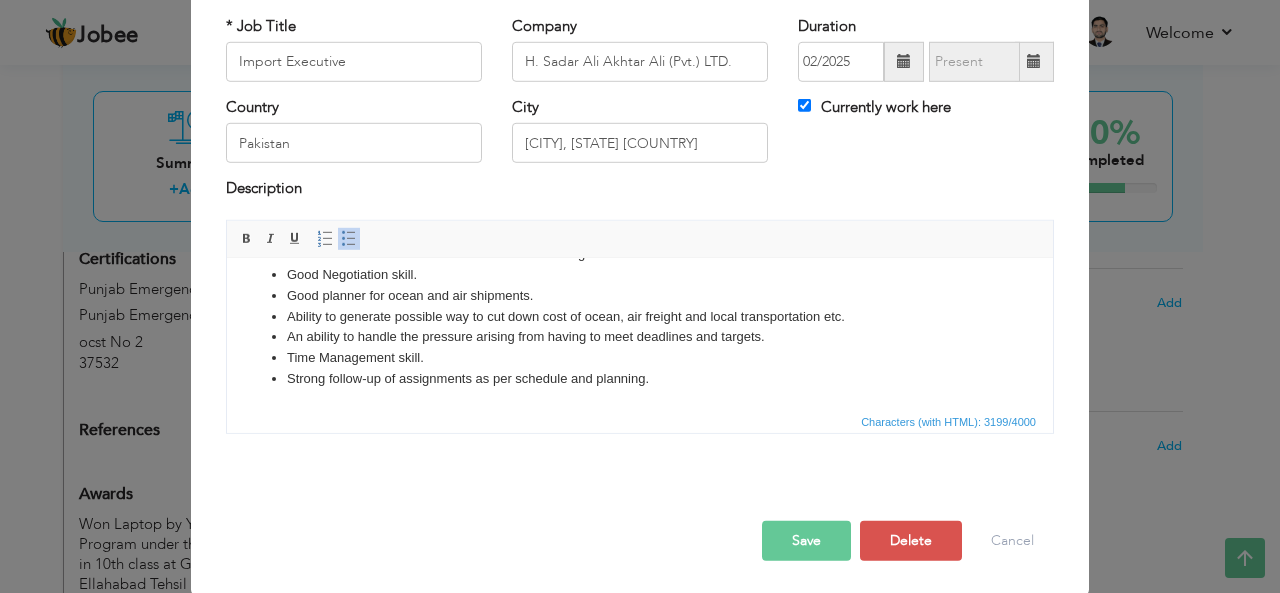 click on "Save" at bounding box center (806, 541) 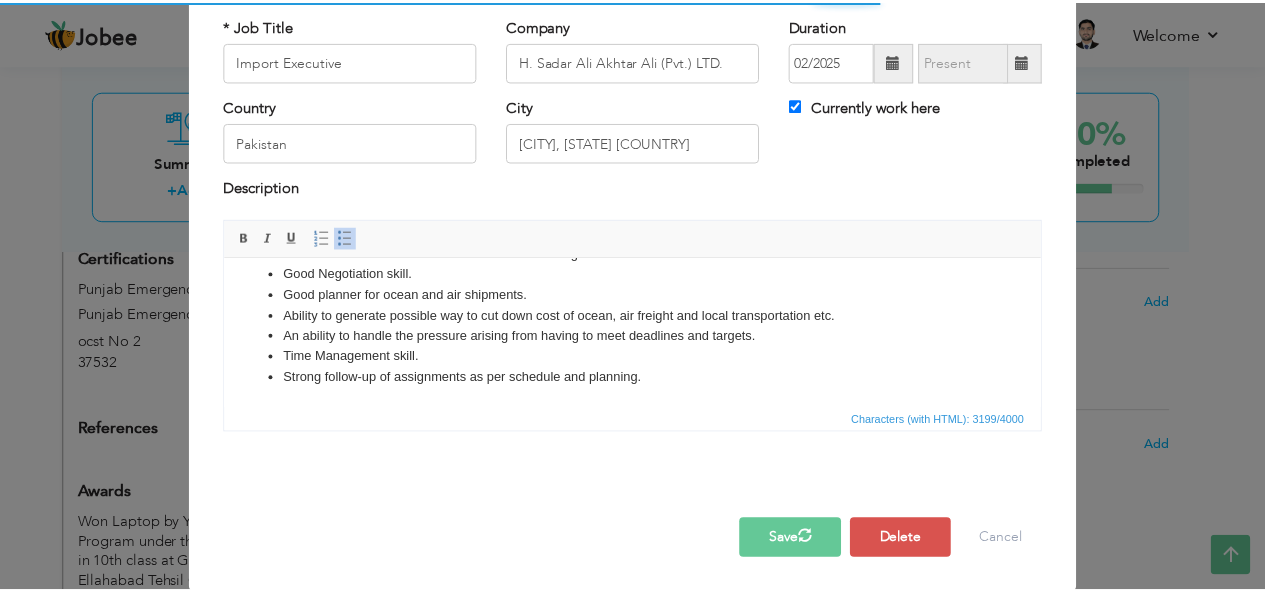 scroll, scrollTop: 0, scrollLeft: 0, axis: both 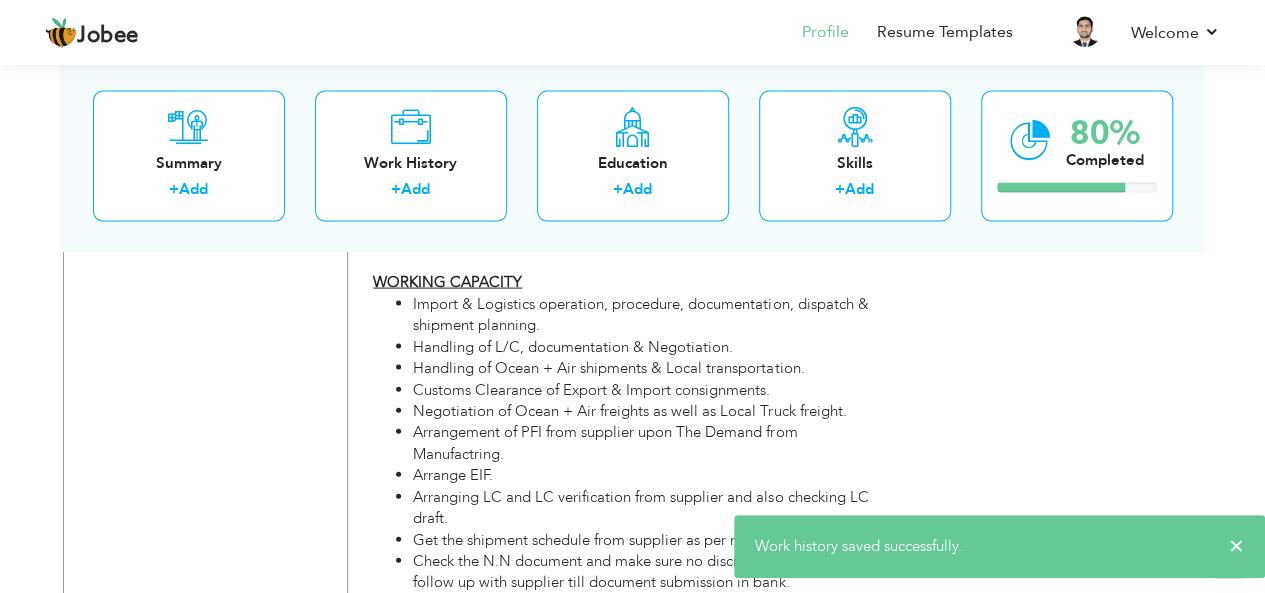 click on "Arrangement of PFI from supplier upon The Demand from Manufactring." at bounding box center (652, 443) 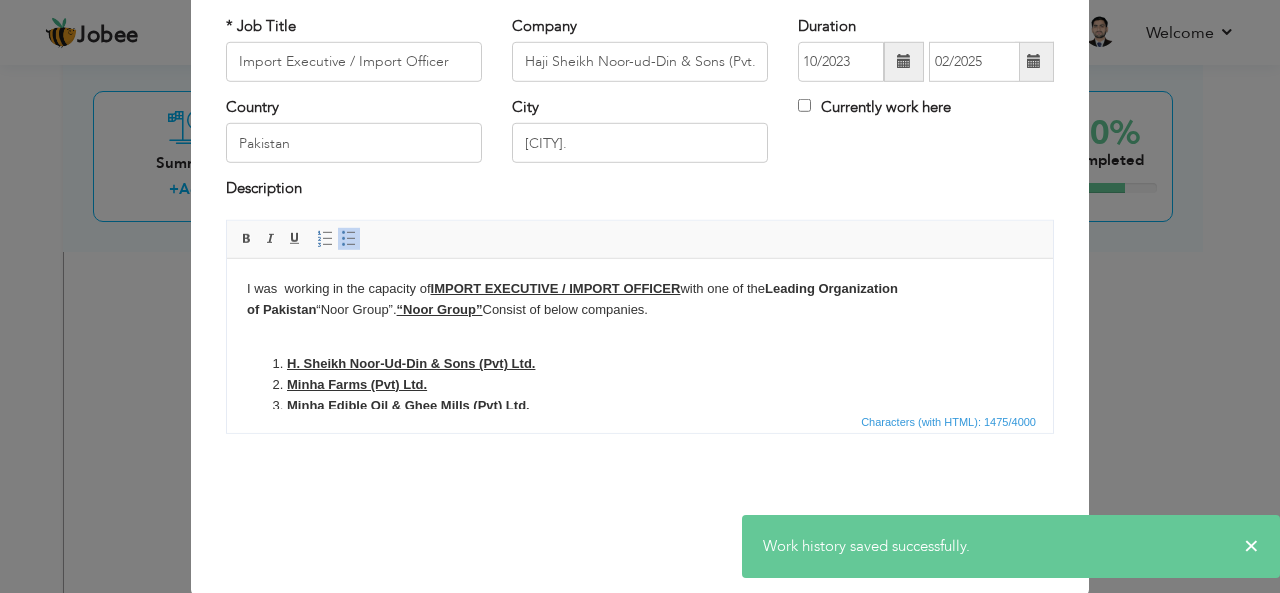 scroll, scrollTop: 0, scrollLeft: 0, axis: both 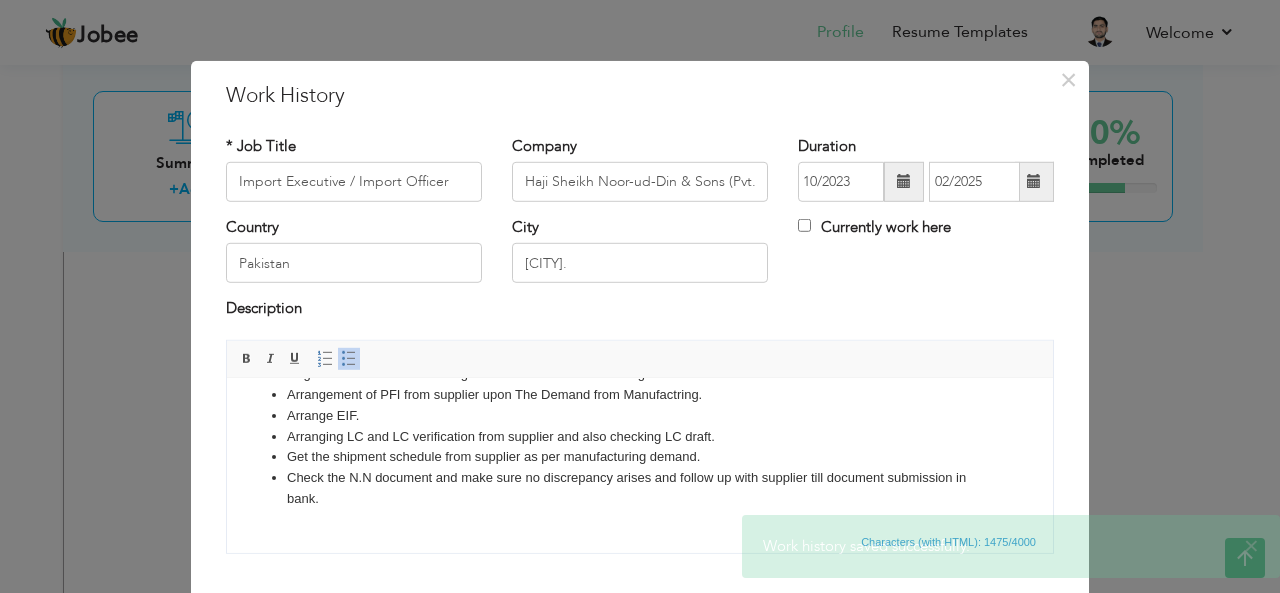 click on "I was  working in the capacity of  IMPORT EXECUTIVE / IMPORT OFFICER  with one of the  Leading Organization of Pakistan  “Noor Group”.  “Noor Group”  Consist of below companies. [COMPANY] Minha Farms (Pvt) Ltd. Minha Edible Oil & Ghee Mills (Pvt) Ltd. Noor Poultry Mills (Pvt) Ltd. Noor Feed Mills (Pvt) Ltd WORKING CAPACITY Import & Logistics operation, procedure, documentation, dispatch & shipment planning.  Handling of L/C, documentation & Negotiation. Handling of Ocean + Air shipments & Local transportation. Customs Clearance of Export & Import consignments. Negotiation of Ocean + Air freights as well as Local Truck freight.  Arrangement of PFI from supplier upon The Demand from Manufactring. Arrange EIF. Arranging LC and LC verification from supplier and also checking LC draft. Get the shipment schedule from supplier as per manufacturing demand." at bounding box center [640, 271] 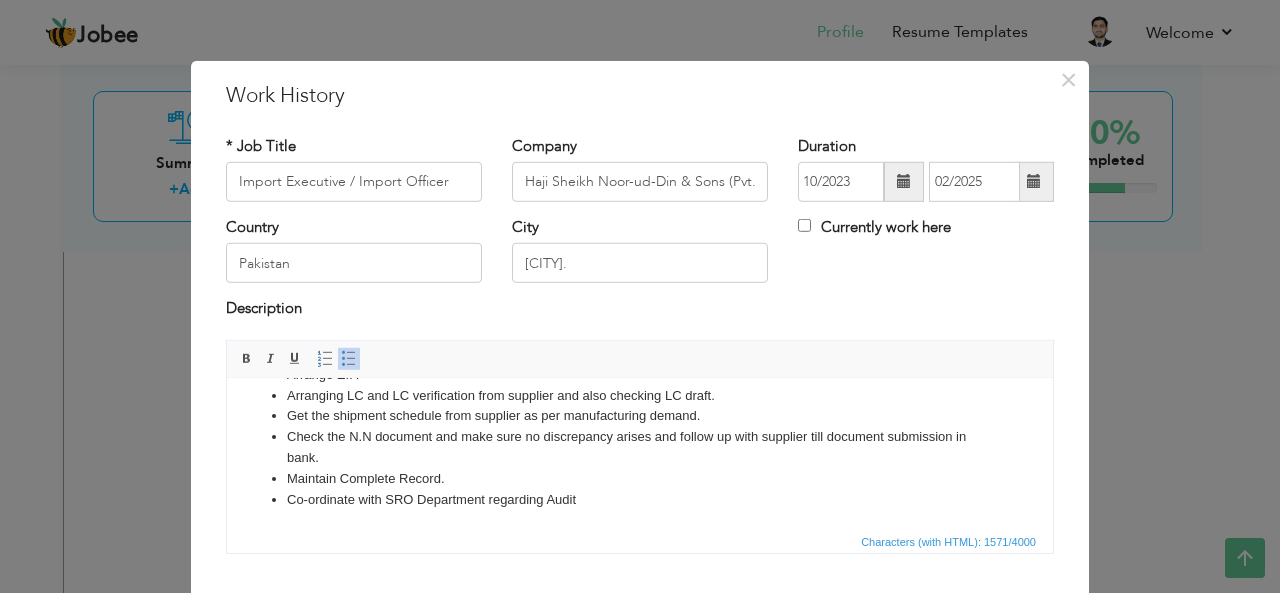 scroll, scrollTop: 407, scrollLeft: 0, axis: vertical 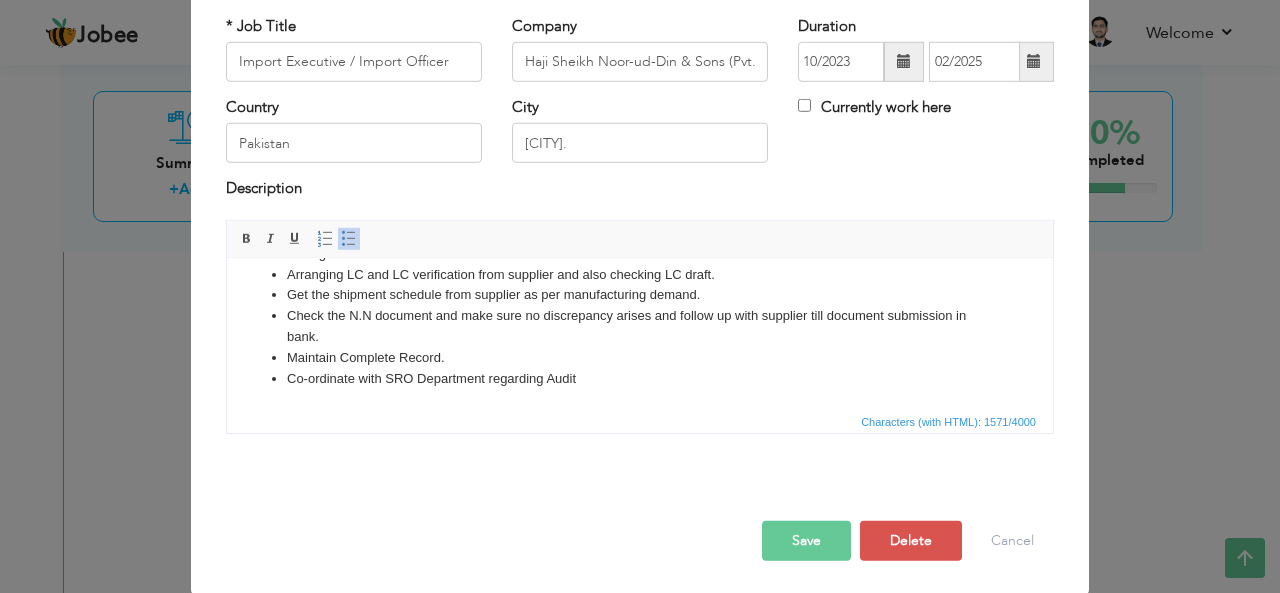 click on "Save" at bounding box center [806, 541] 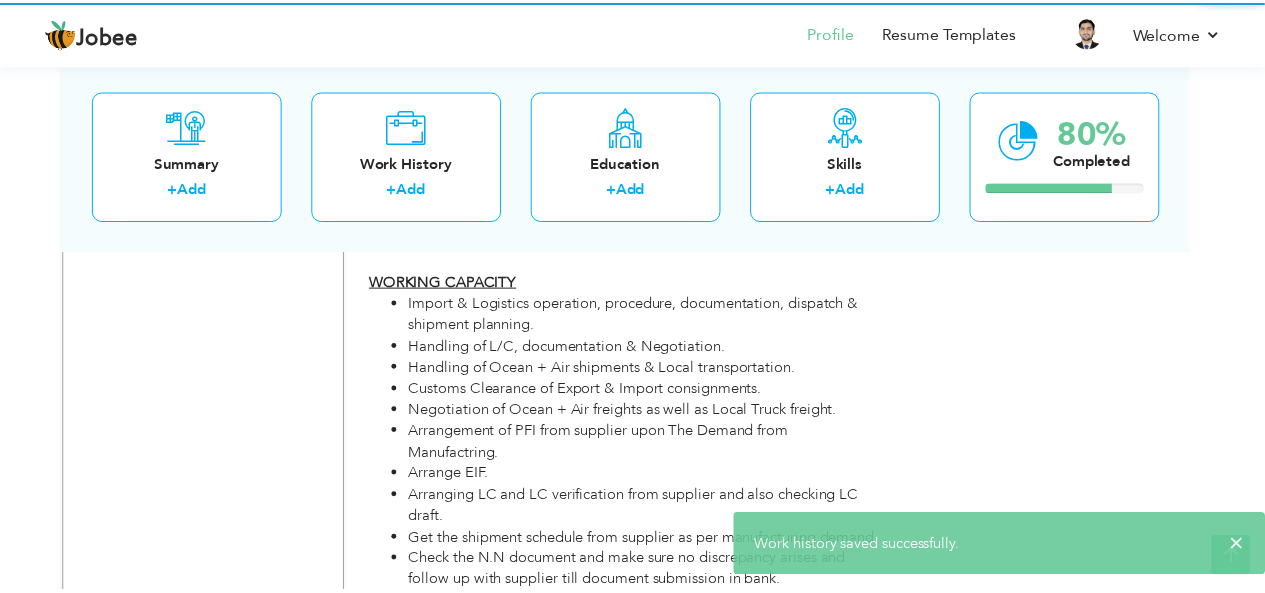 scroll, scrollTop: 0, scrollLeft: 0, axis: both 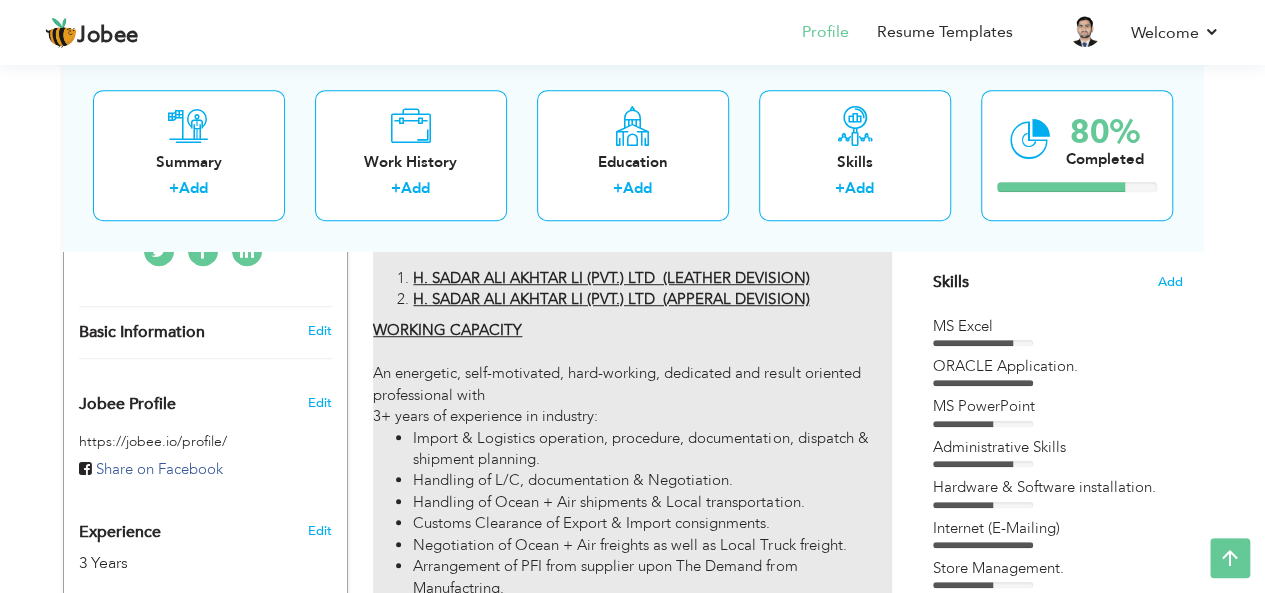 click on "Presently I am  working in the capacity of   IMPORT EXECUTIVE   with one of the  Leading Organization
of Pakistan    [COMPANY]   Consist of below companies.
[COMPANY]  (LEATHER DEVISION)
[COMPANY]  (APPERAL DEVISION)
WORKING CAPACITY
An energetic, self-motivated, hard-working, dedicated and result oriented professional with
3+ years of experience in industry:
Import & Logistics operation, procedure, documentation, dispatch & shipment planning.
Handling of L/C, documentation & Negotiation.
Handling of Ocean + Air shipments & Local transportation.
Customs Clearance of Export & Import consignments.
Negotiation of Ocean + Air freights as well as Local Truck freight.
Arrangement of PFI from supplier upon The Demand from Manufactring.
Arrange EIF.
Arranging LC and LC verification from supplier and also checking LC draft.
Follow-up for the DHL AWB, Bank Intimation." at bounding box center (632, 802) 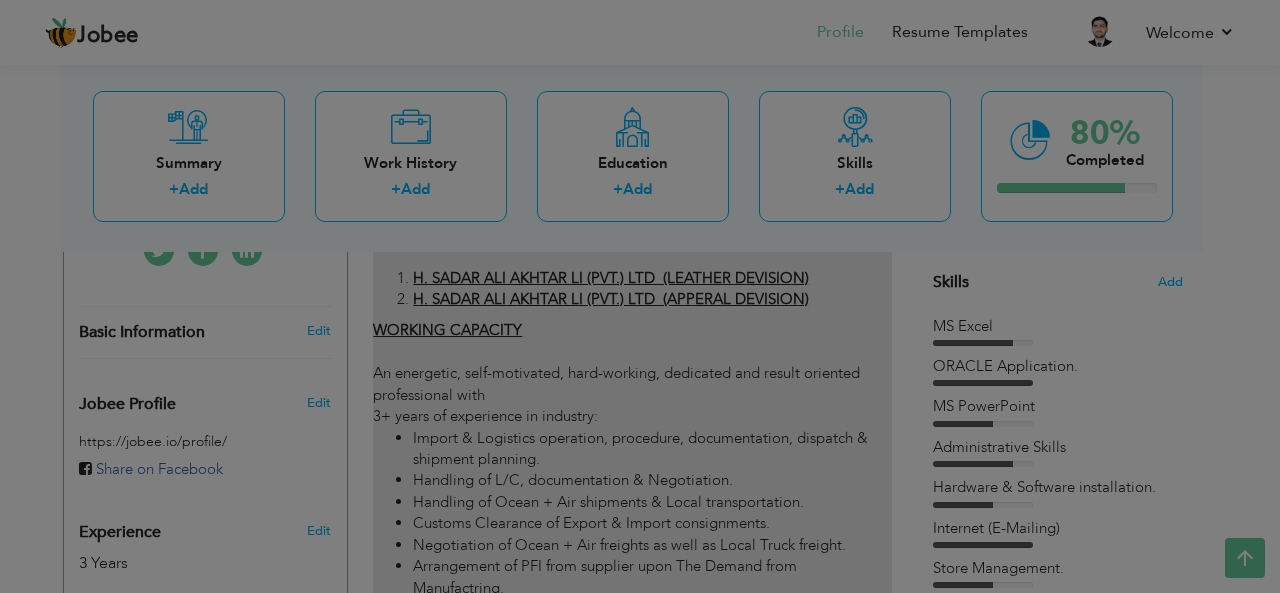 scroll, scrollTop: 0, scrollLeft: 0, axis: both 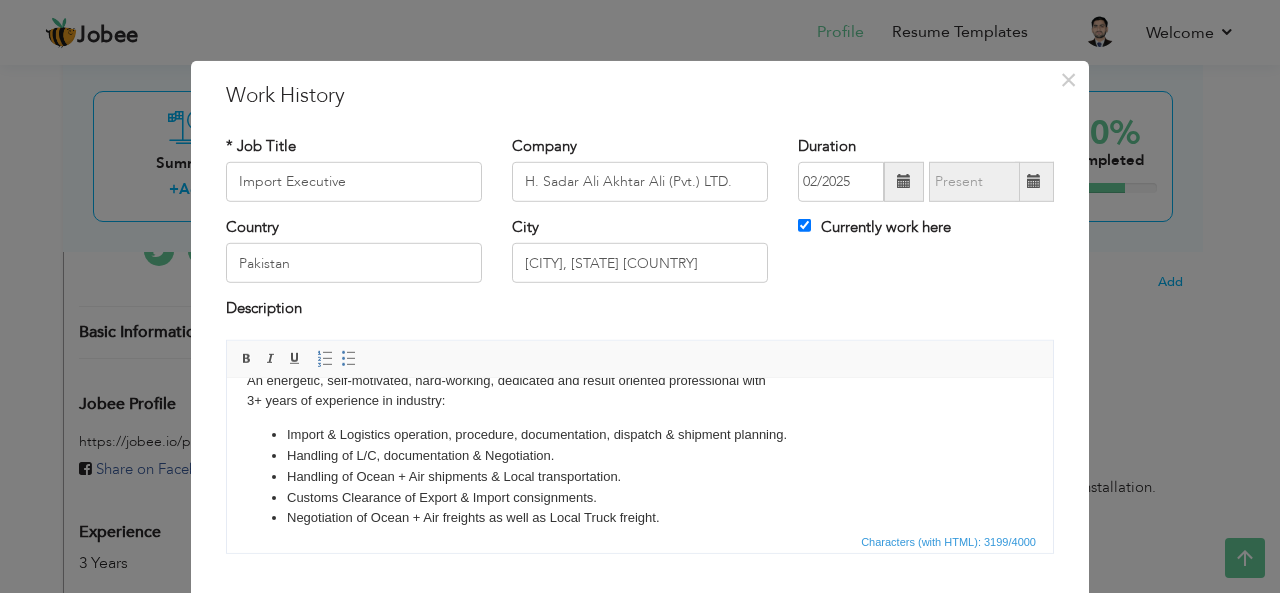 drag, startPoint x: 793, startPoint y: 436, endPoint x: 275, endPoint y: 423, distance: 518.1631 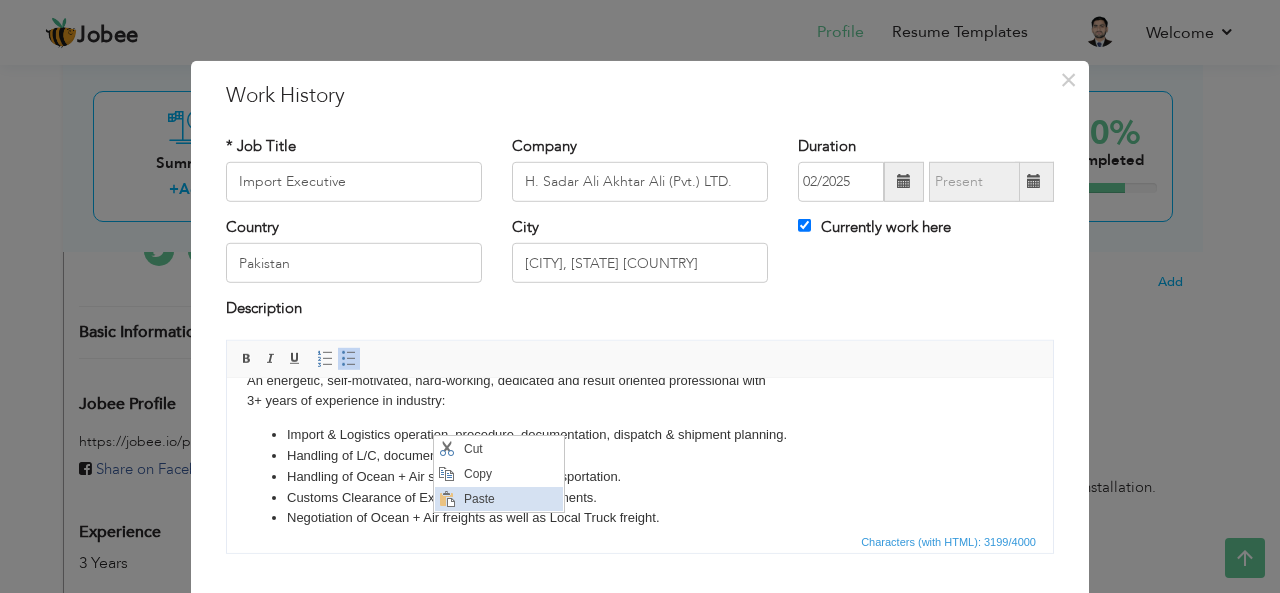 click on "Paste" at bounding box center (510, 498) 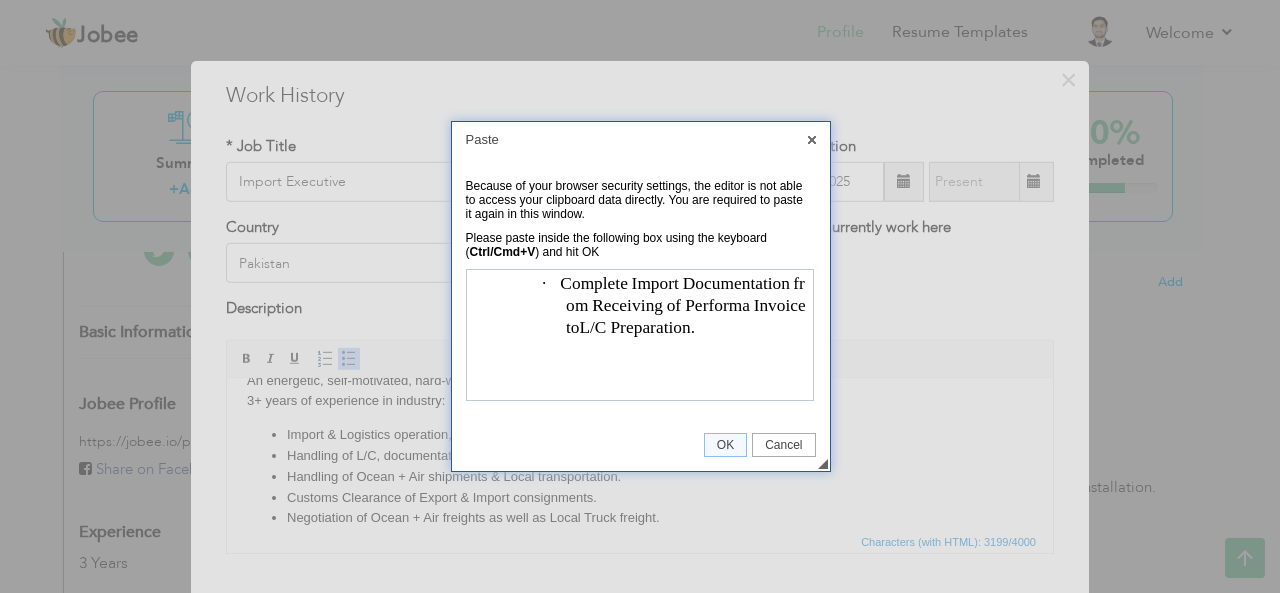 scroll, scrollTop: 0, scrollLeft: 0, axis: both 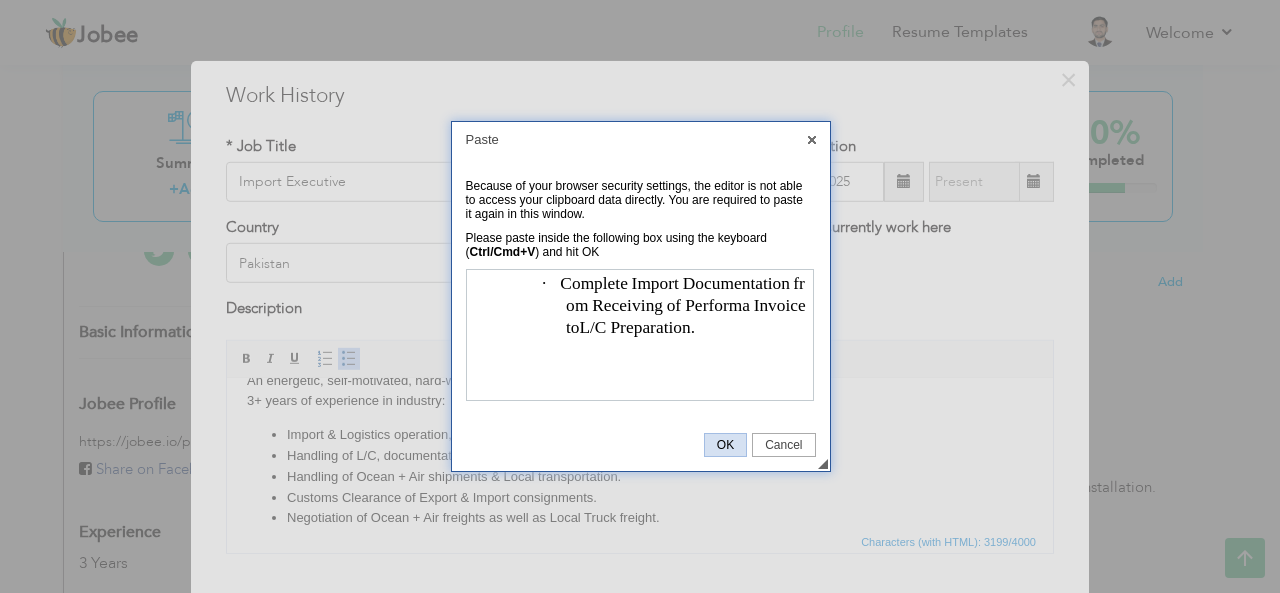 click on "OK" at bounding box center (725, 445) 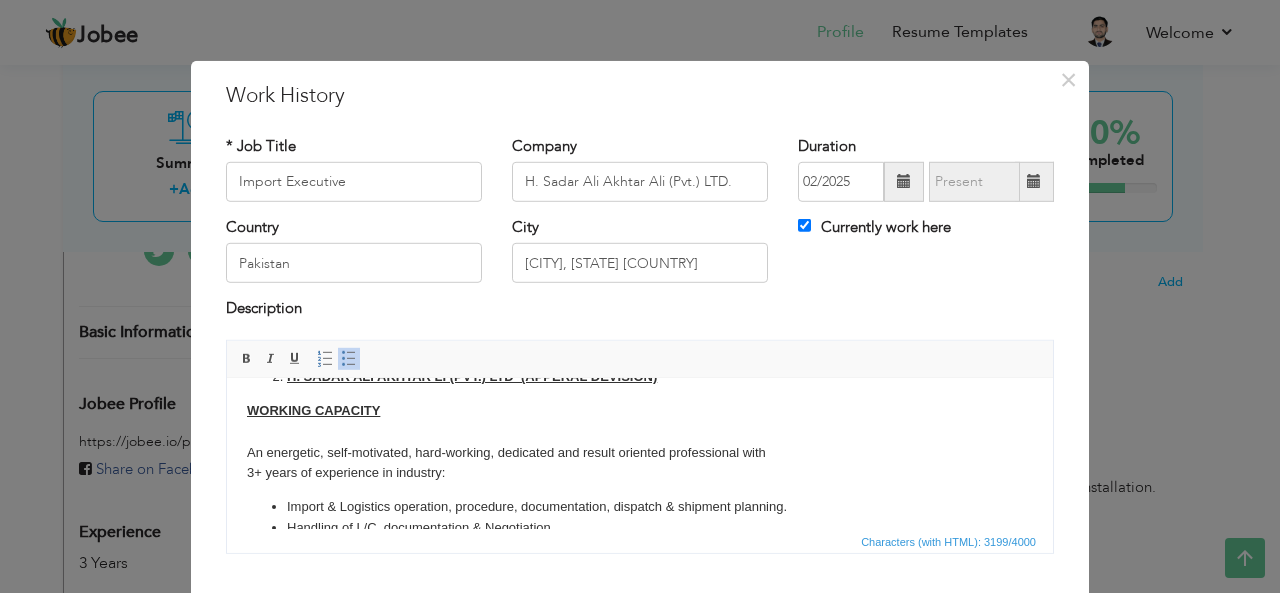 scroll, scrollTop: 200, scrollLeft: 0, axis: vertical 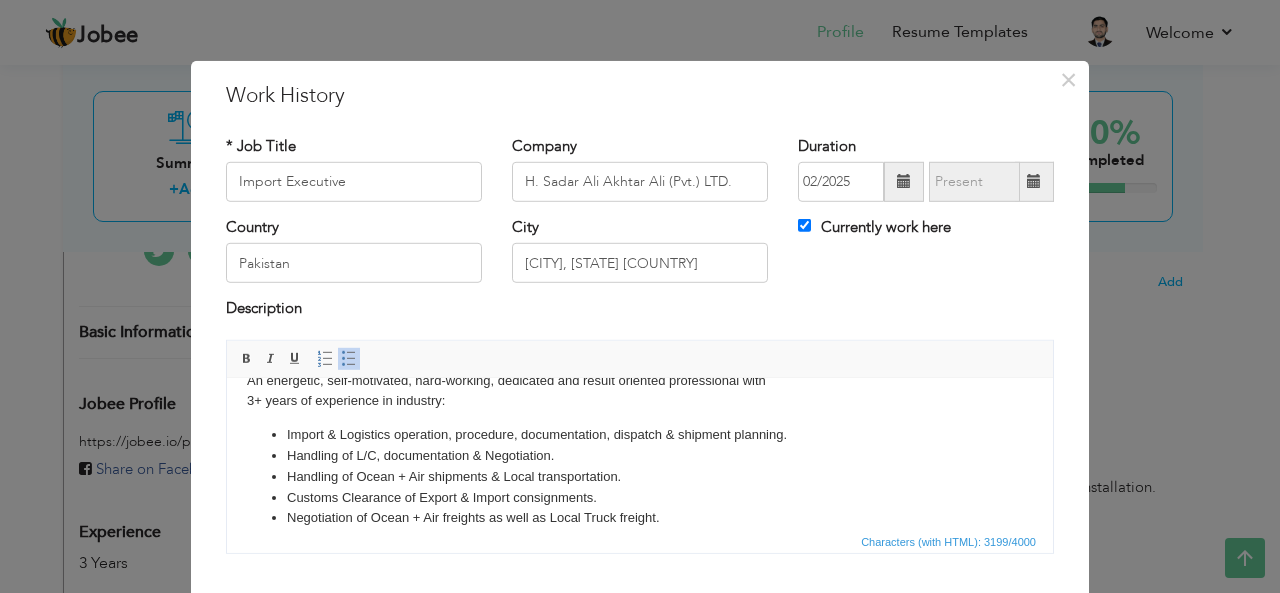 click on "Import & Logistics operation, procedure, documentation, dispatch & shipment planning." at bounding box center [640, 434] 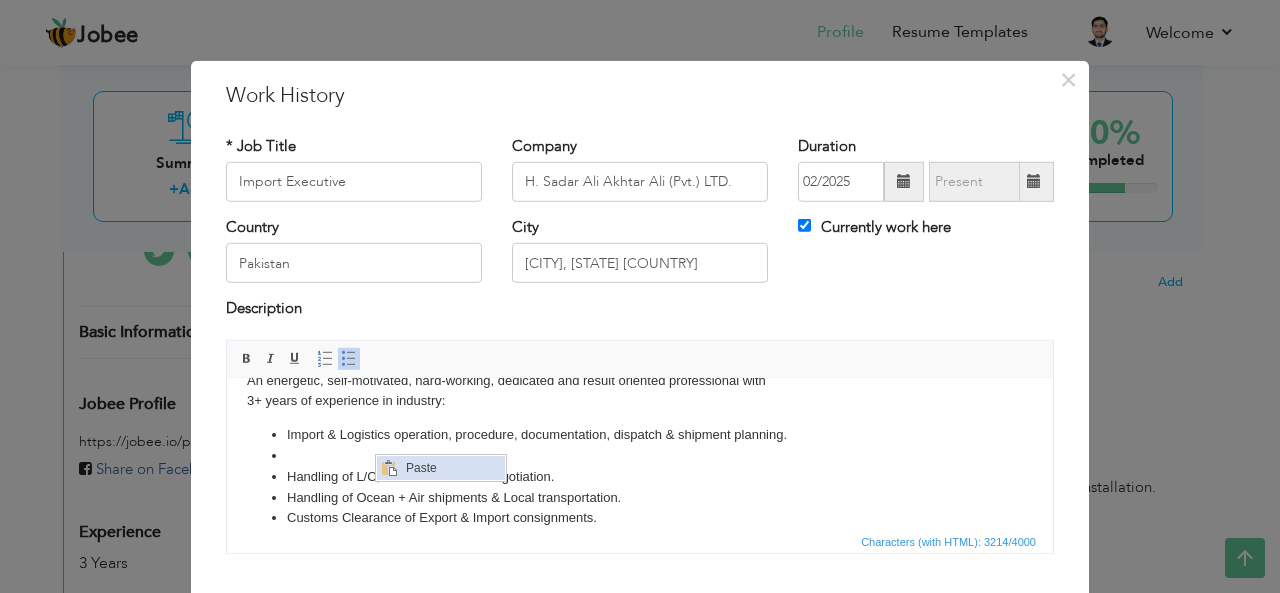 click at bounding box center [388, 467] 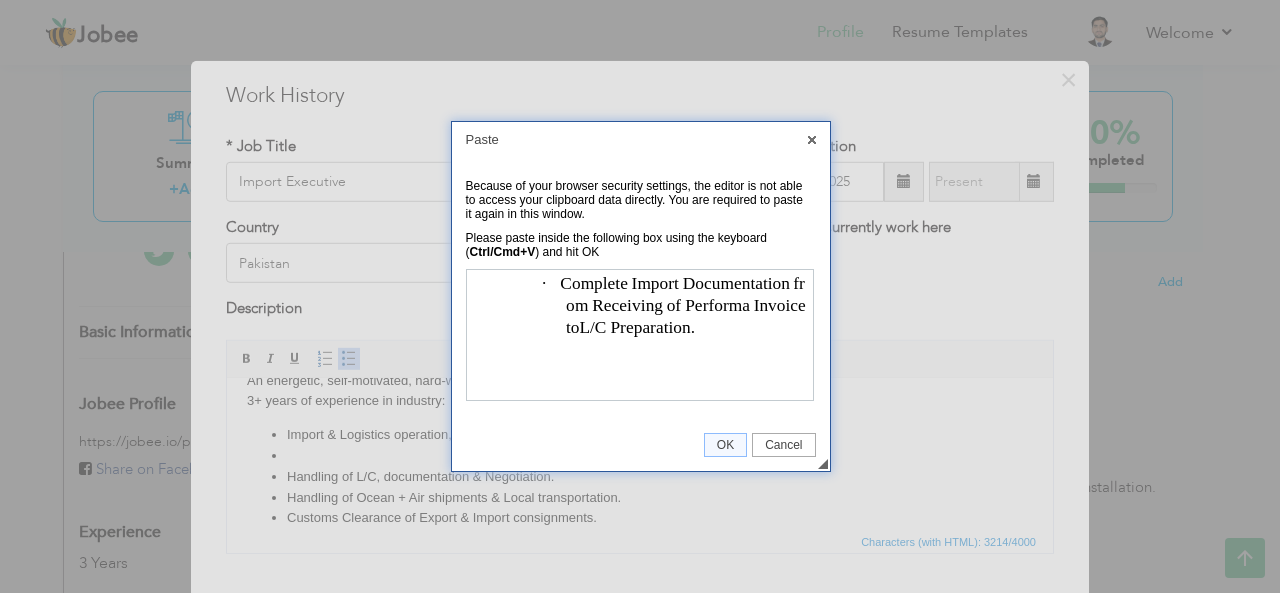 scroll, scrollTop: 0, scrollLeft: 0, axis: both 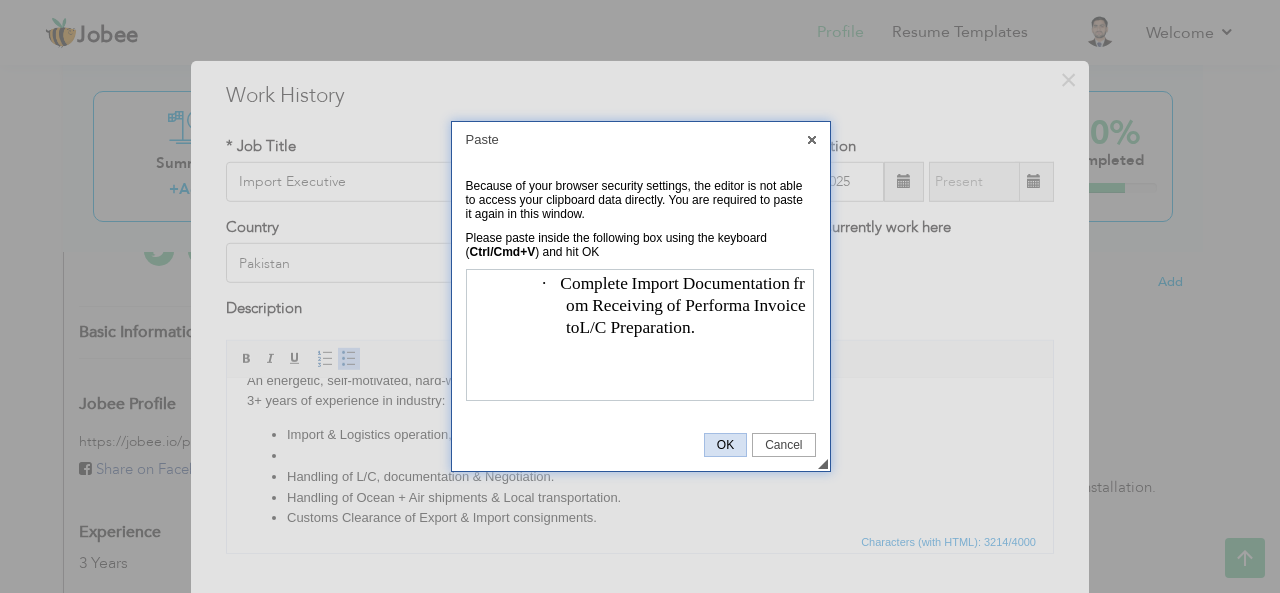 click on "OK" at bounding box center [725, 445] 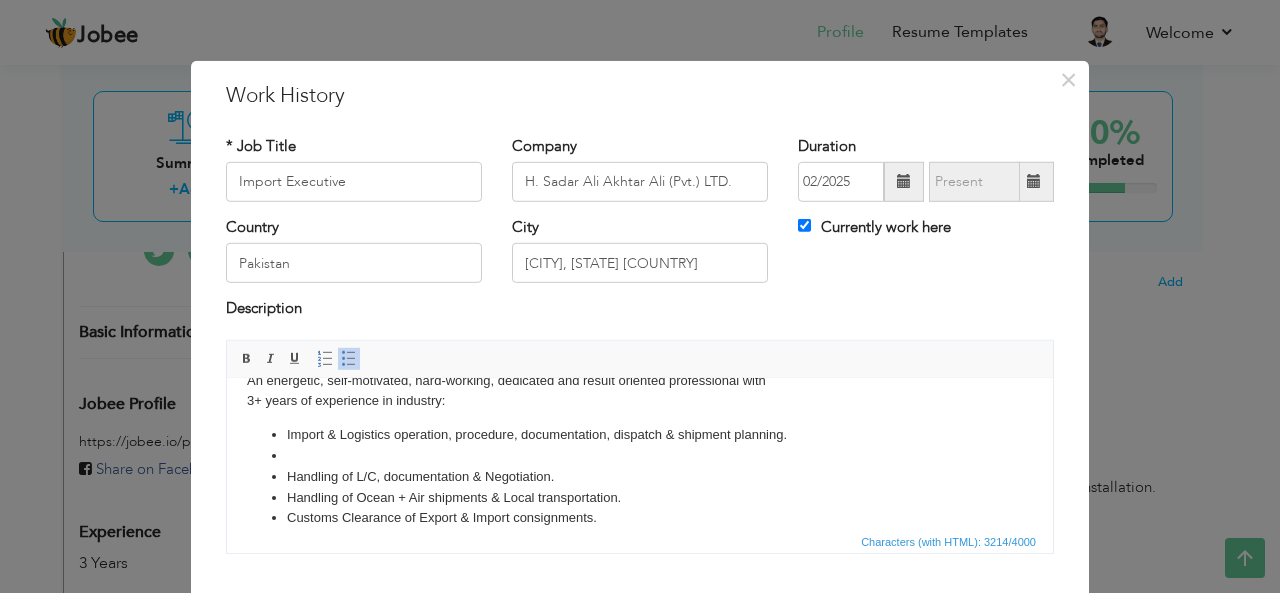click on "Import & Logistics operation, procedure, documentation, dispatch & shipment planning." at bounding box center [640, 434] 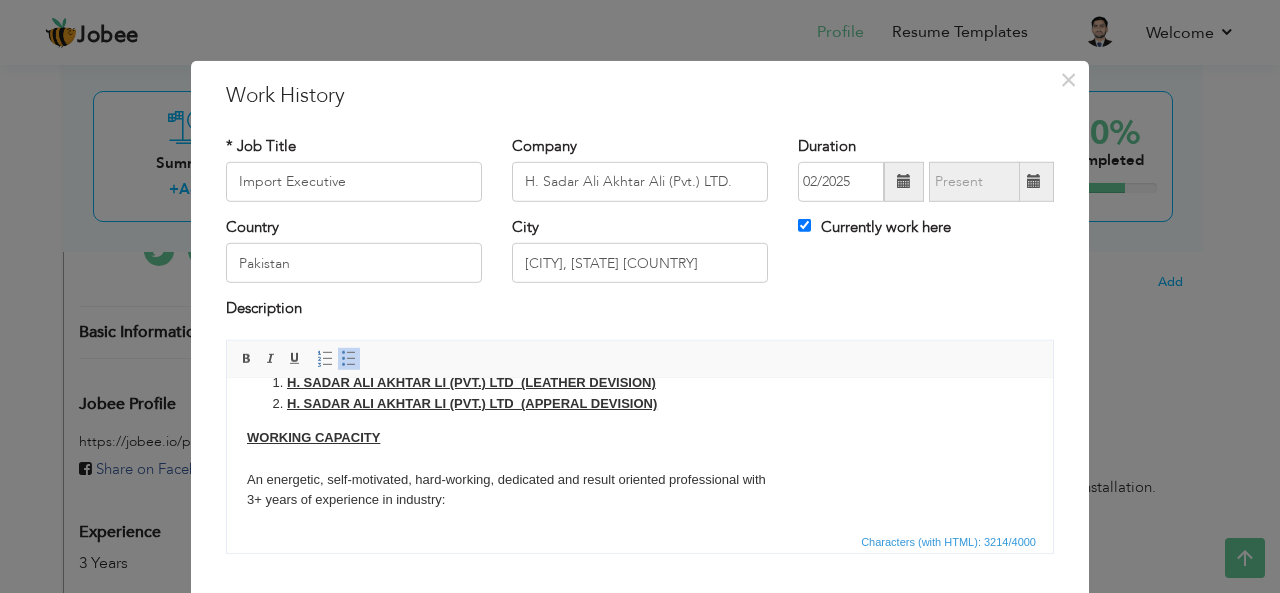 scroll, scrollTop: 200, scrollLeft: 0, axis: vertical 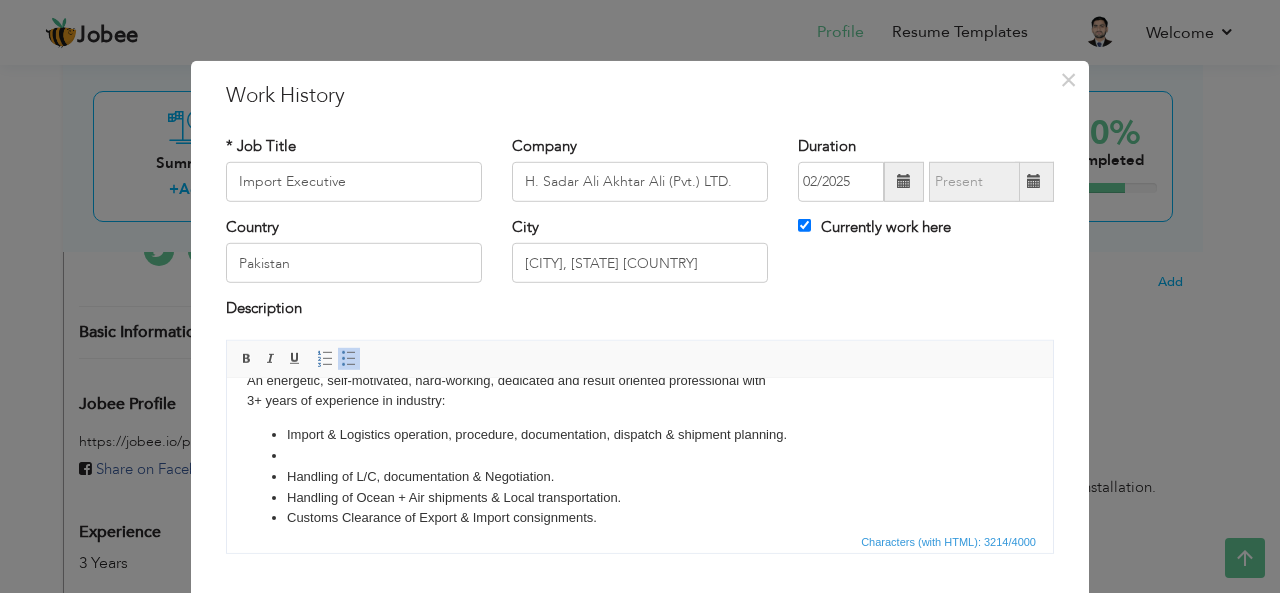 type 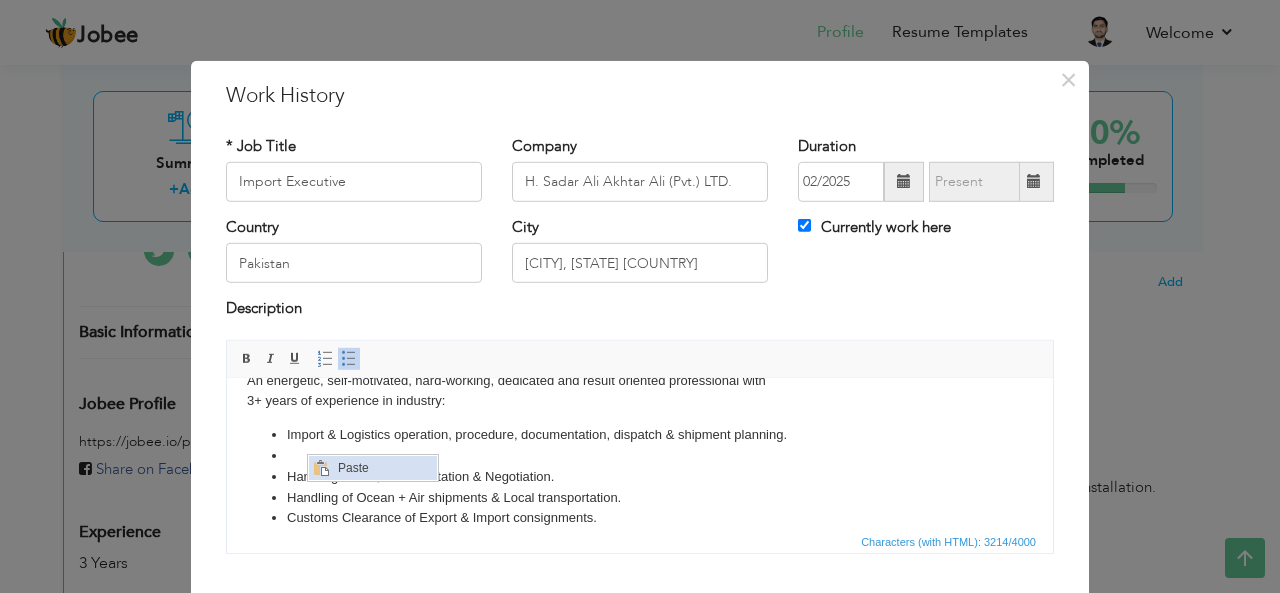 click on "Paste" at bounding box center (384, 467) 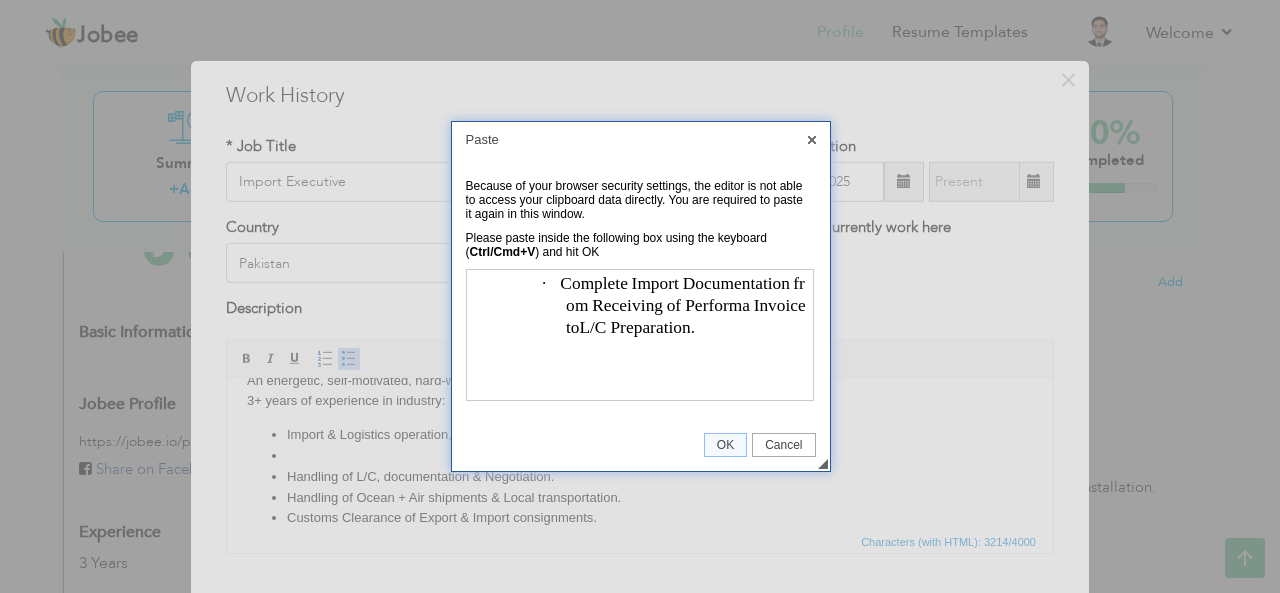scroll, scrollTop: 0, scrollLeft: 0, axis: both 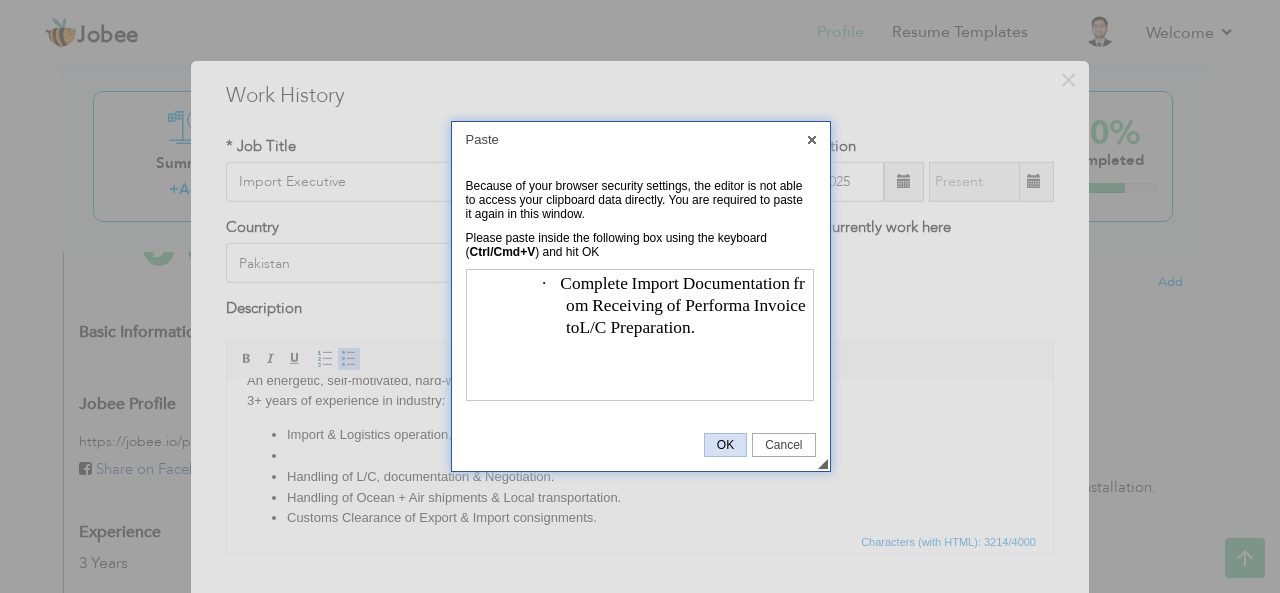 click on "OK" at bounding box center (725, 445) 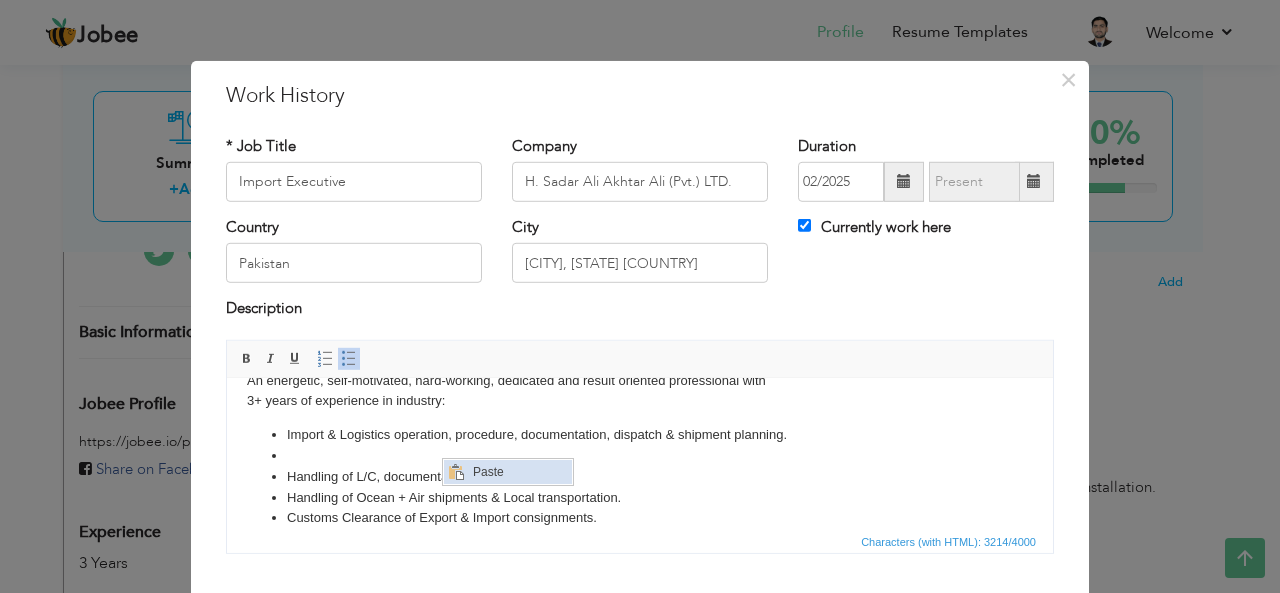 click at bounding box center (455, 471) 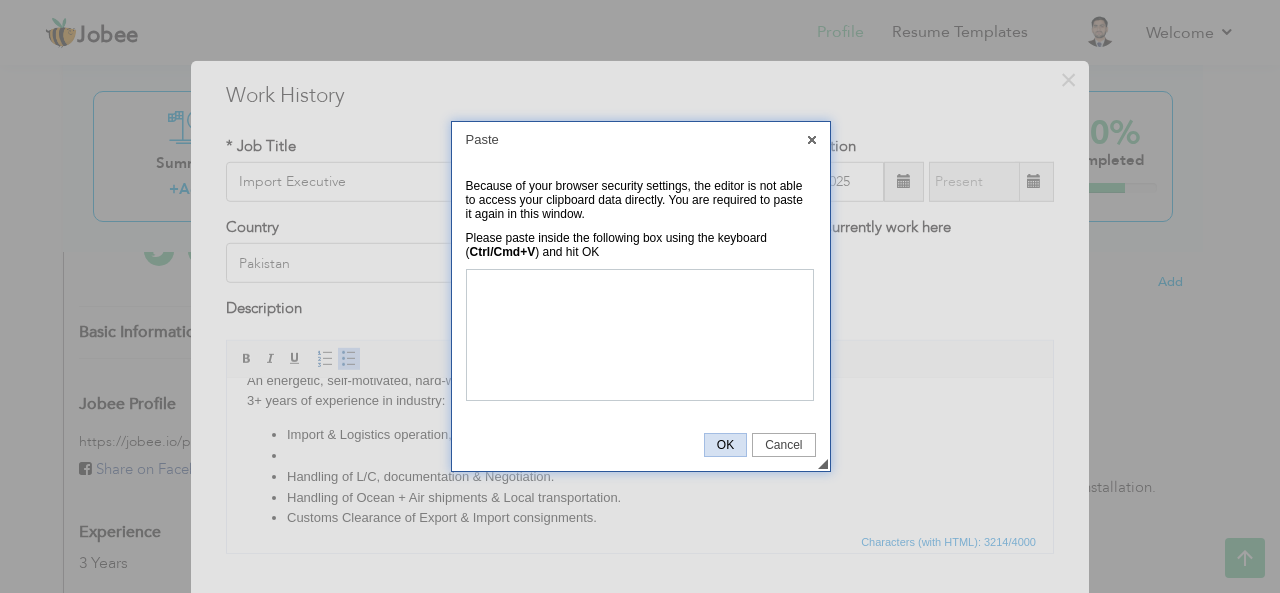 click on "OK" at bounding box center (725, 445) 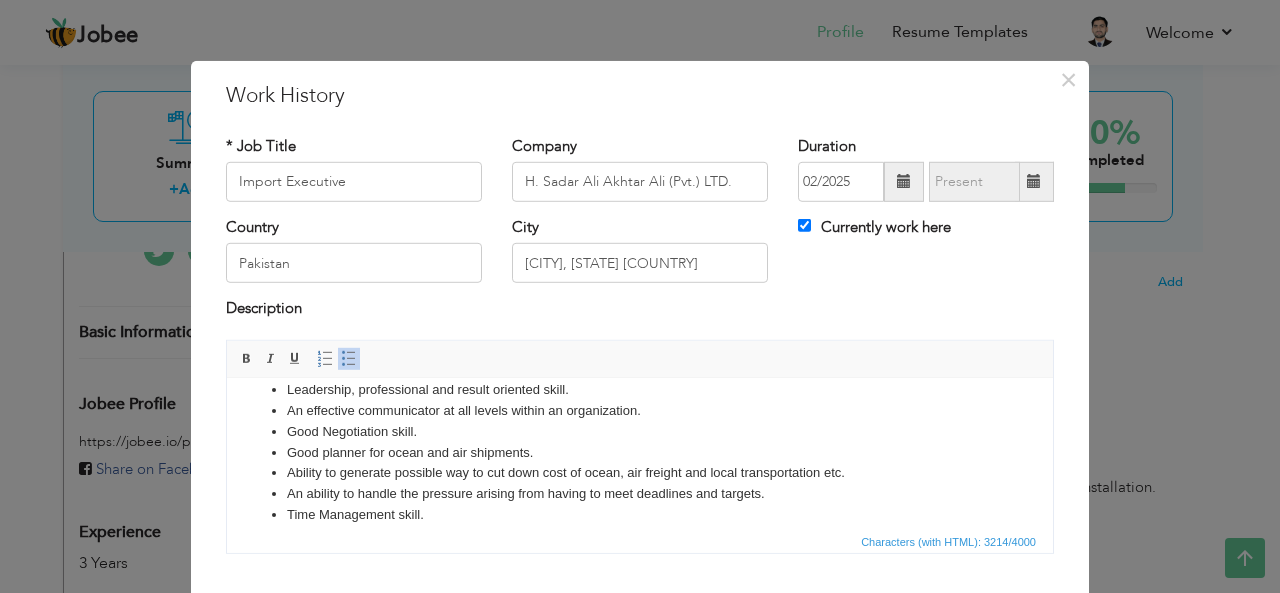 scroll, scrollTop: 911, scrollLeft: 0, axis: vertical 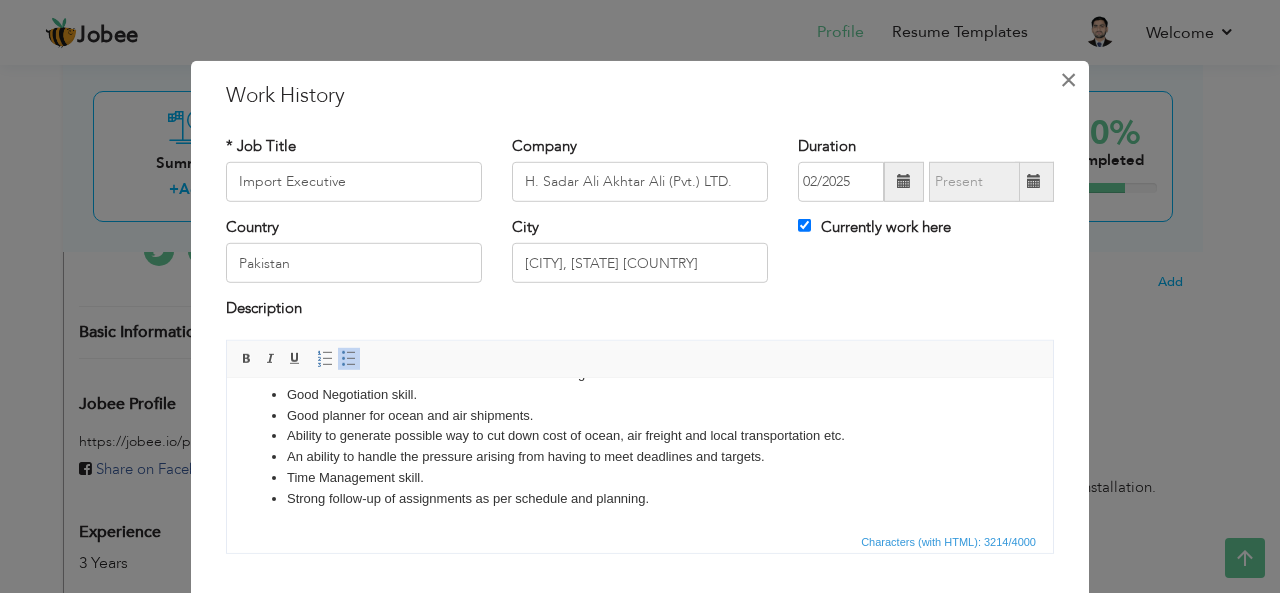 click on "×" at bounding box center (1068, 79) 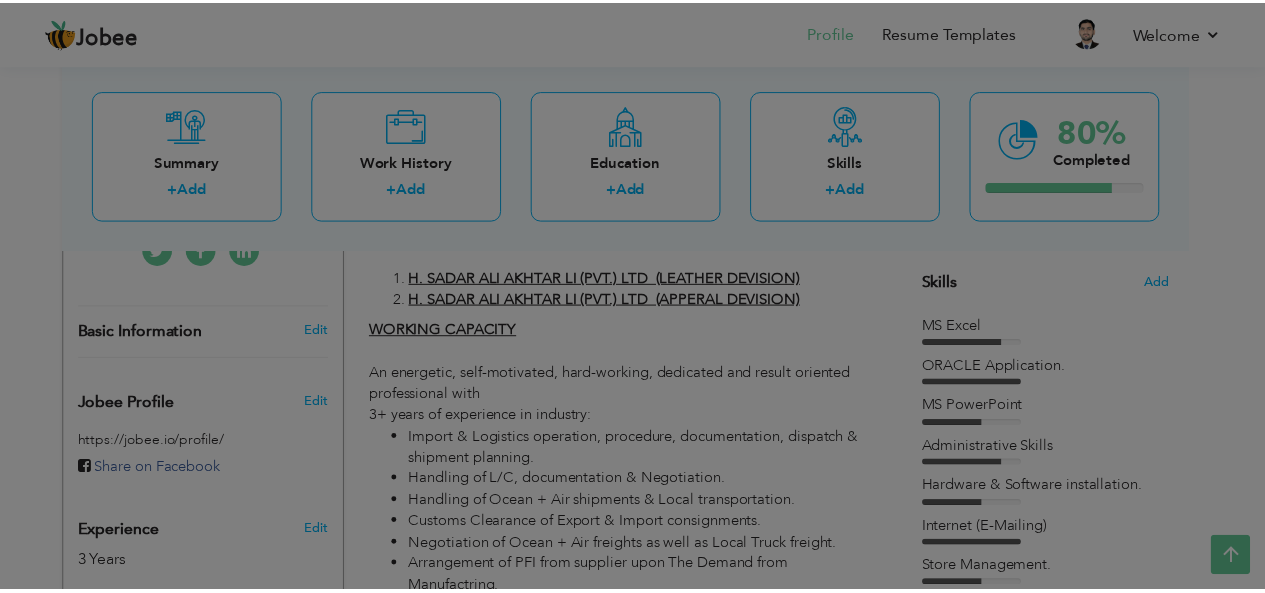 scroll, scrollTop: 0, scrollLeft: 0, axis: both 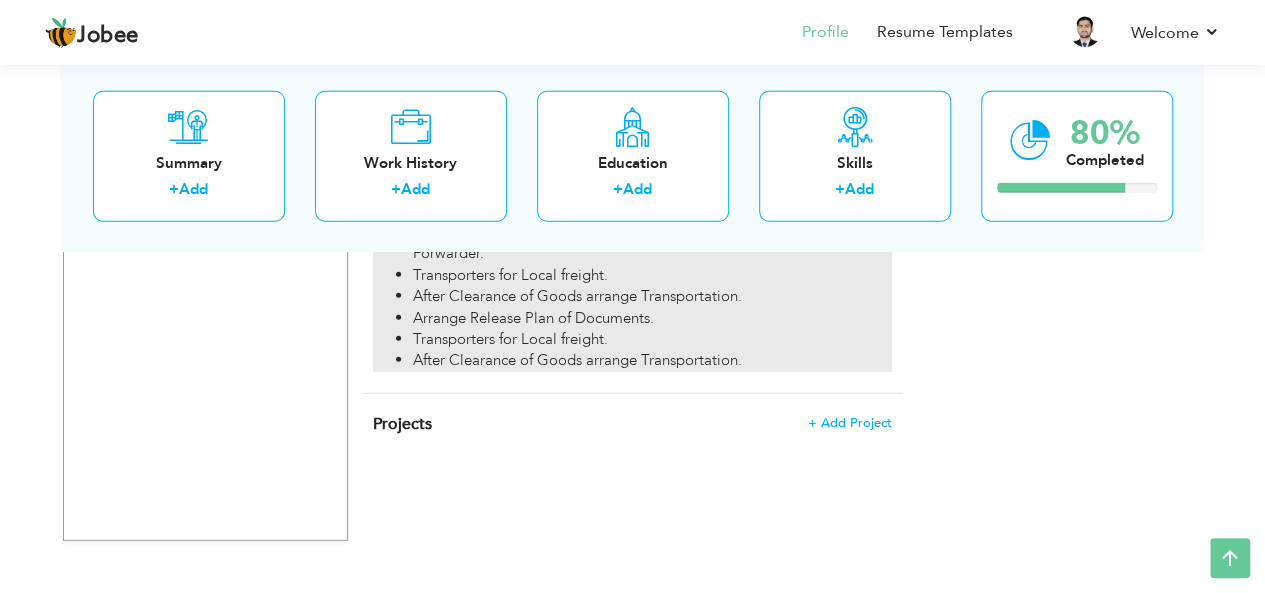 click on "Transporters for Local freight." at bounding box center [652, 339] 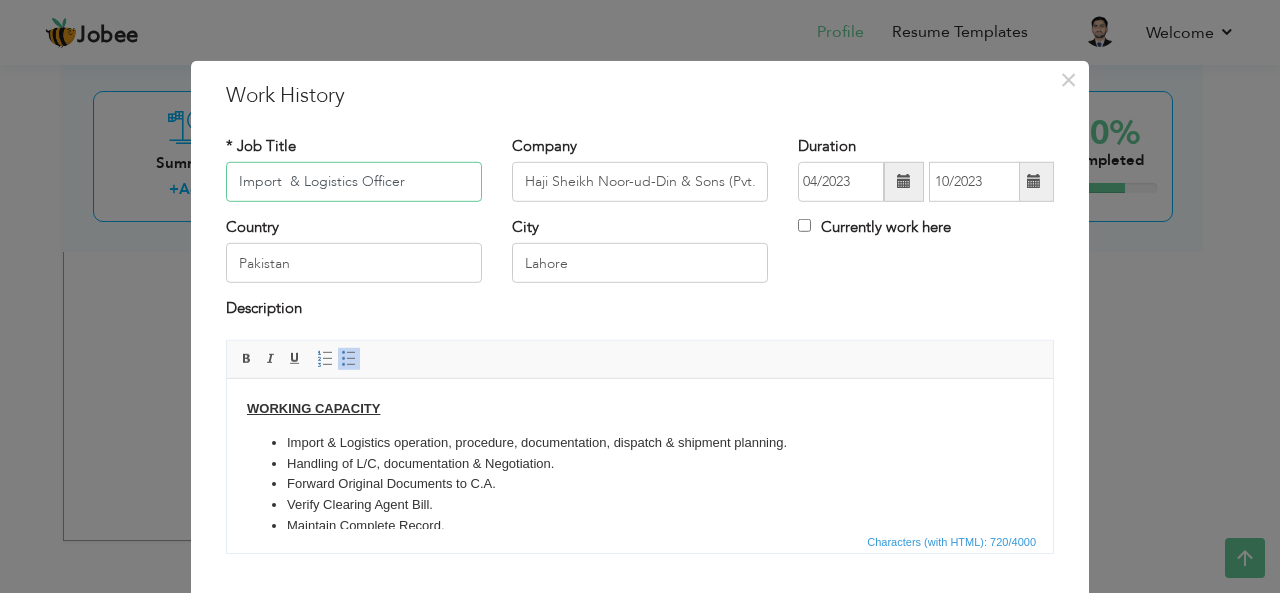 scroll, scrollTop: 120, scrollLeft: 0, axis: vertical 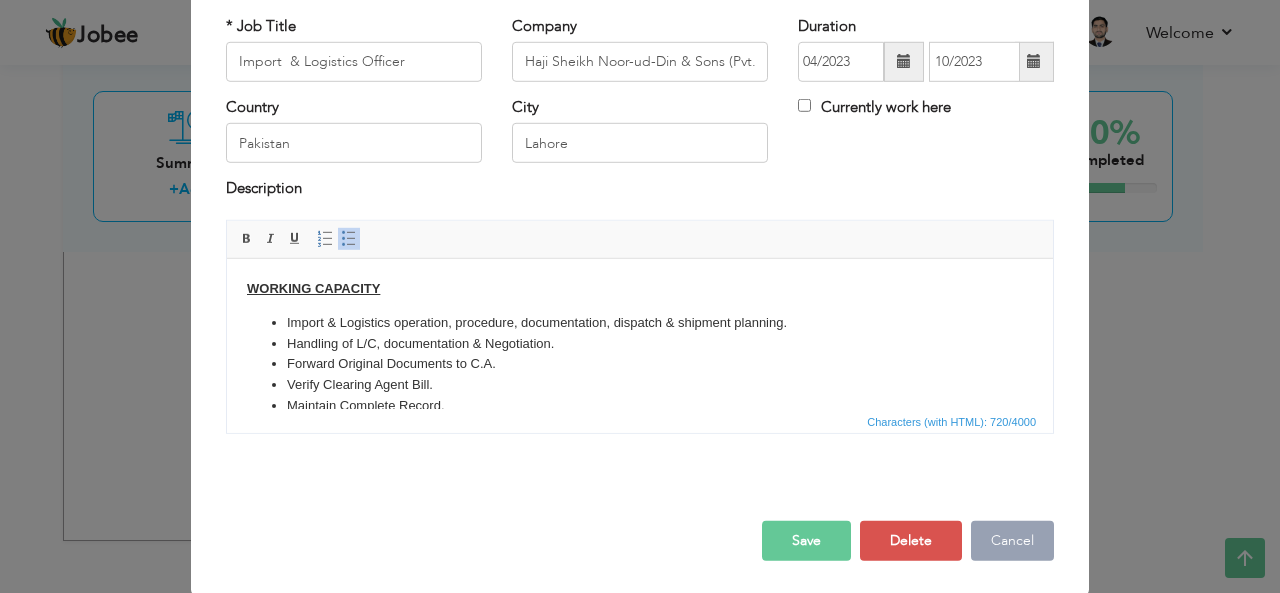 click on "Cancel" at bounding box center [1012, 541] 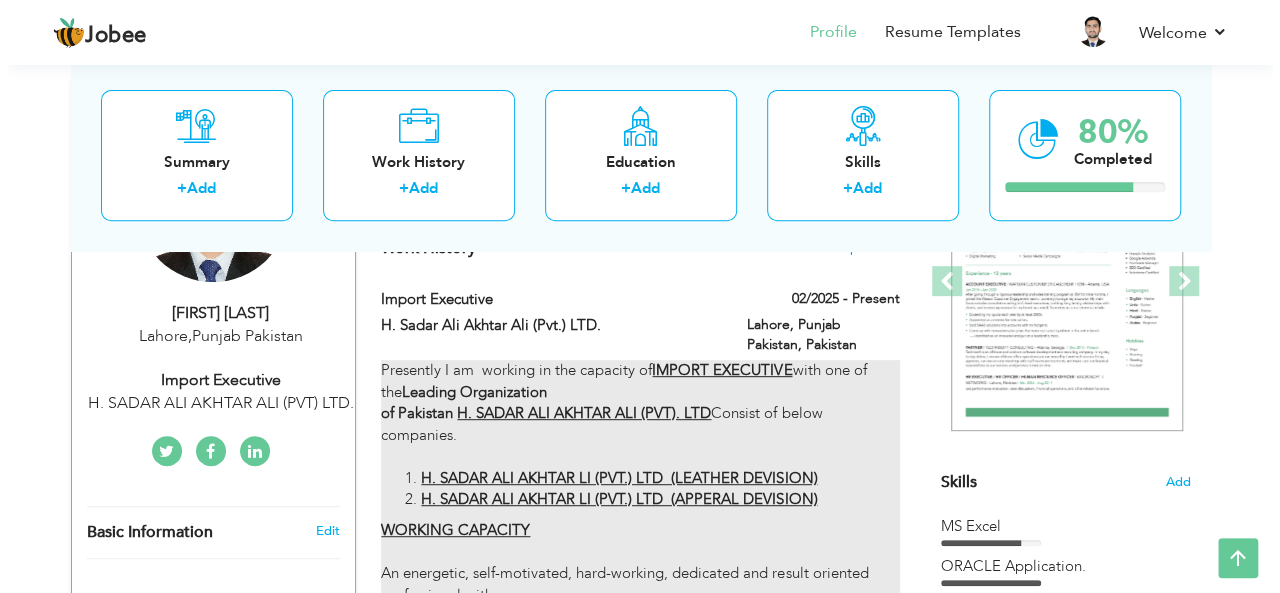 scroll, scrollTop: 498, scrollLeft: 0, axis: vertical 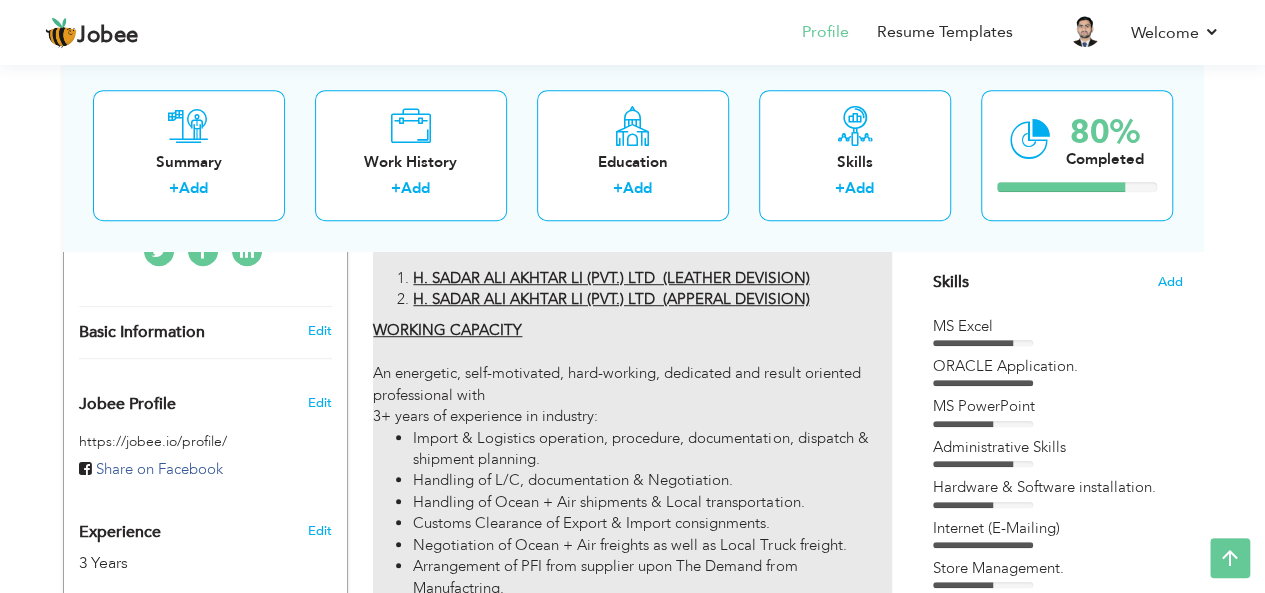 click on "Import & Logistics operation, procedure, documentation, dispatch & shipment planning." at bounding box center [652, 449] 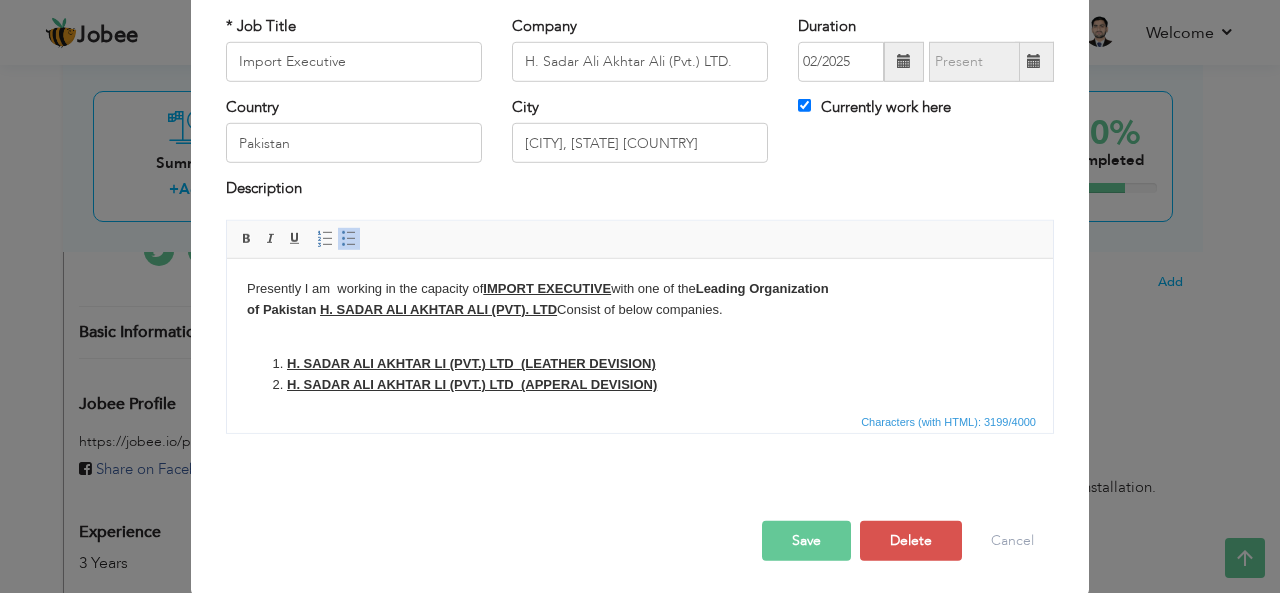 scroll, scrollTop: 0, scrollLeft: 0, axis: both 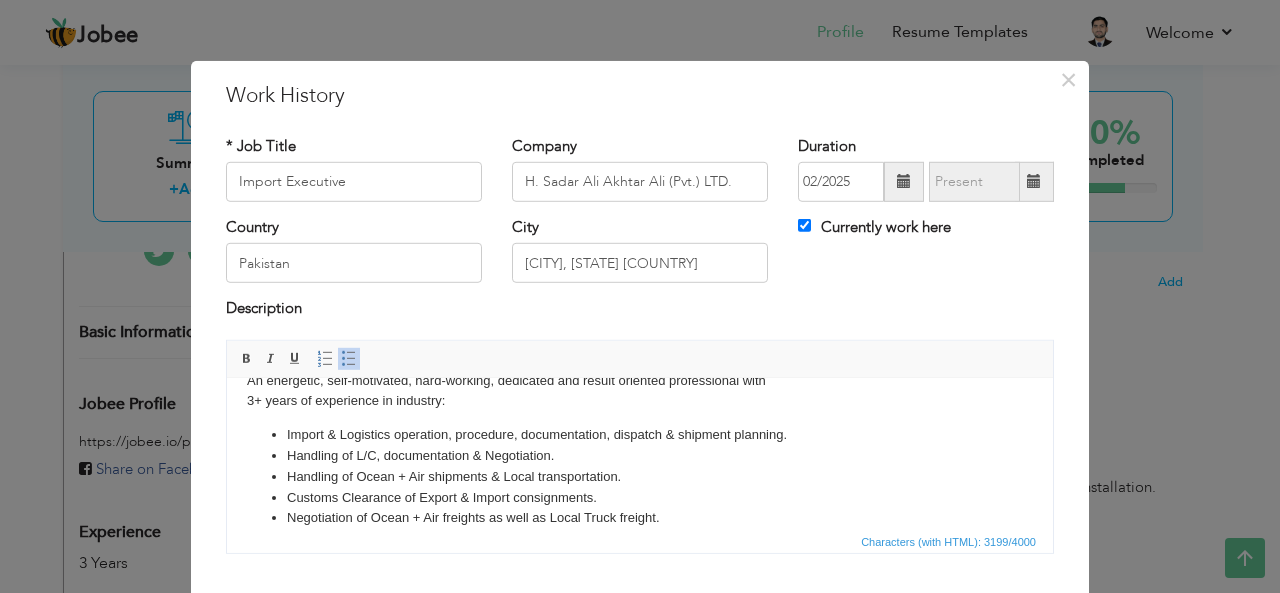 click on "Import & Logistics operation, procedure, documentation, dispatch & shipment planning." at bounding box center (640, 434) 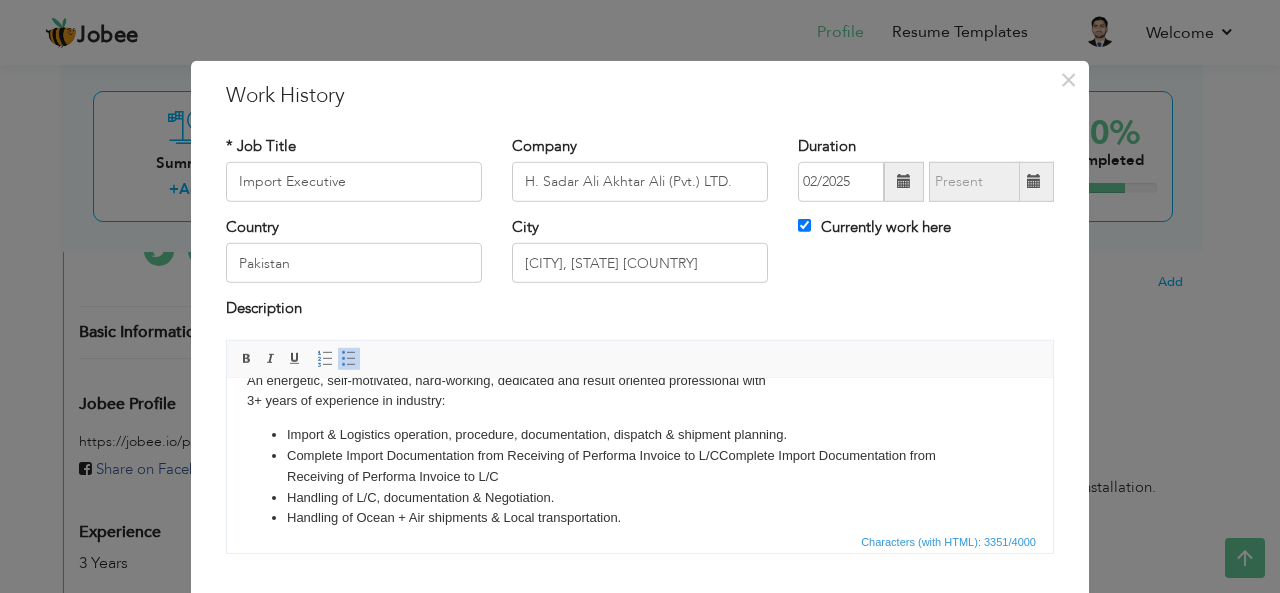 click on "Handling of Ocean + Air shipments & Local transportation." at bounding box center (640, 517) 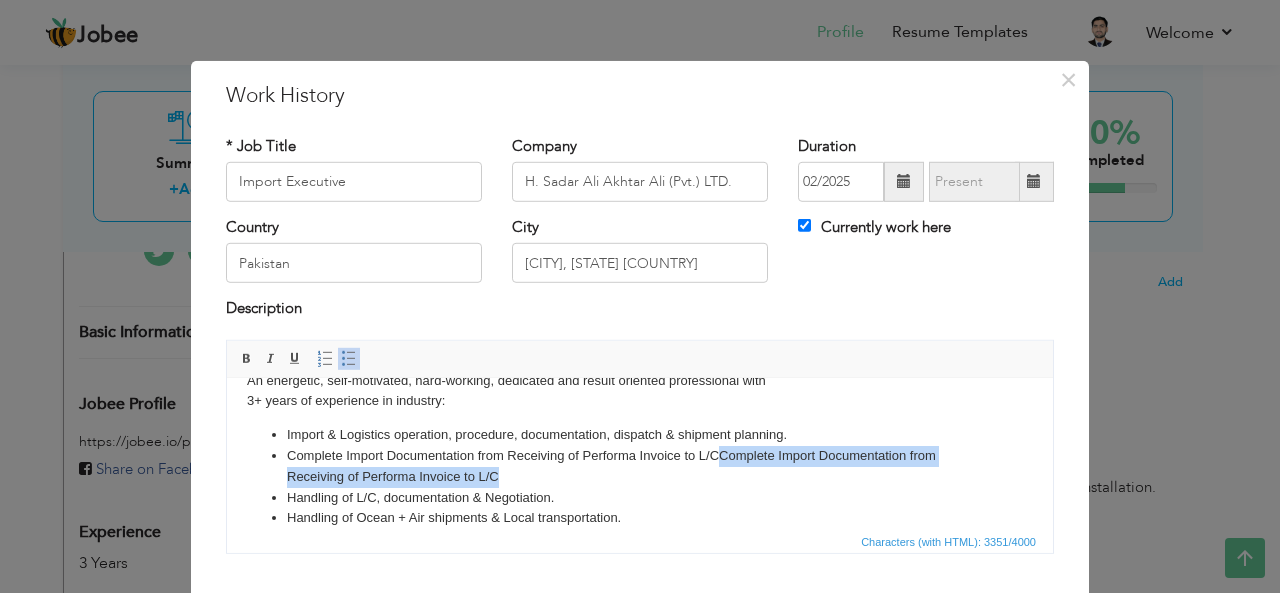 drag, startPoint x: 723, startPoint y: 455, endPoint x: 929, endPoint y: 472, distance: 206.70027 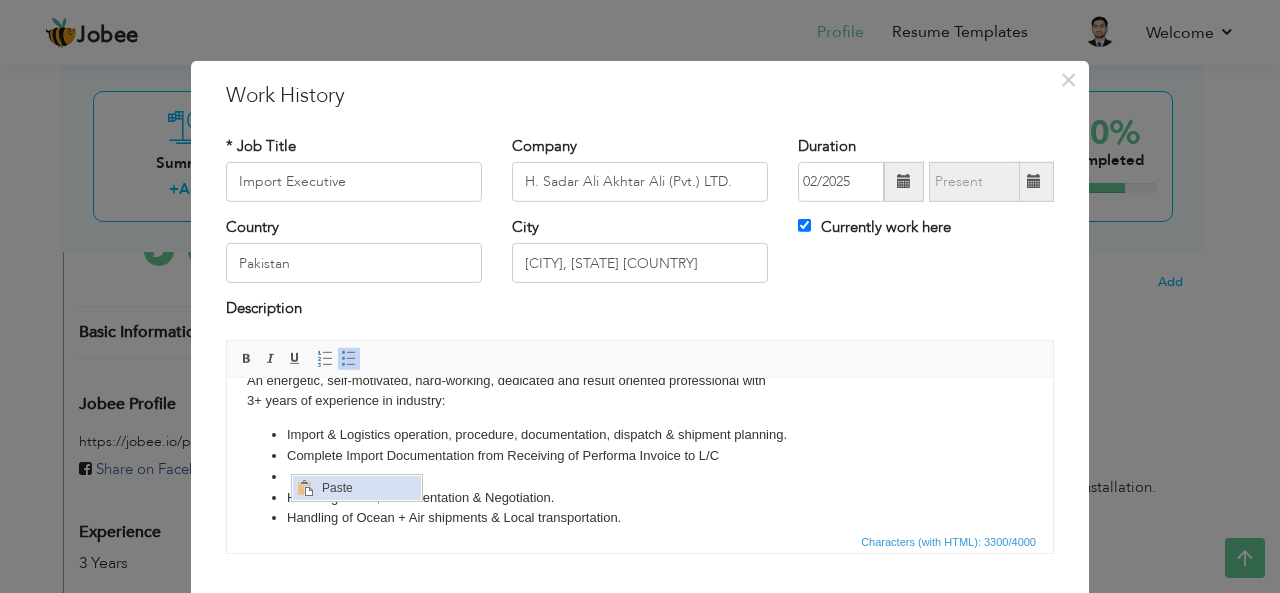 click at bounding box center (304, 487) 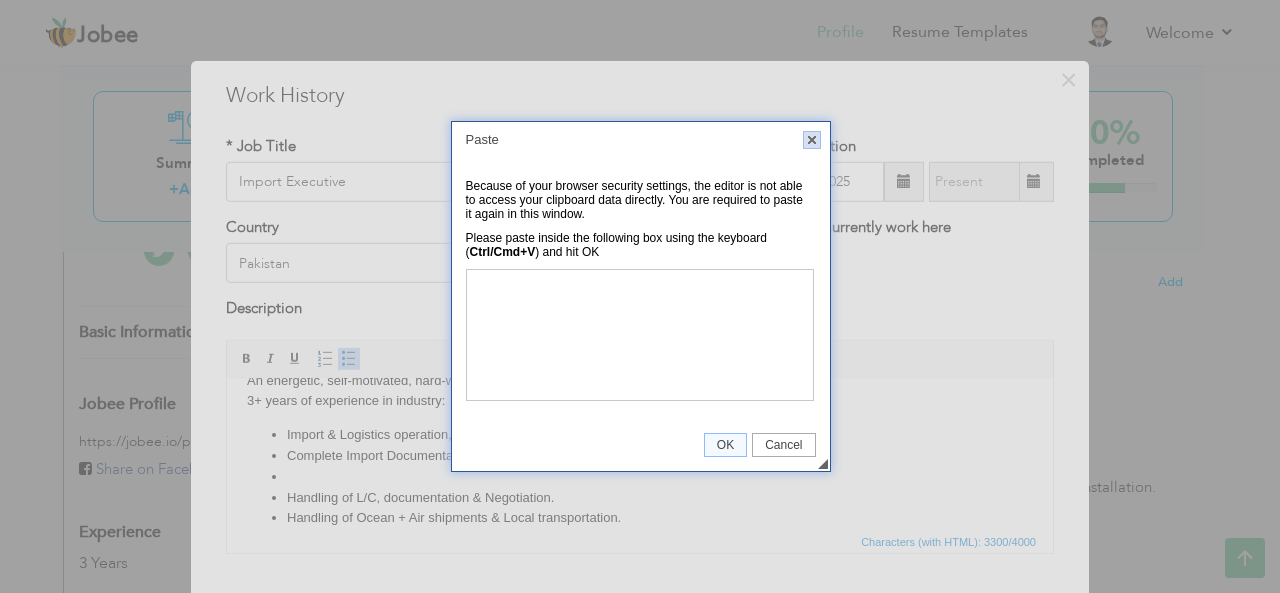 click on "X" at bounding box center [812, 140] 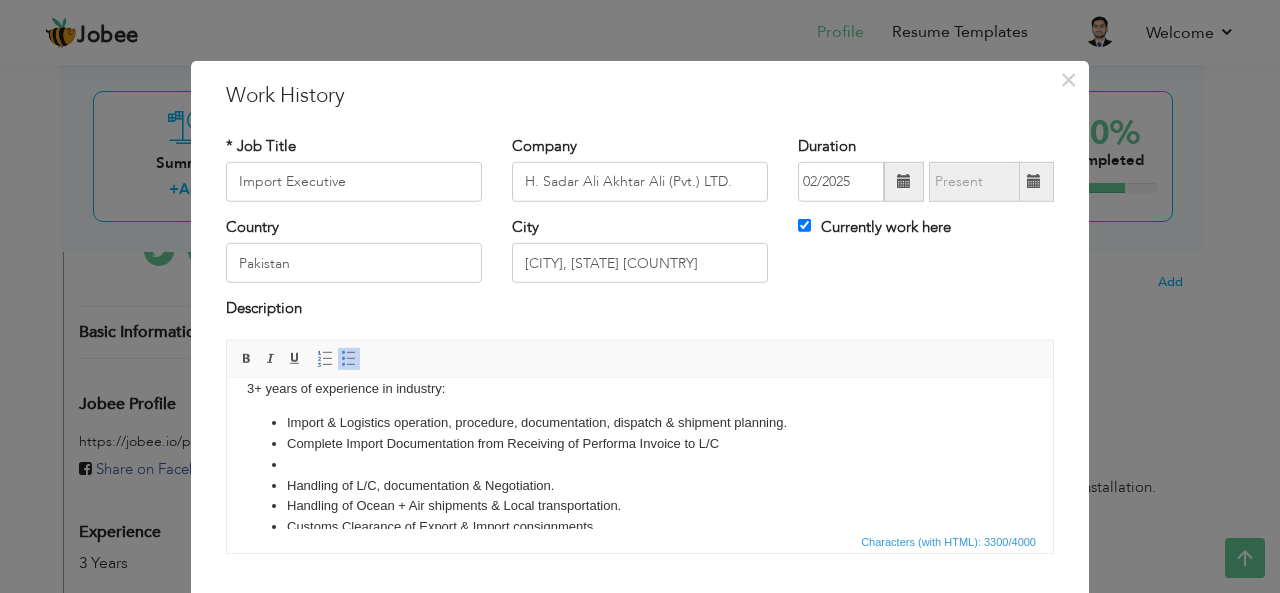 scroll, scrollTop: 200, scrollLeft: 0, axis: vertical 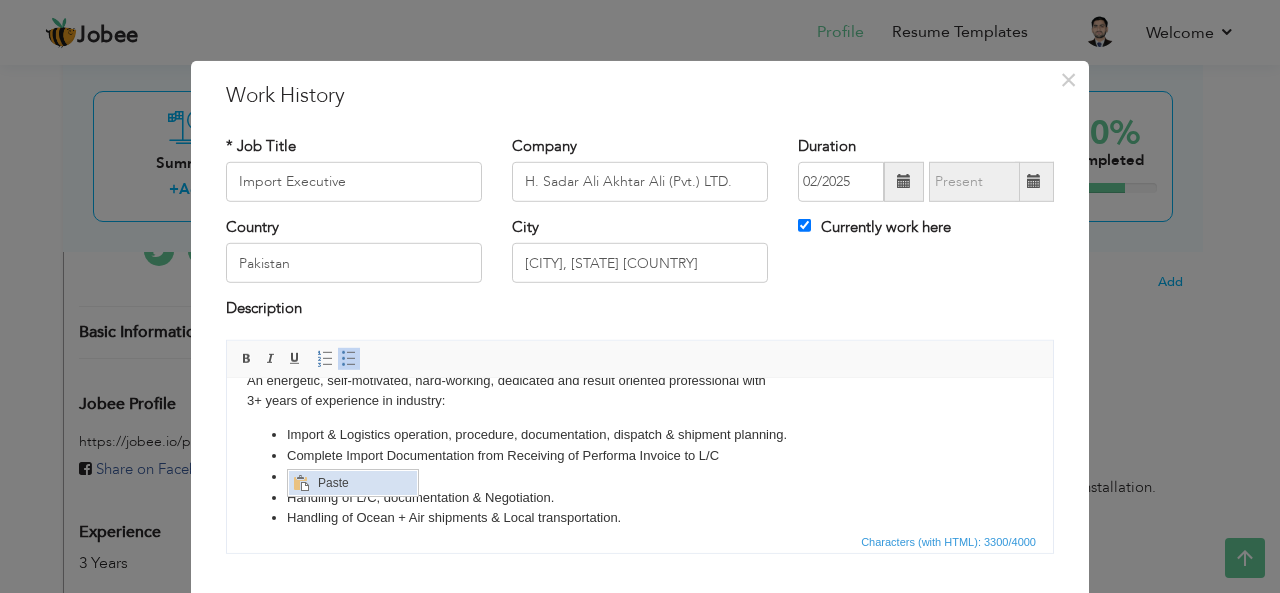 click at bounding box center (300, 482) 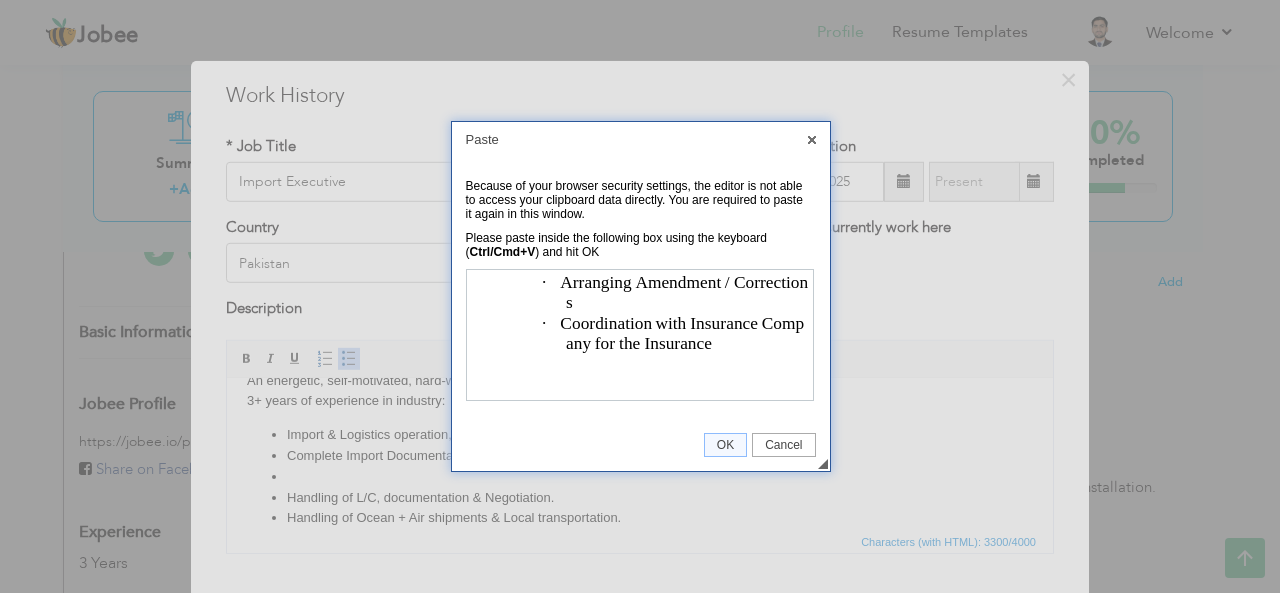 scroll, scrollTop: 0, scrollLeft: 0, axis: both 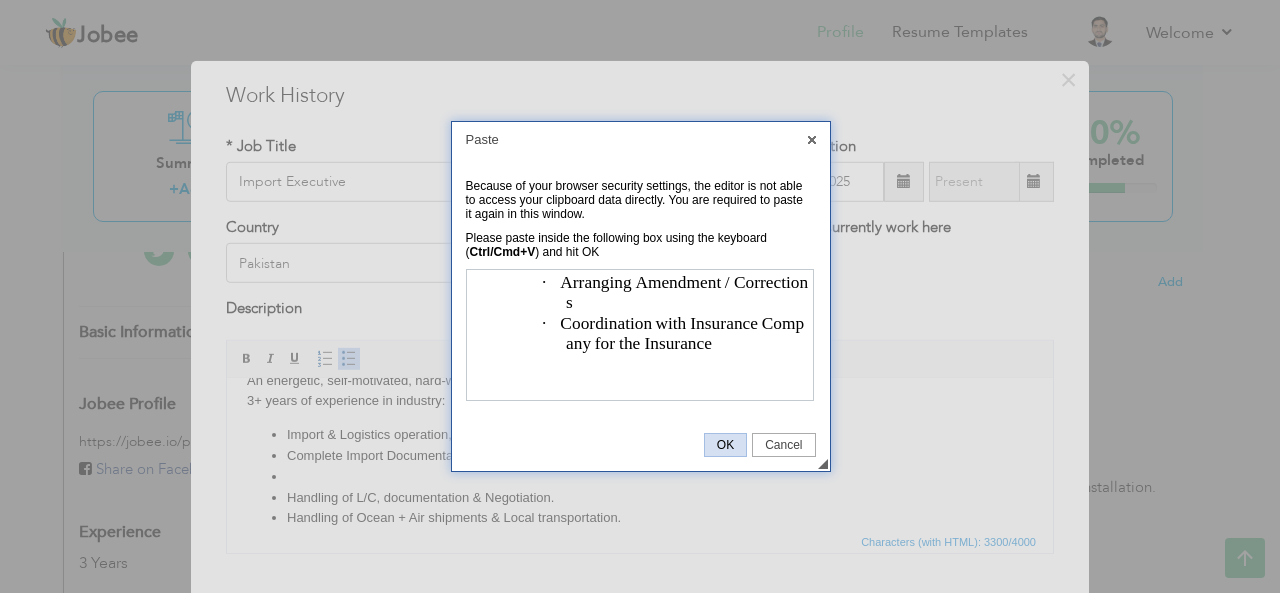click on "OK" at bounding box center [725, 445] 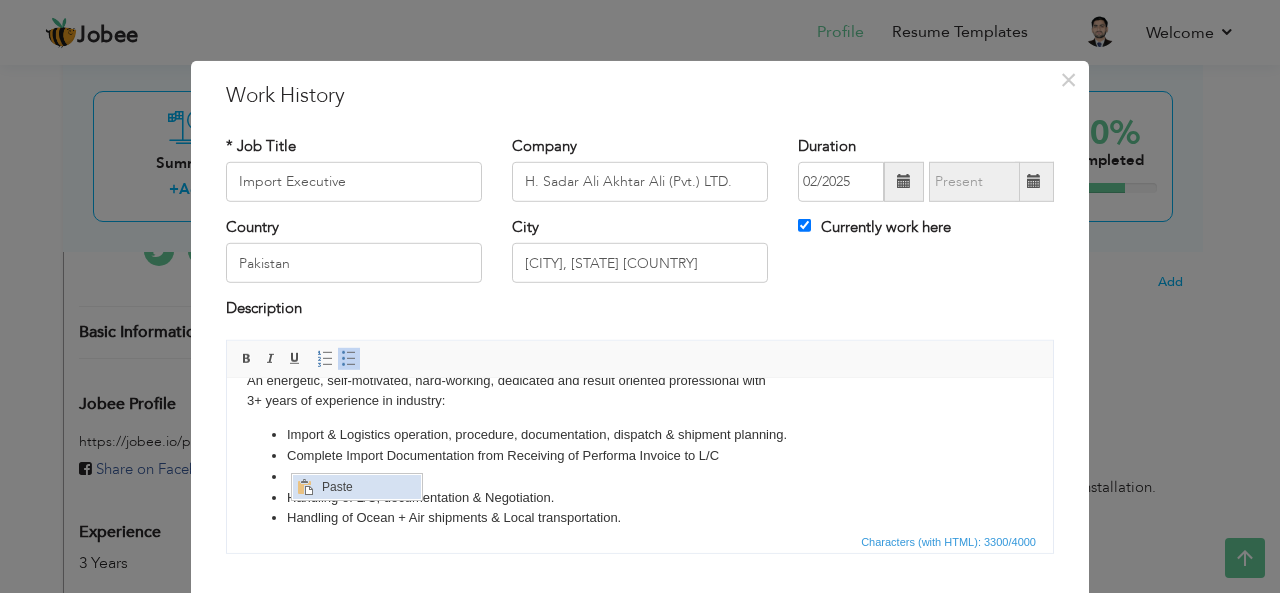 click at bounding box center [304, 486] 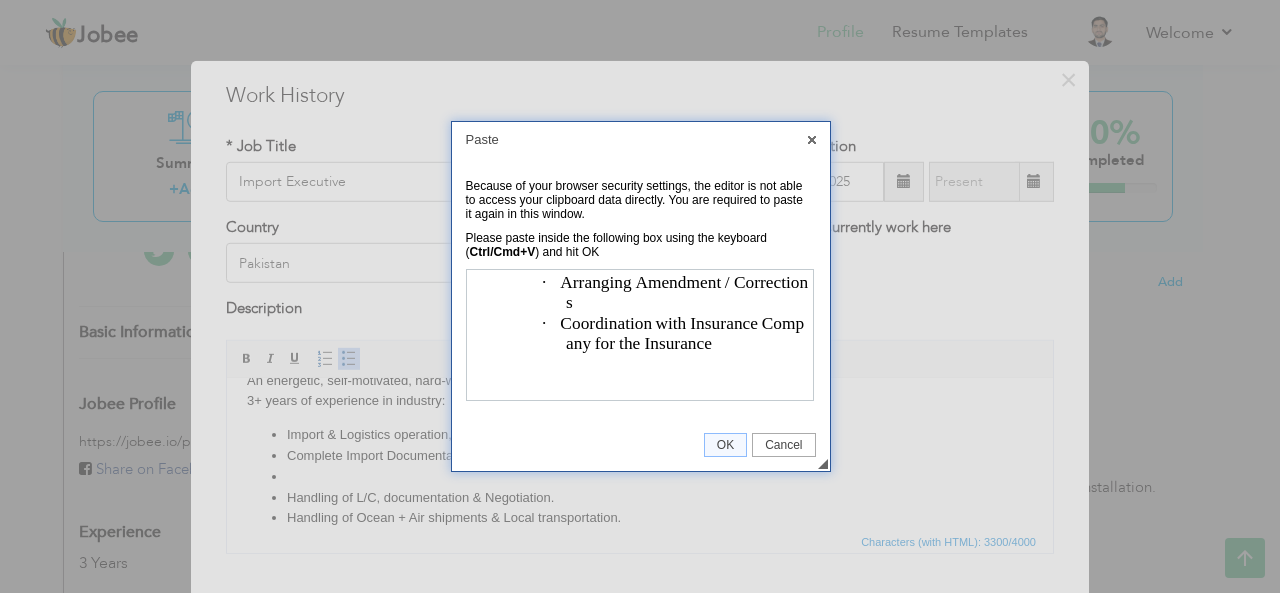 scroll, scrollTop: 0, scrollLeft: 0, axis: both 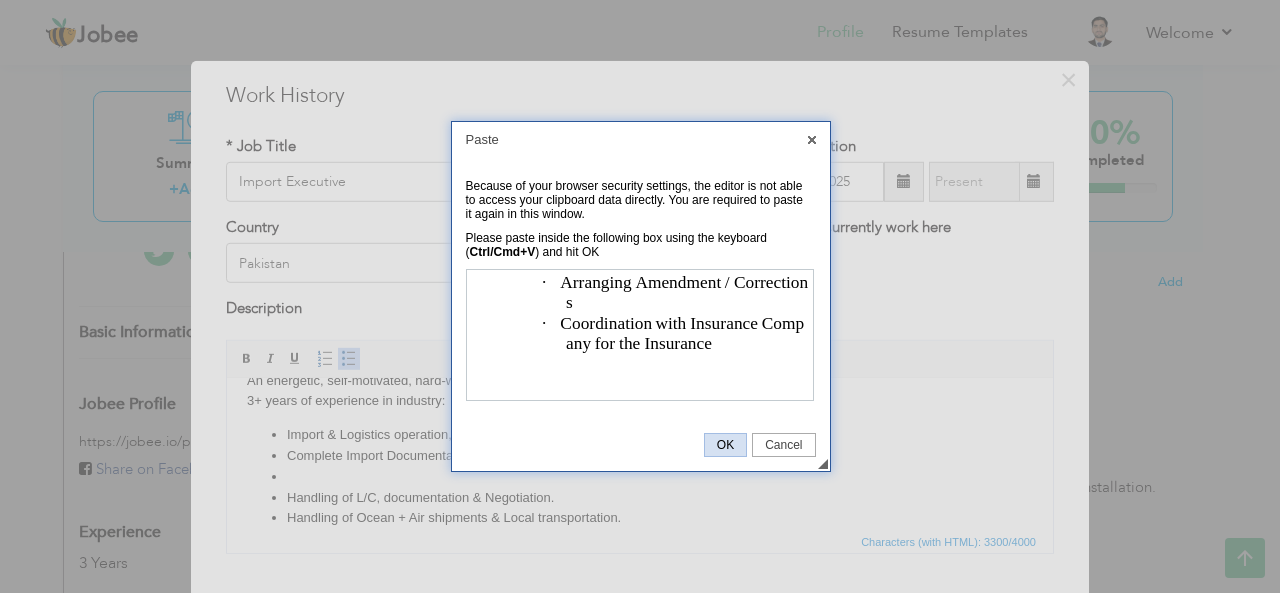 click on "OK" at bounding box center (725, 445) 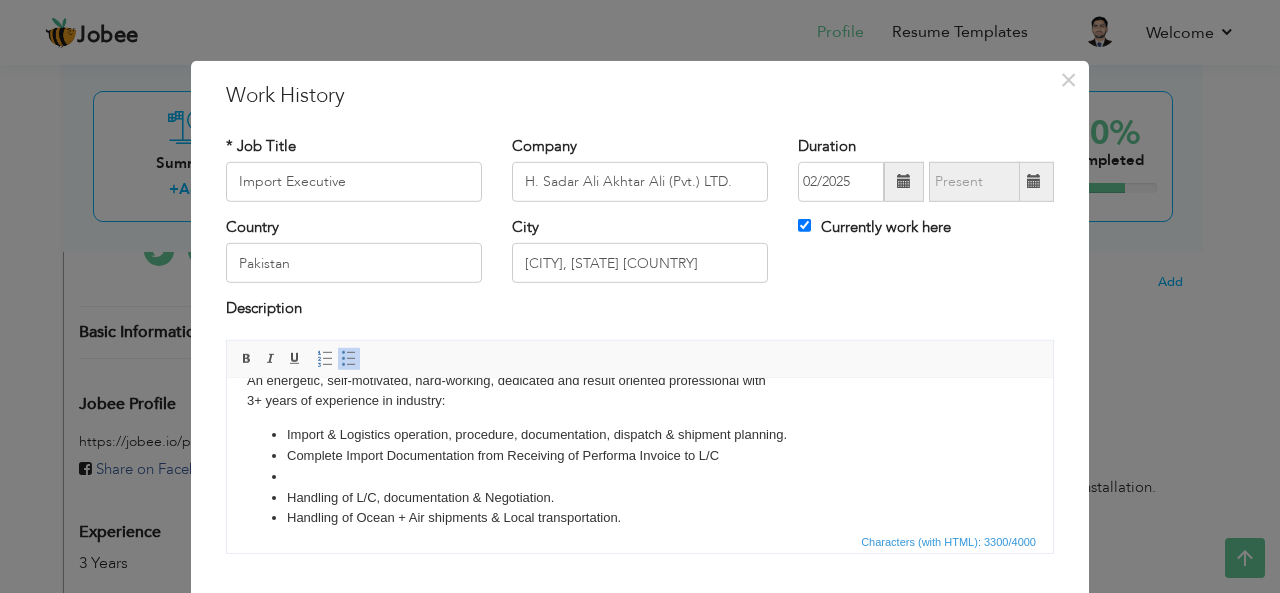 click on "Handling of Ocean + Air shipments & Local transportation." at bounding box center [640, 517] 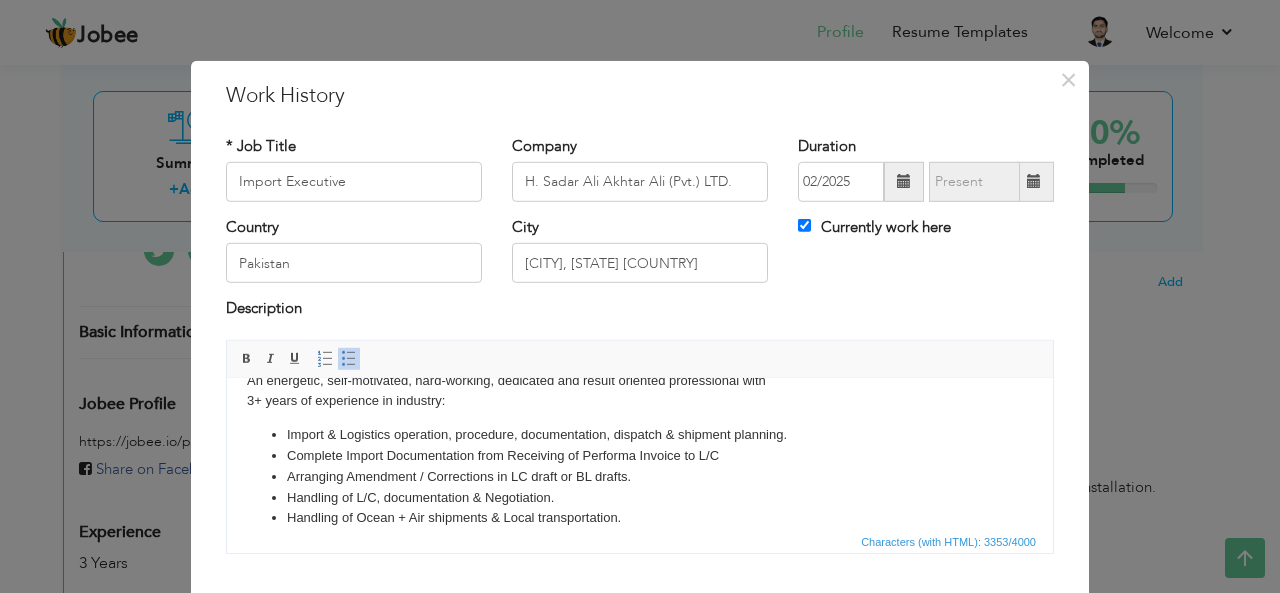 click on "Handling of L/C, documentation & Negotiation." at bounding box center [640, 497] 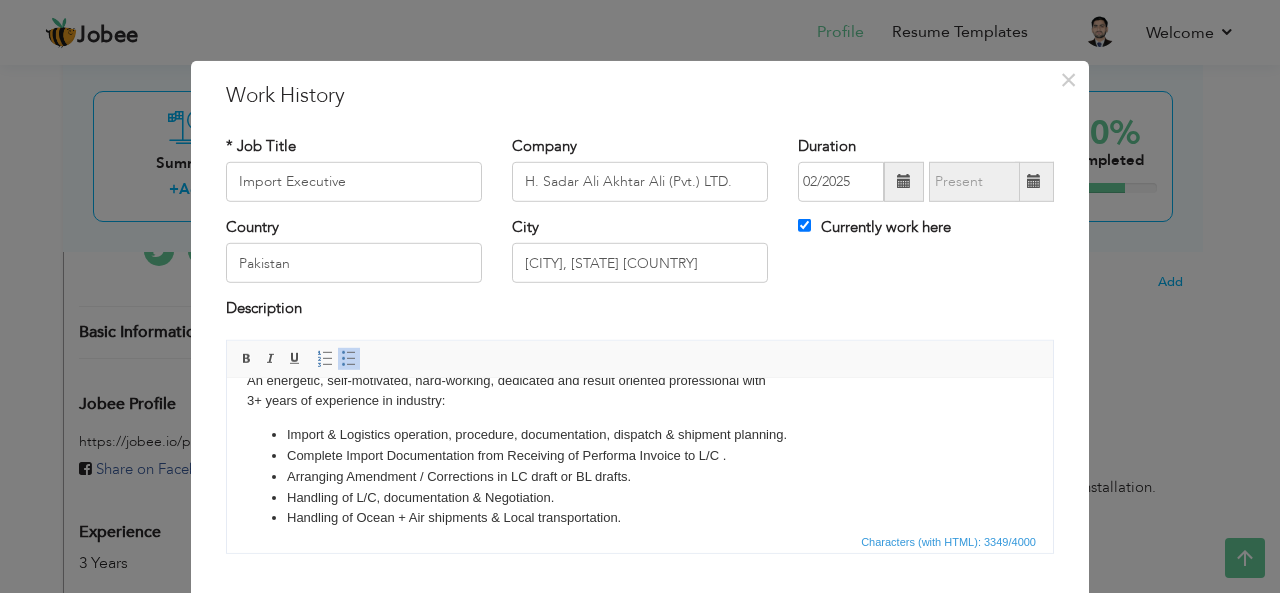 click on "Arranging Amendment / Corrections in LC draft or BL drafts." at bounding box center (640, 476) 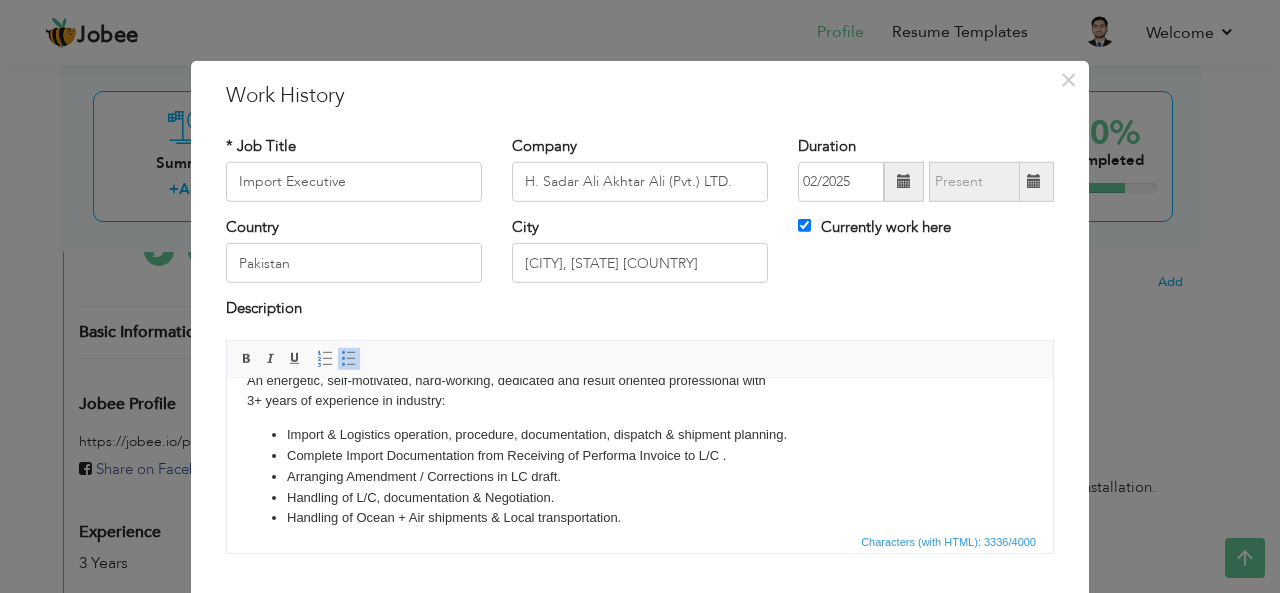 click on "Handling of L/C, documentation & Negotiation." at bounding box center [640, 497] 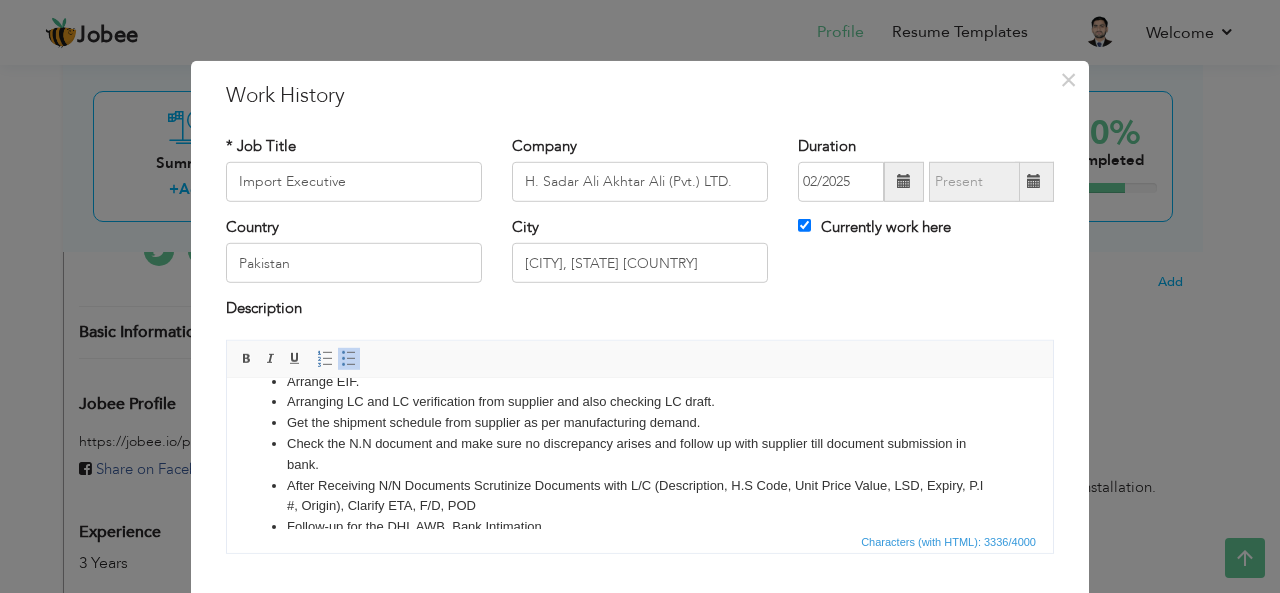 scroll, scrollTop: 932, scrollLeft: 0, axis: vertical 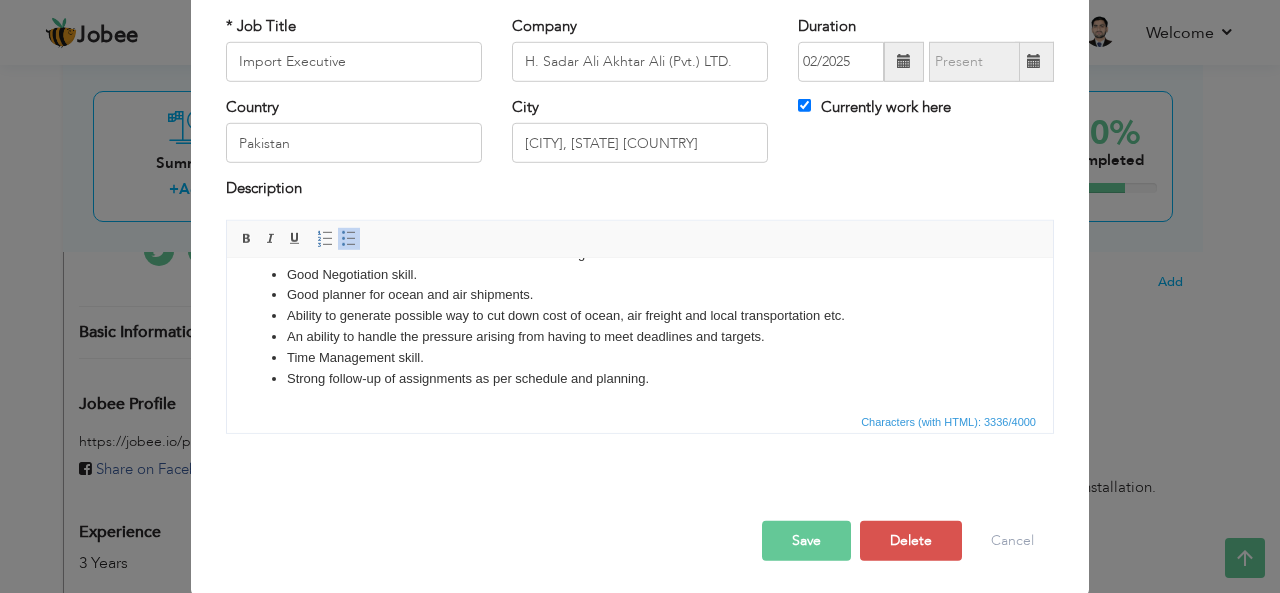 click on "Save" at bounding box center (806, 541) 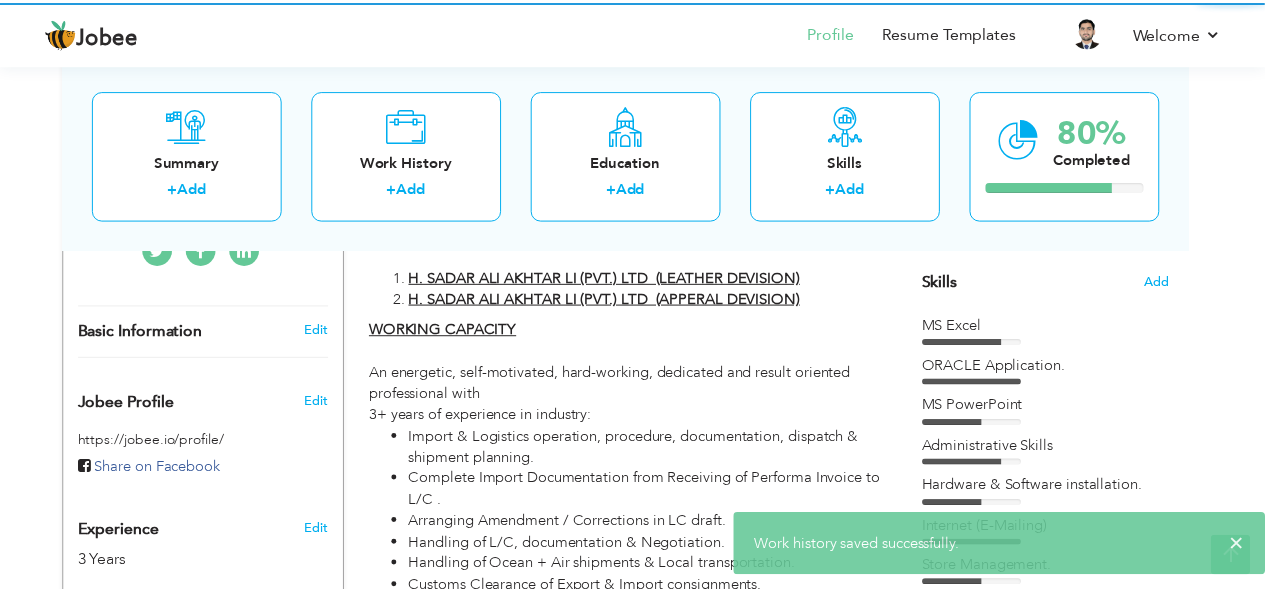 scroll, scrollTop: 0, scrollLeft: 0, axis: both 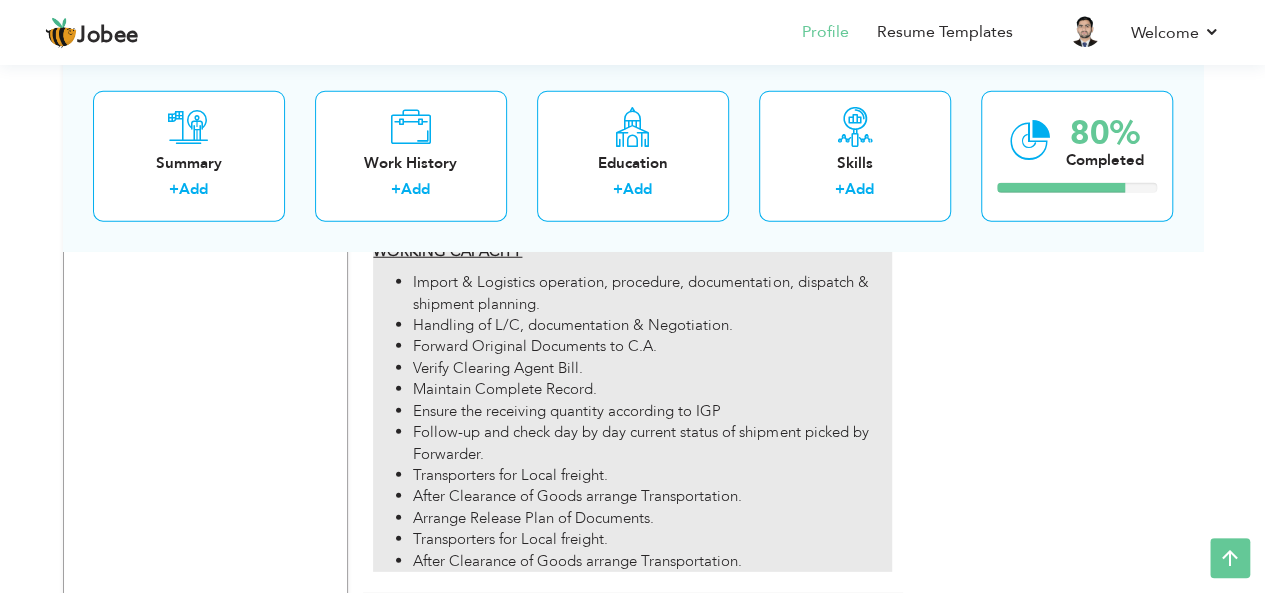 click on "Verify Clearing Agent Bill." at bounding box center [652, 368] 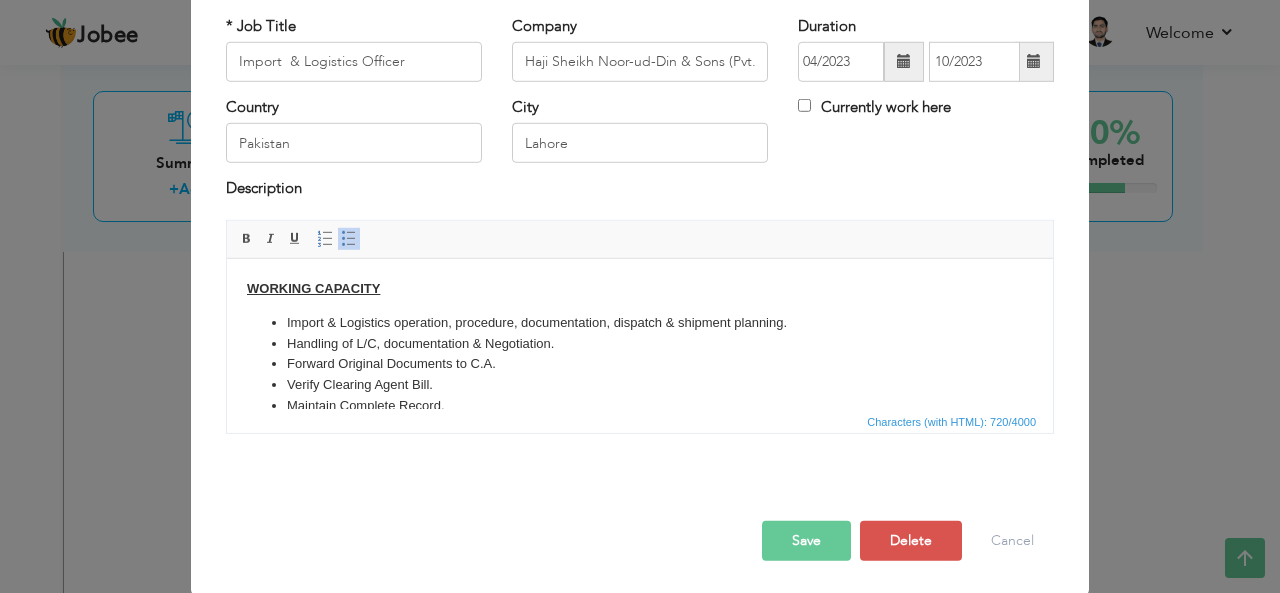 scroll, scrollTop: 0, scrollLeft: 0, axis: both 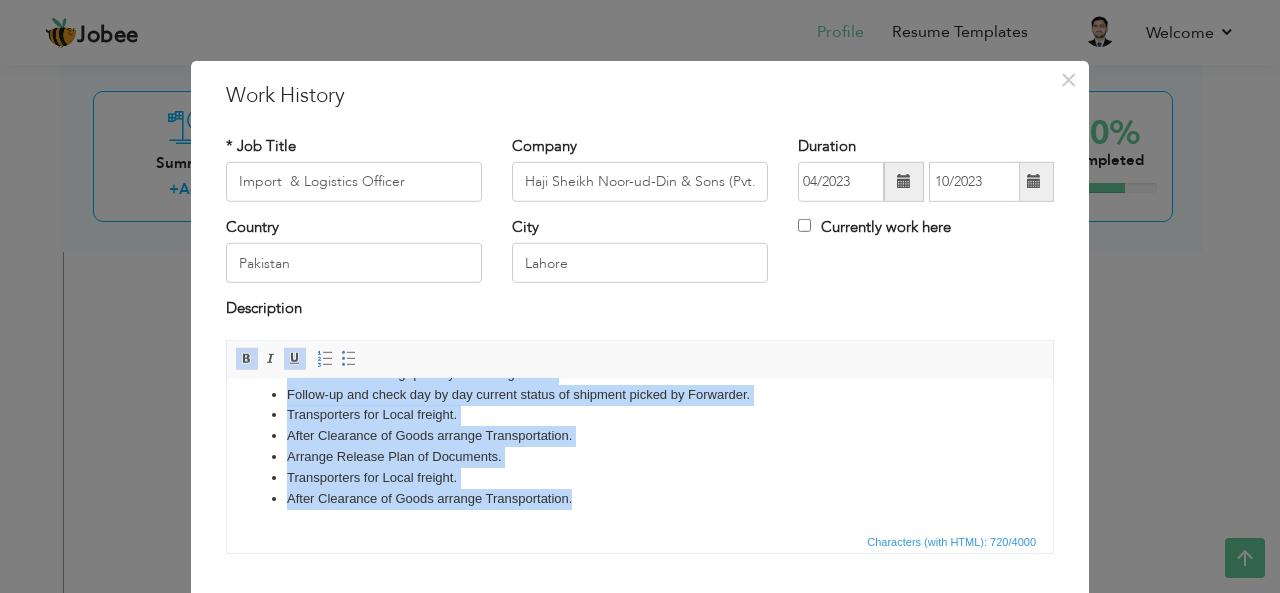 drag, startPoint x: 287, startPoint y: 440, endPoint x: 587, endPoint y: 549, distance: 319.18802 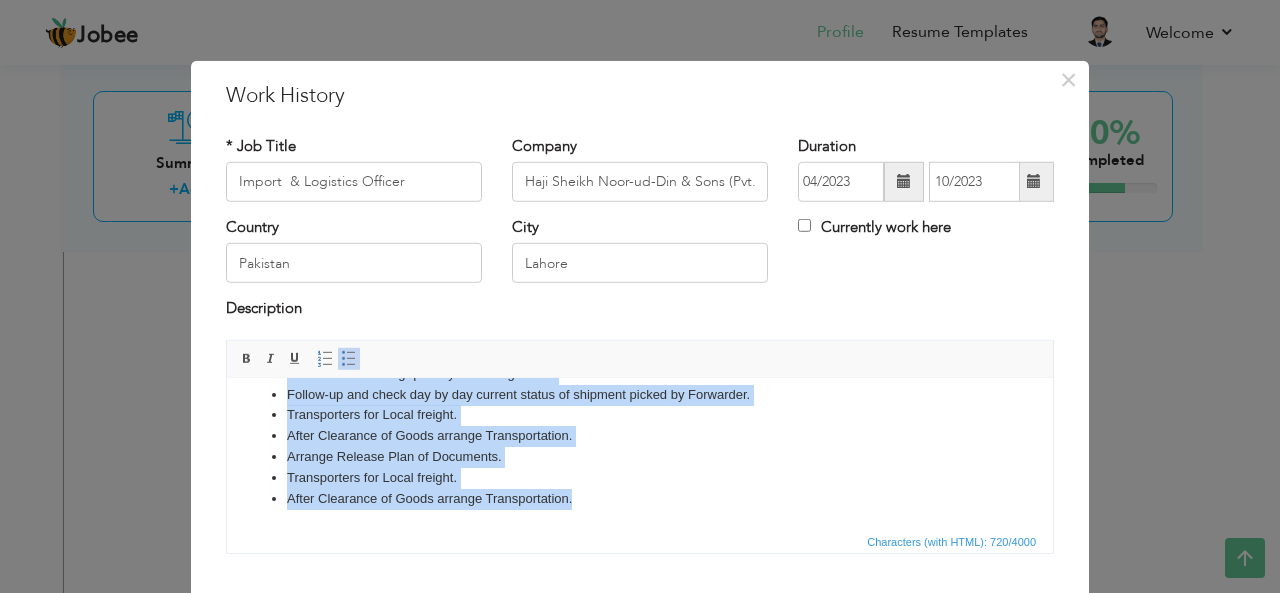 copy on "Import & Logistics operation, procedure, documentation, dispatch & shipment planning.  Handling of L/C, documentation & Negotiation. Forward Original Documents to C.A. Verify Clearing Agent Bill. Maintain Complete Record. Ensure the receiving quantity according to IGP Follow-up and check day by day current status of shipment picked by Forwarder. Transporters for Local freight. After Clearance of Goods arrange Transportation. Arrange Release Plan of Documents. Transporters for Local freight. After Clearance of Goods arrange Transportation." 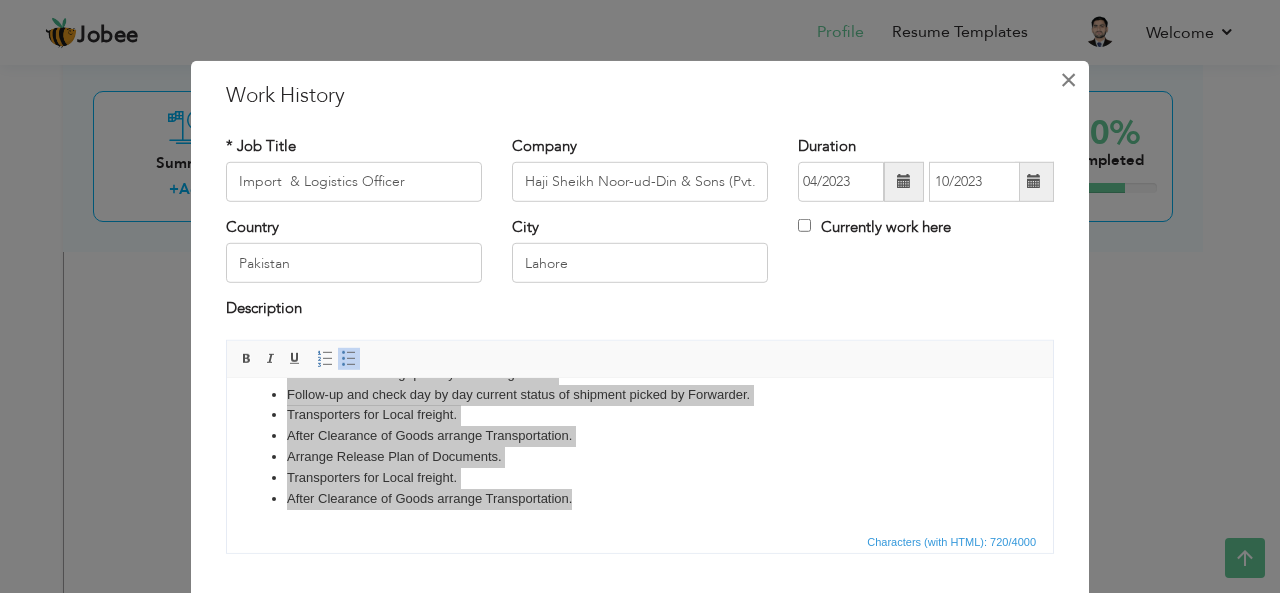 click on "×" at bounding box center (1068, 79) 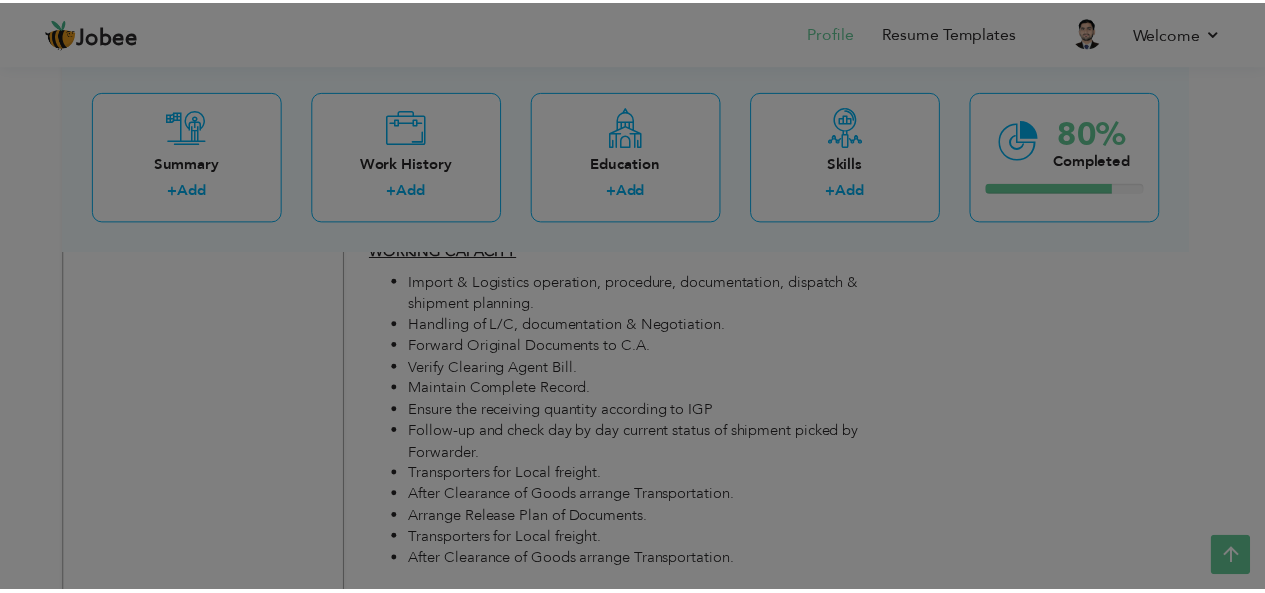 scroll, scrollTop: 0, scrollLeft: 0, axis: both 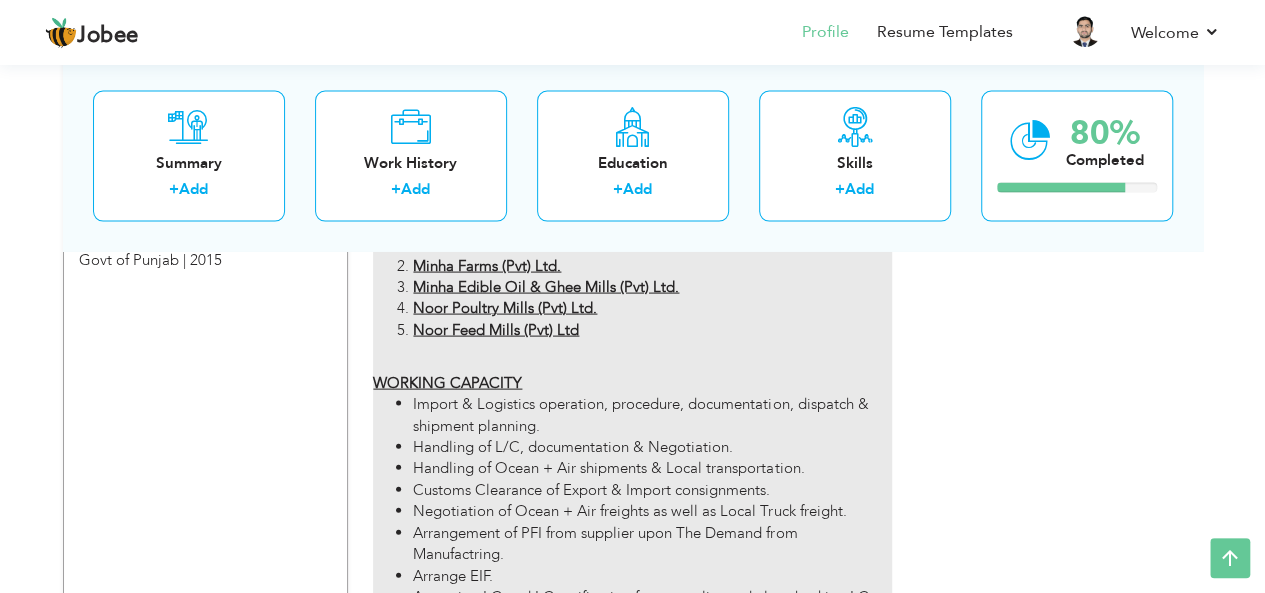 click on "Noor Feed Mills (Pvt) Ltd" at bounding box center [652, 330] 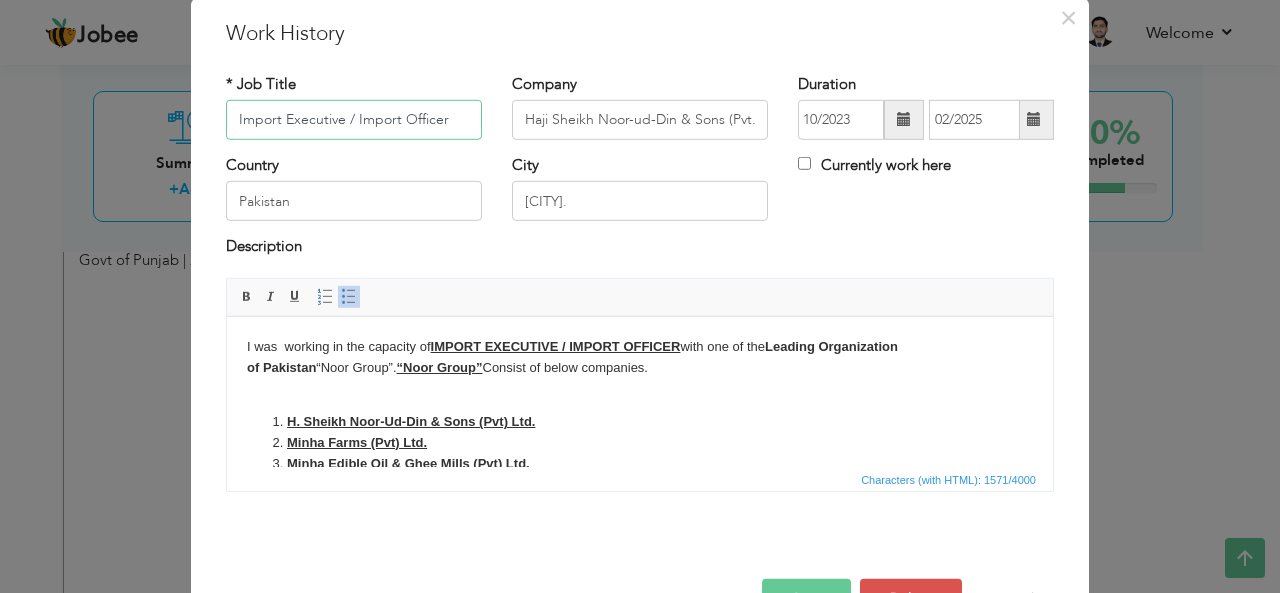 scroll, scrollTop: 120, scrollLeft: 0, axis: vertical 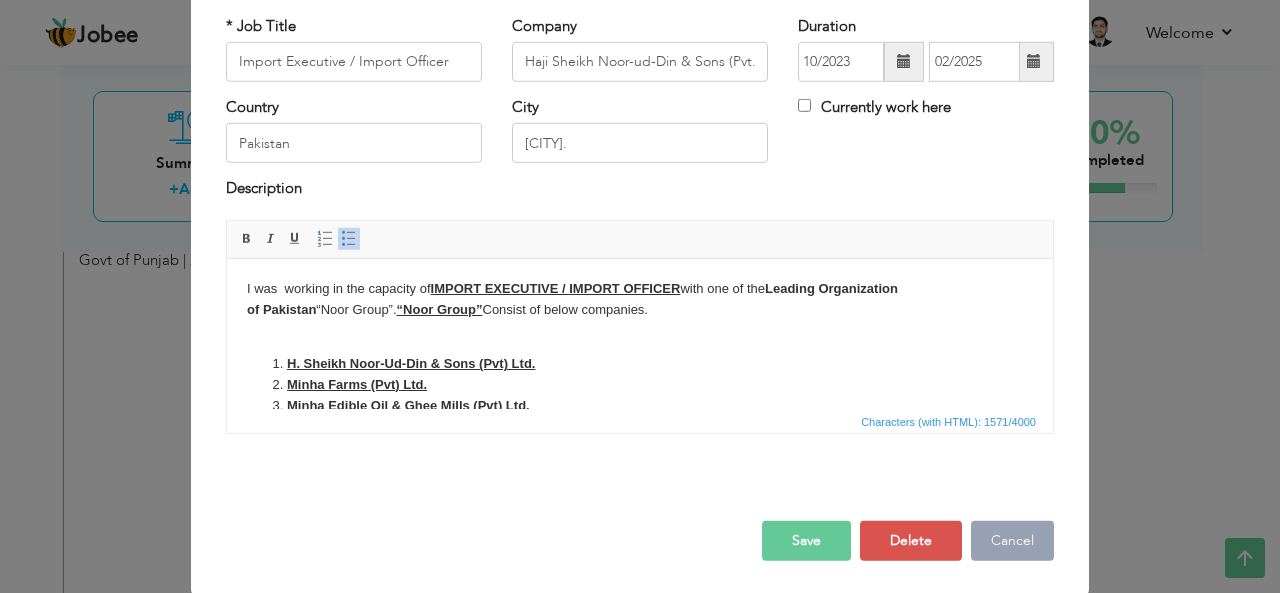 click on "Cancel" at bounding box center (1012, 541) 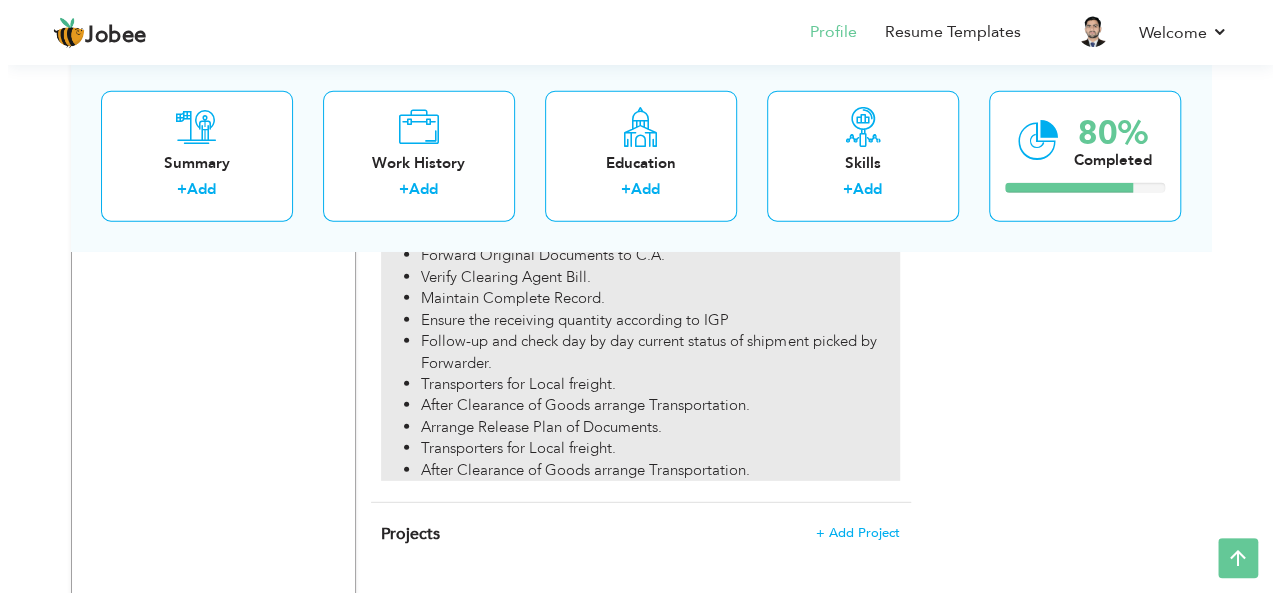 scroll, scrollTop: 2462, scrollLeft: 0, axis: vertical 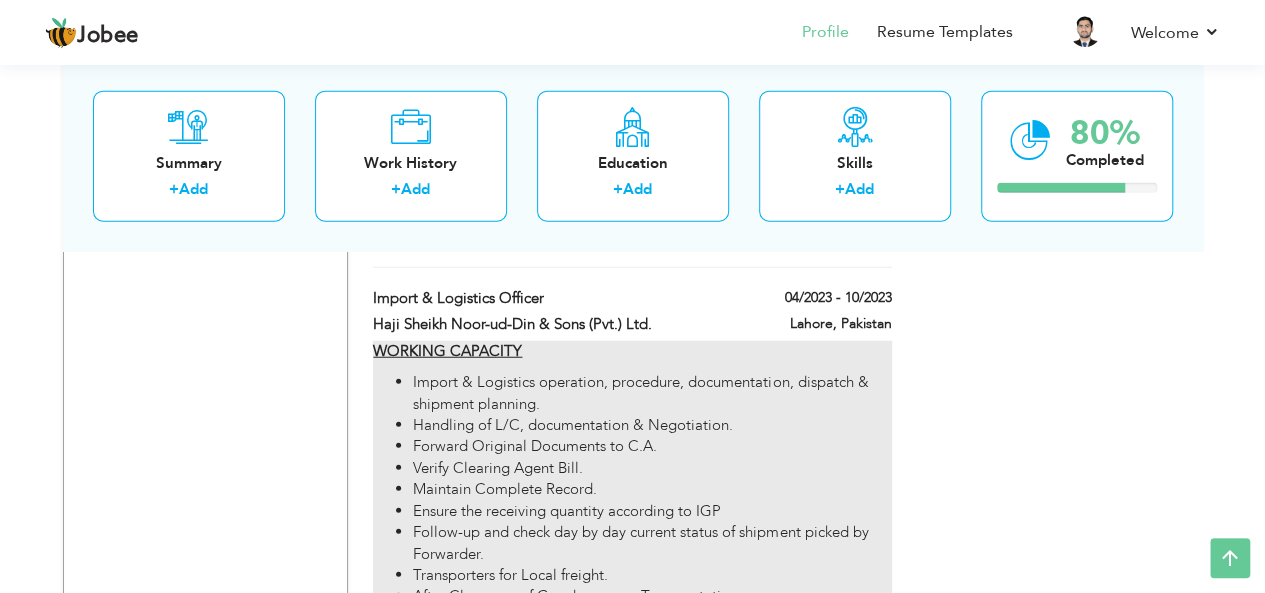 click on "Import & Logistics operation, procedure, documentation, dispatch & shipment planning." at bounding box center [652, 393] 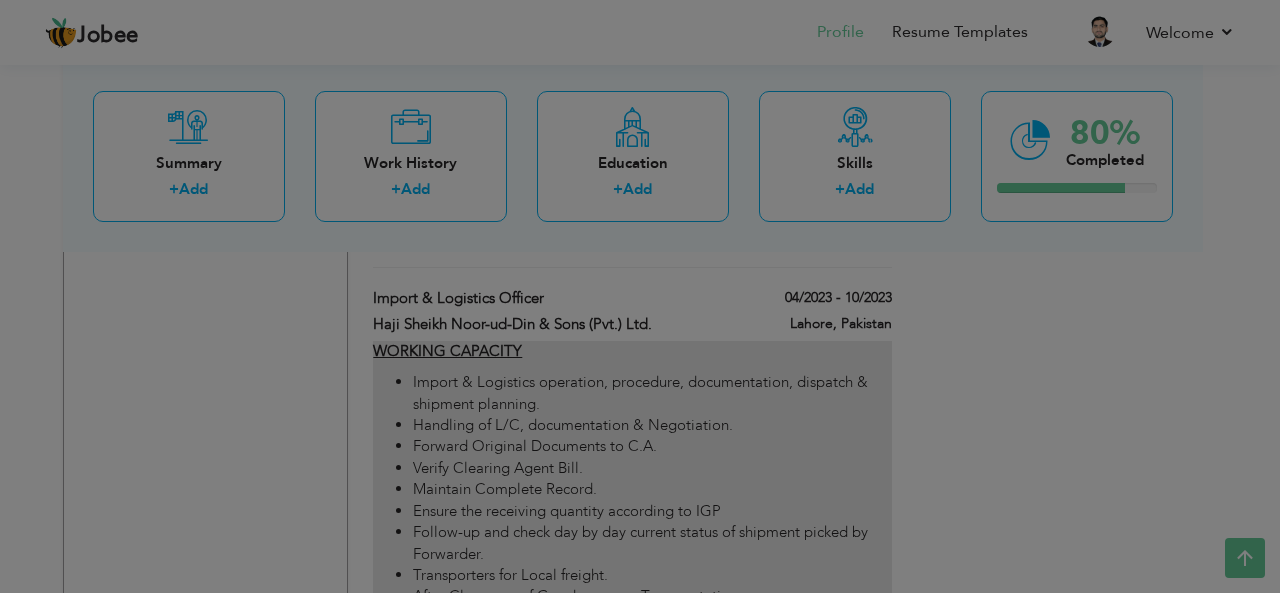scroll, scrollTop: 0, scrollLeft: 0, axis: both 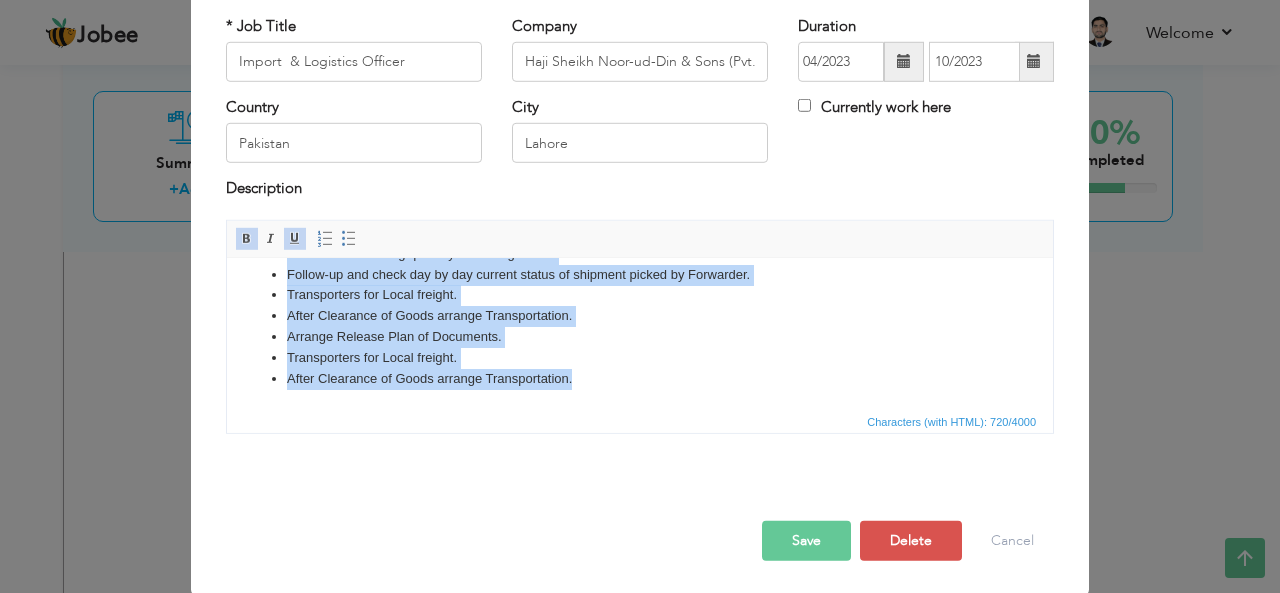 drag, startPoint x: 271, startPoint y: 317, endPoint x: 886, endPoint y: 701, distance: 725.03864 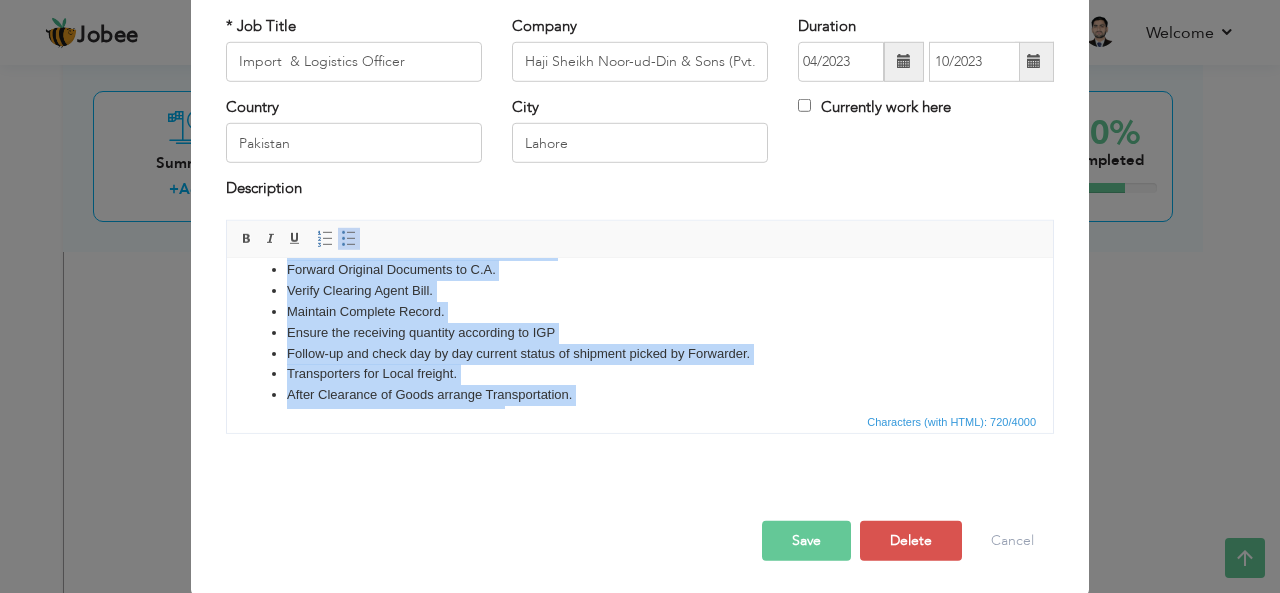 scroll, scrollTop: 0, scrollLeft: 0, axis: both 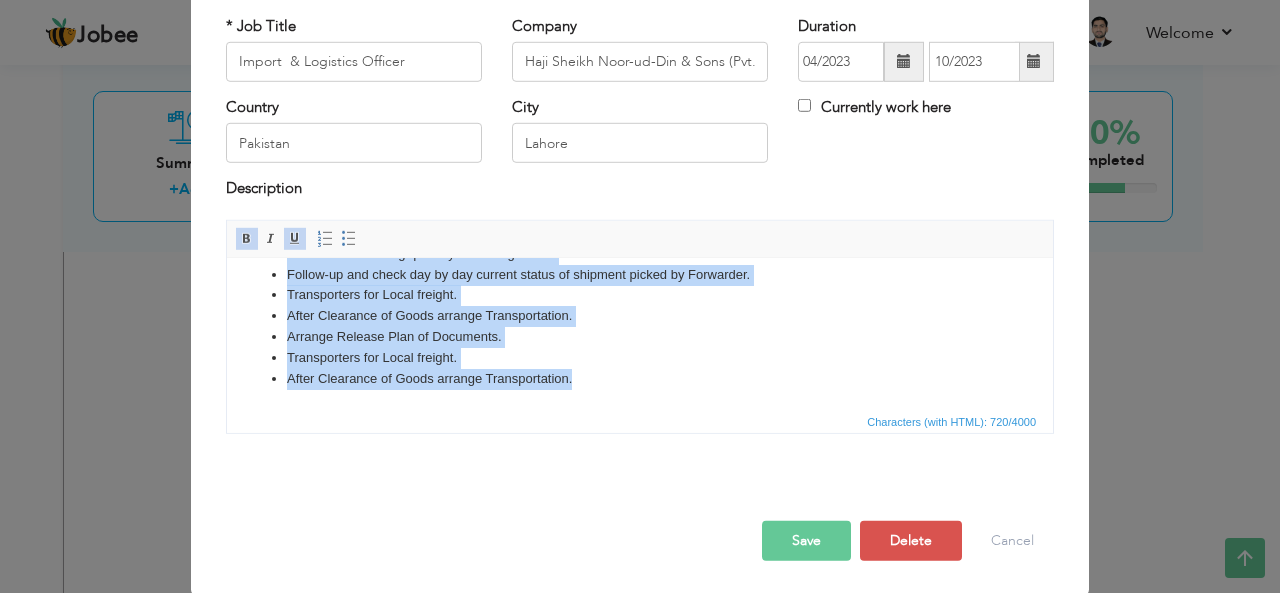 drag, startPoint x: 241, startPoint y: 286, endPoint x: 920, endPoint y: 729, distance: 810.73425 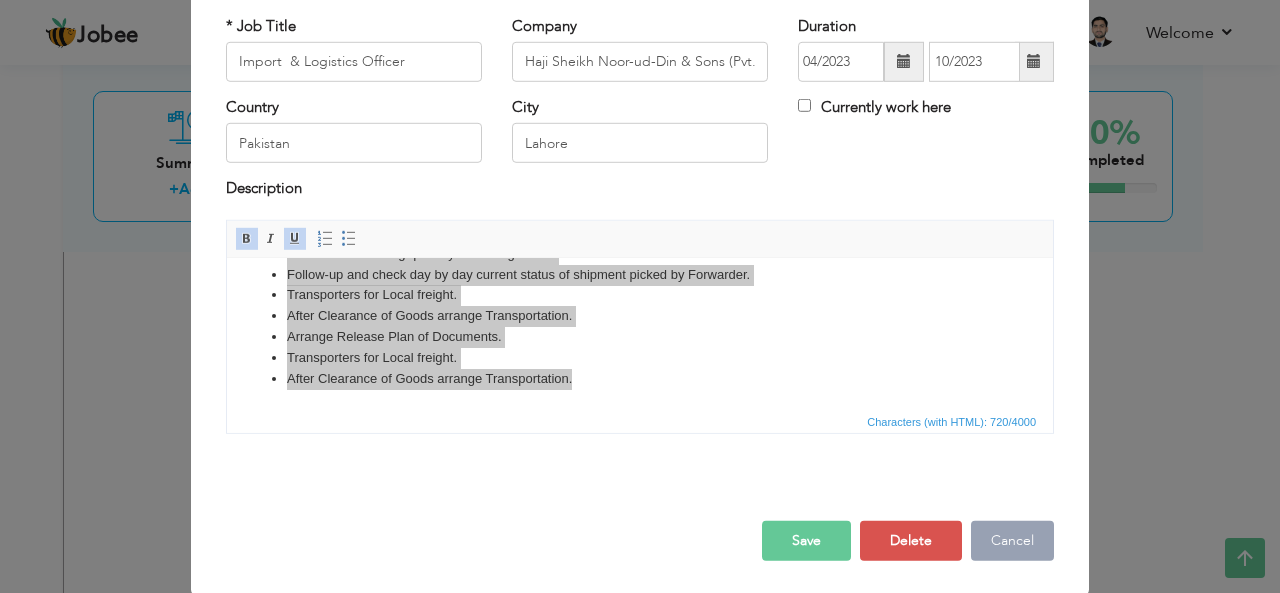 click on "Cancel" at bounding box center (1012, 541) 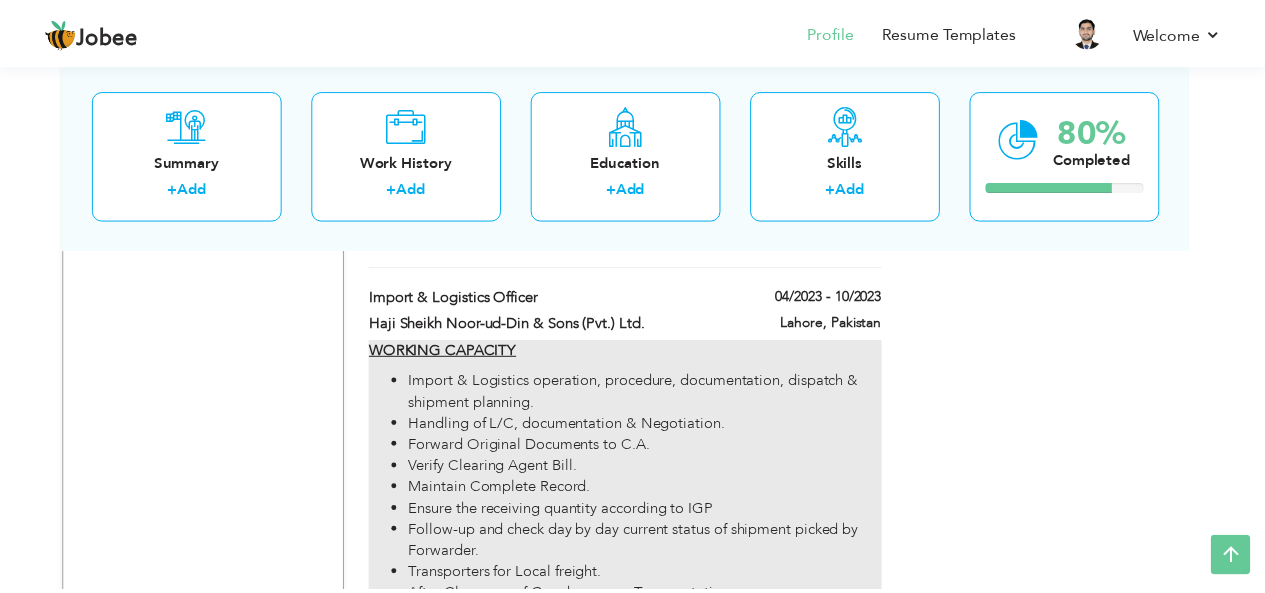scroll, scrollTop: 0, scrollLeft: 0, axis: both 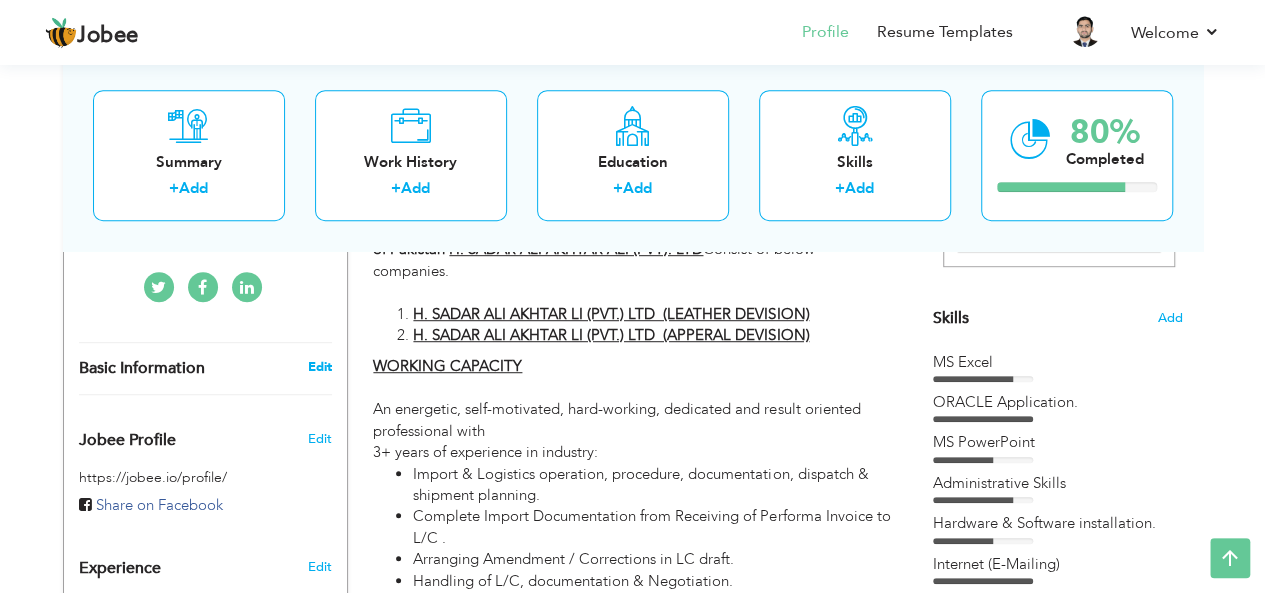 click on "Edit" at bounding box center (319, 367) 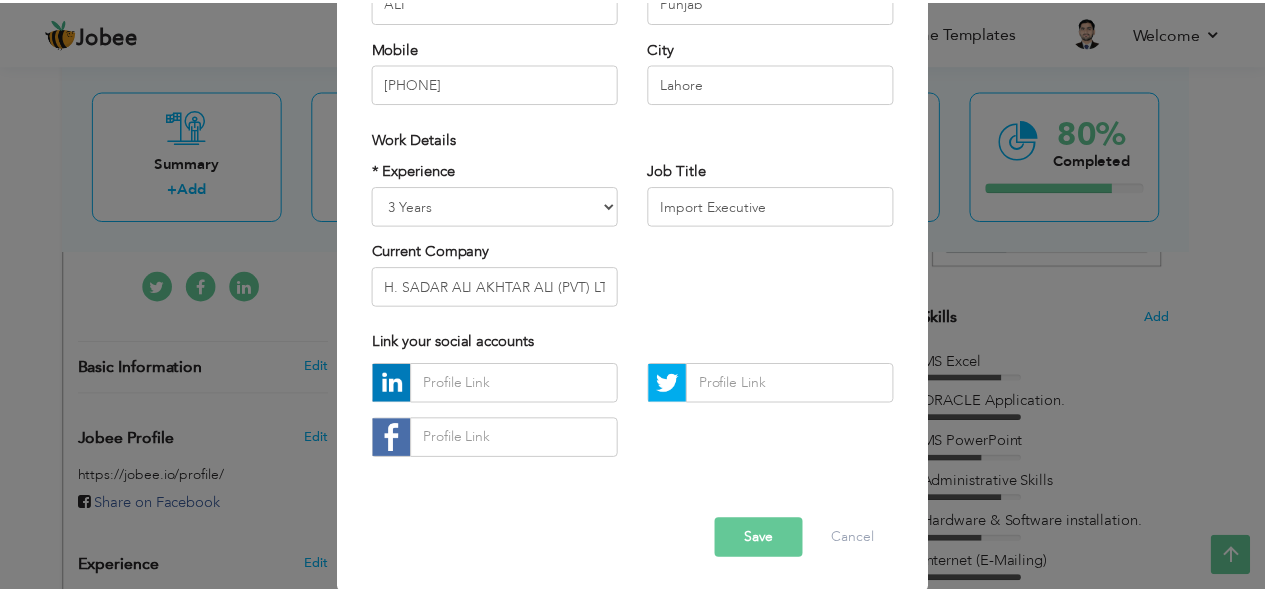 scroll, scrollTop: 304, scrollLeft: 0, axis: vertical 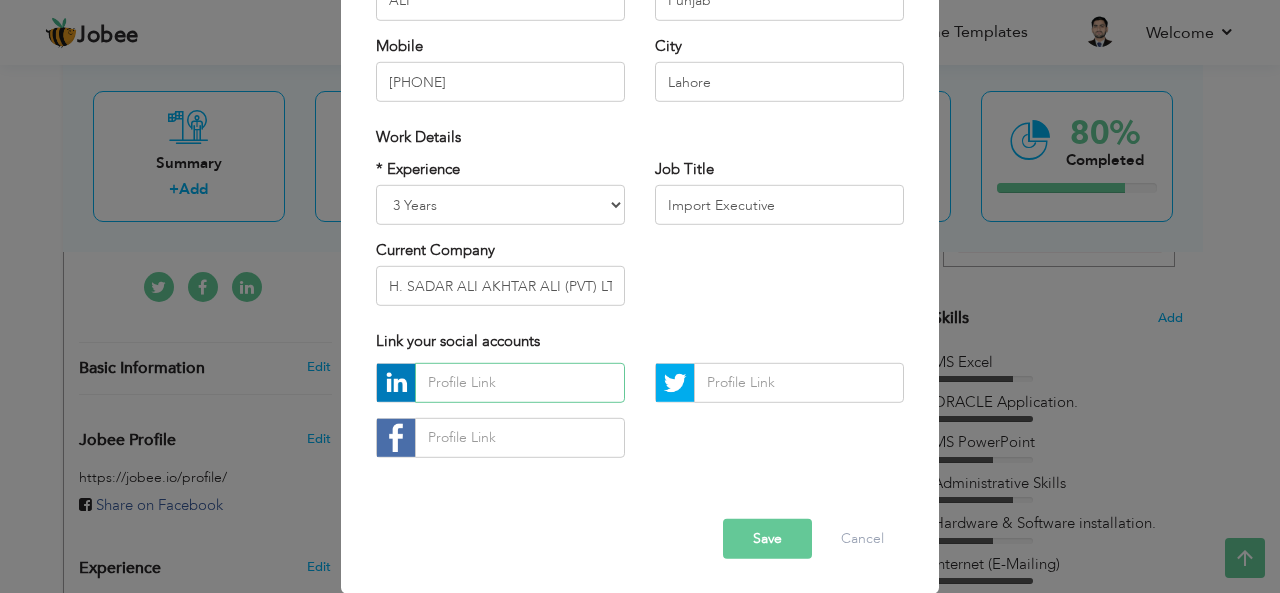 click at bounding box center (520, 383) 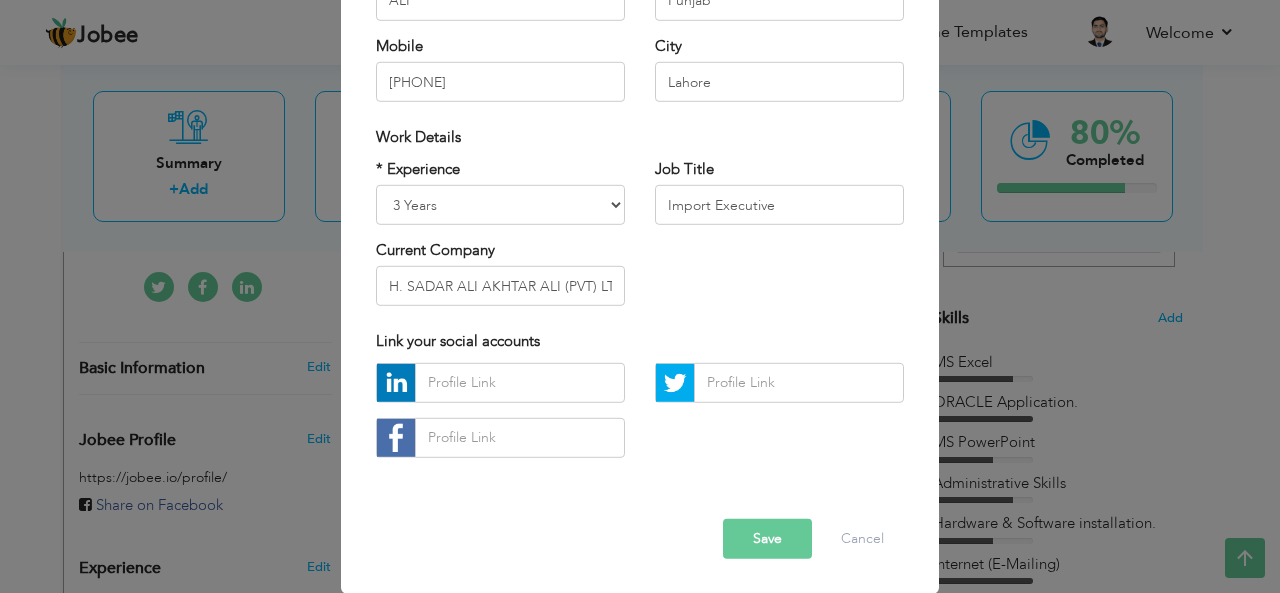 click on "Profile
Contact Information
* First Name
[FIRST]
* Last Name
[LAST]" at bounding box center (640, 296) 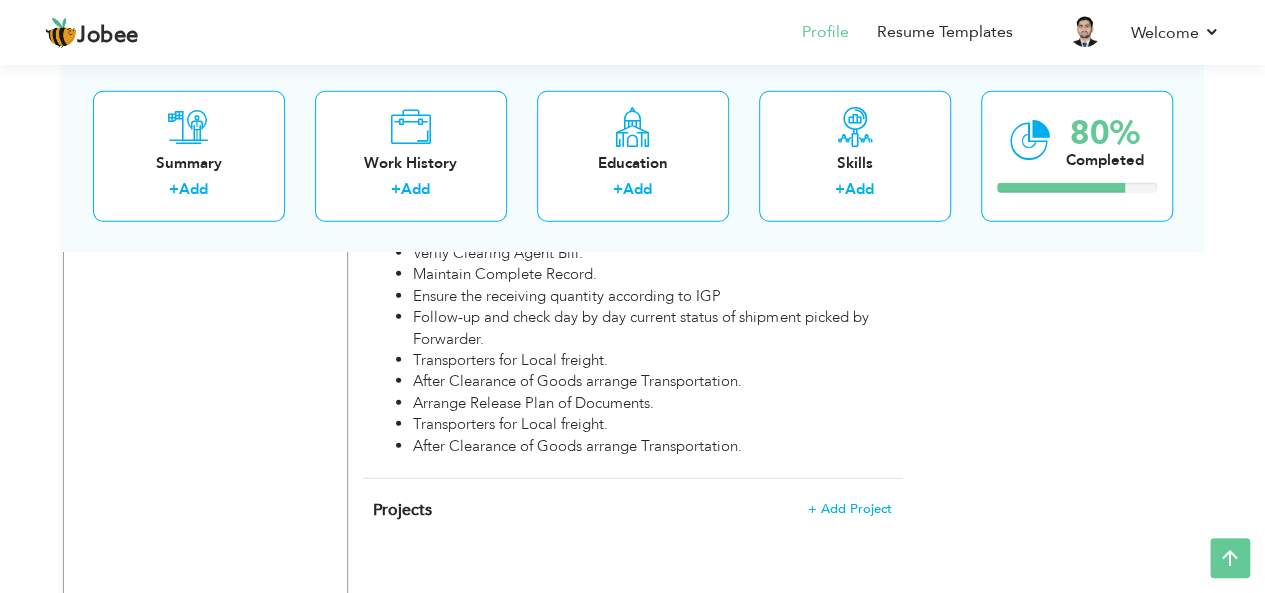 scroll, scrollTop: 2762, scrollLeft: 0, axis: vertical 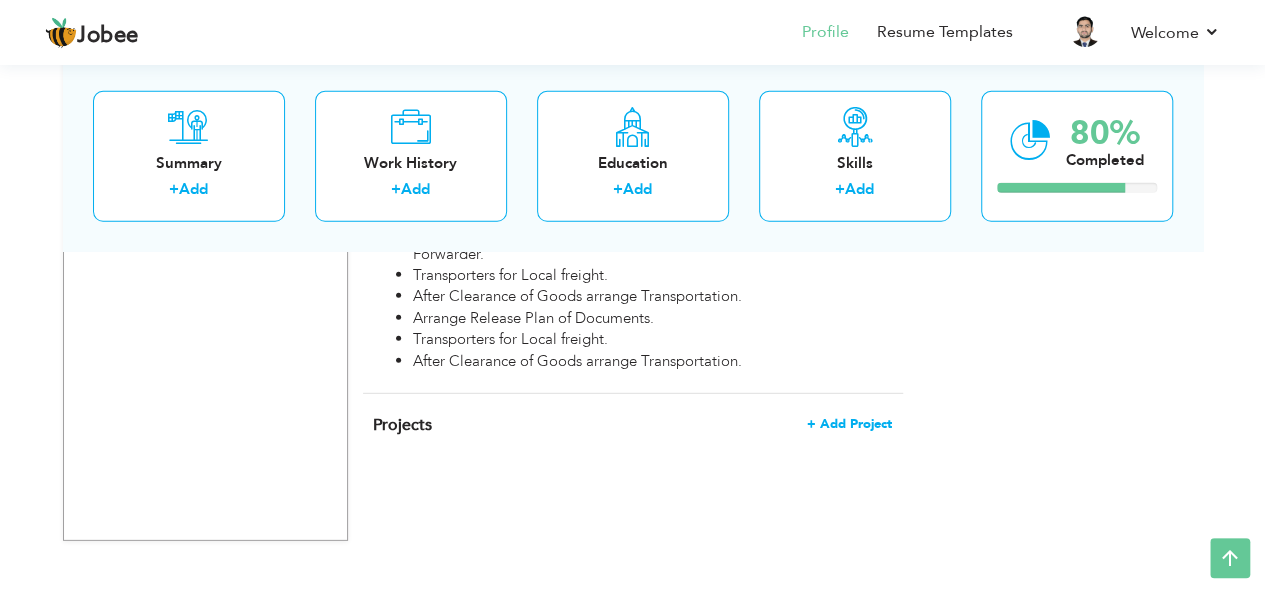 click on "+ Add Project" at bounding box center (849, 424) 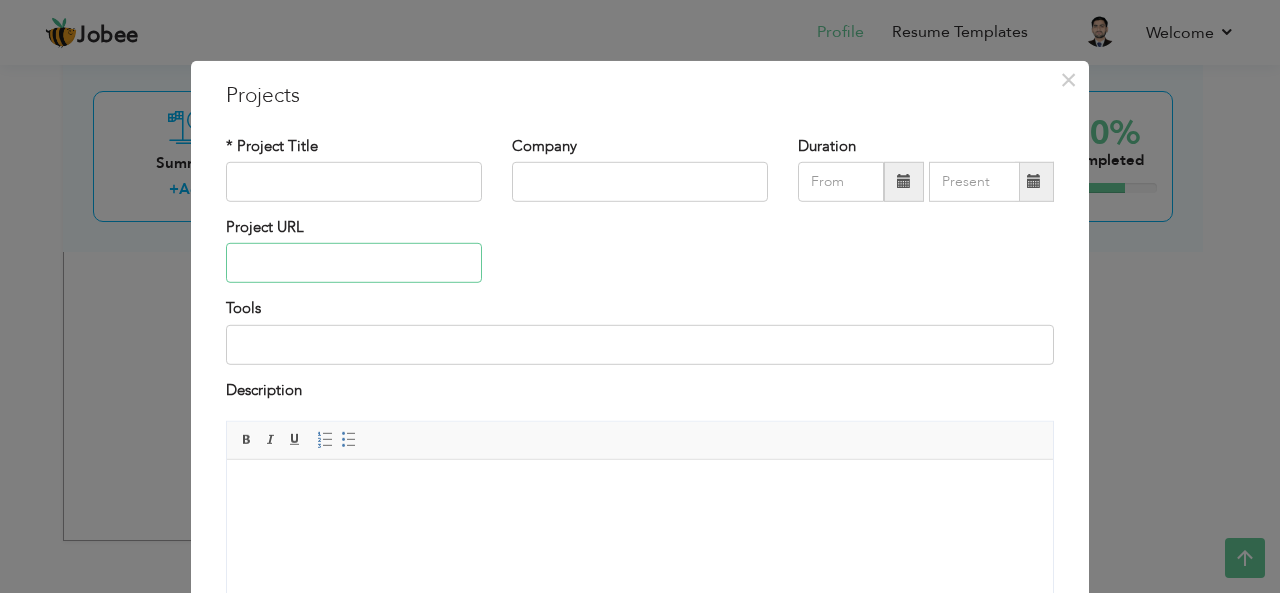 click at bounding box center (354, 263) 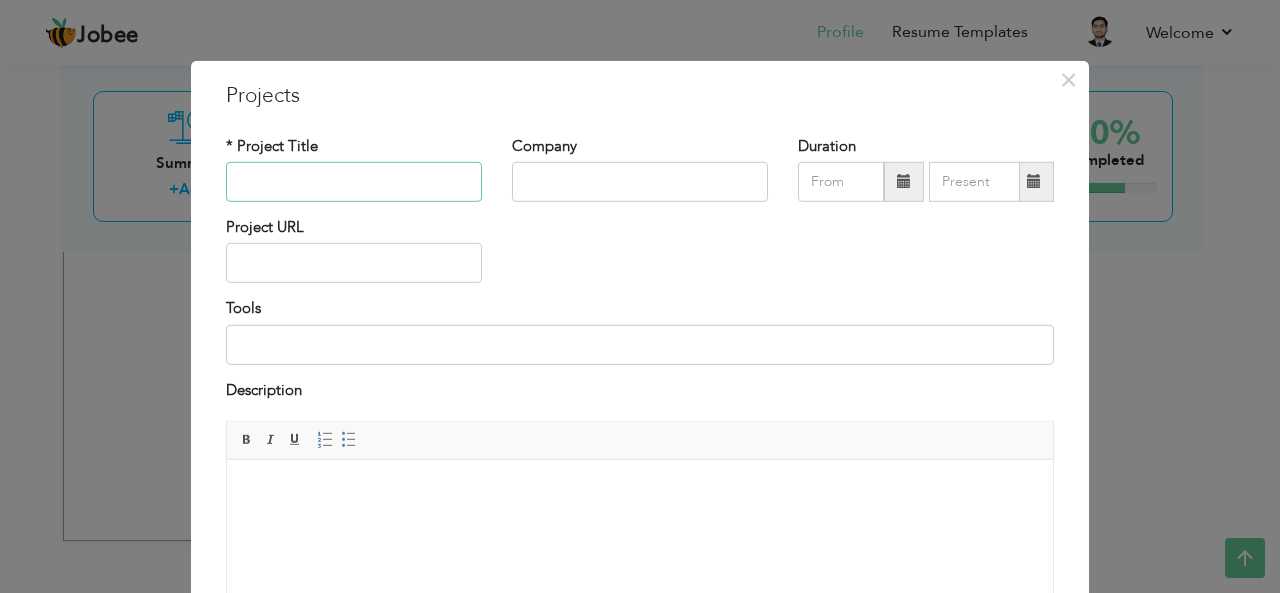 click at bounding box center [354, 182] 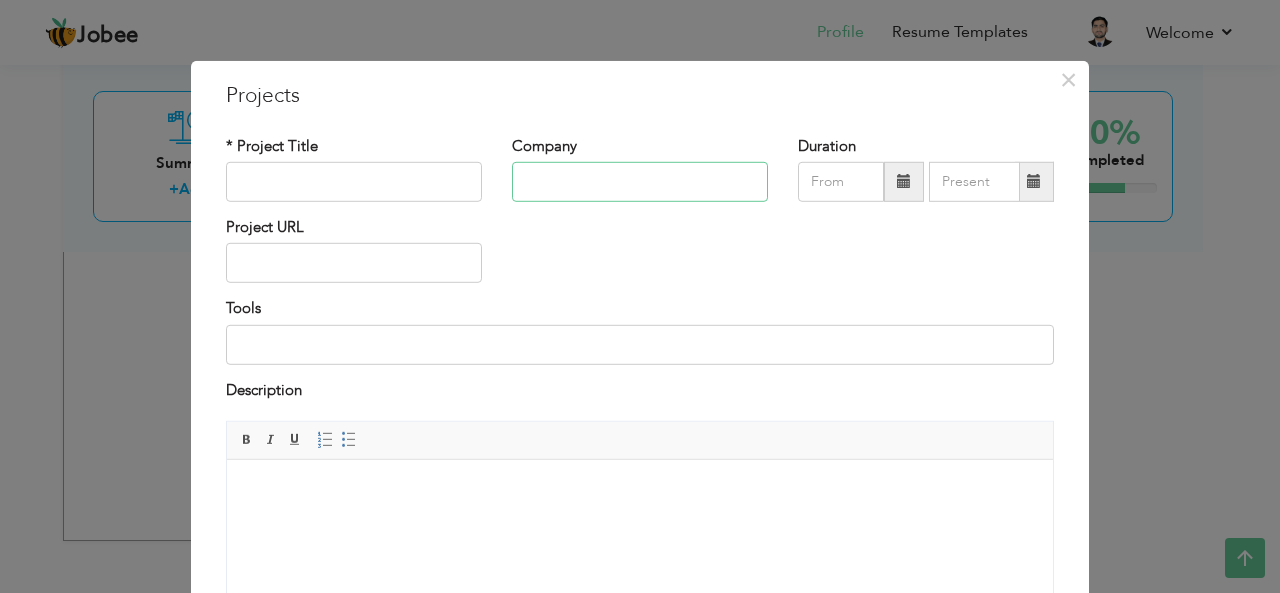 click at bounding box center [640, 182] 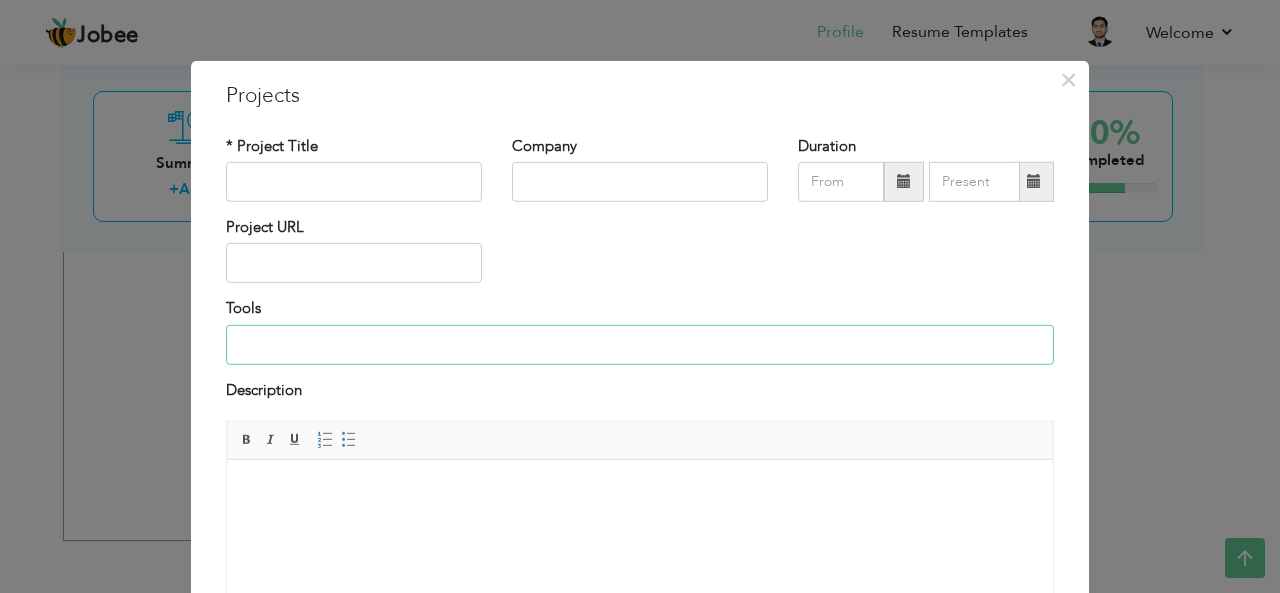 click at bounding box center [640, 345] 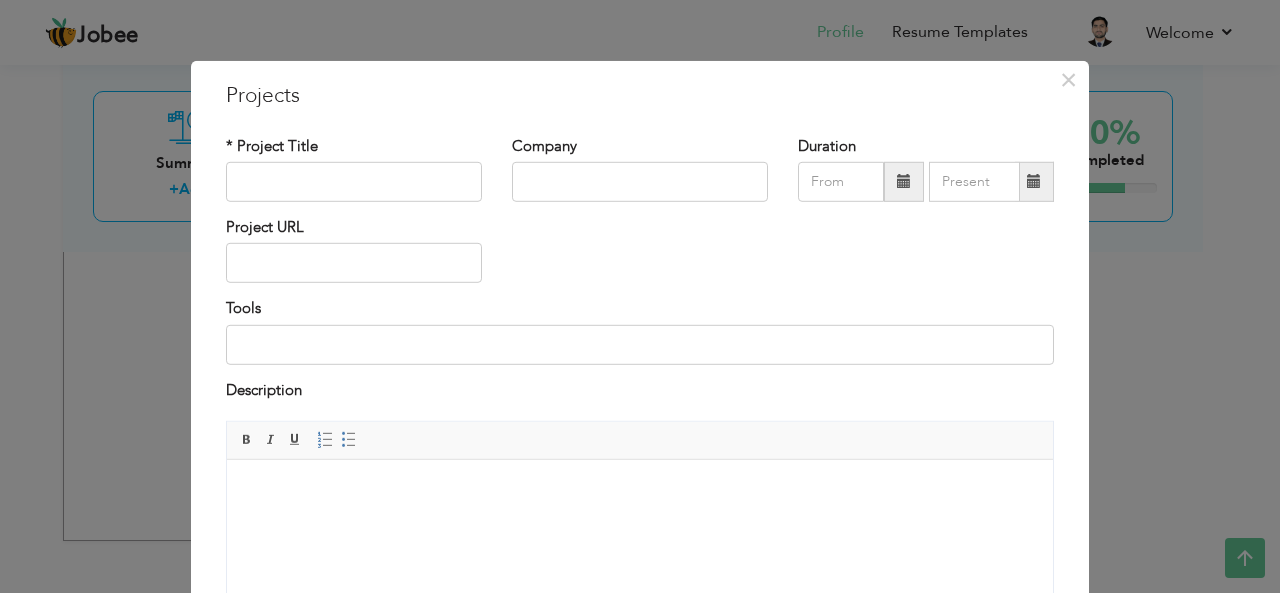 click on "Editor toolbars Basic Styles   Bold   Italic   Underline Paragraph   Insert/Remove Numbered List   Insert/Remove Bulleted List" at bounding box center [640, 441] 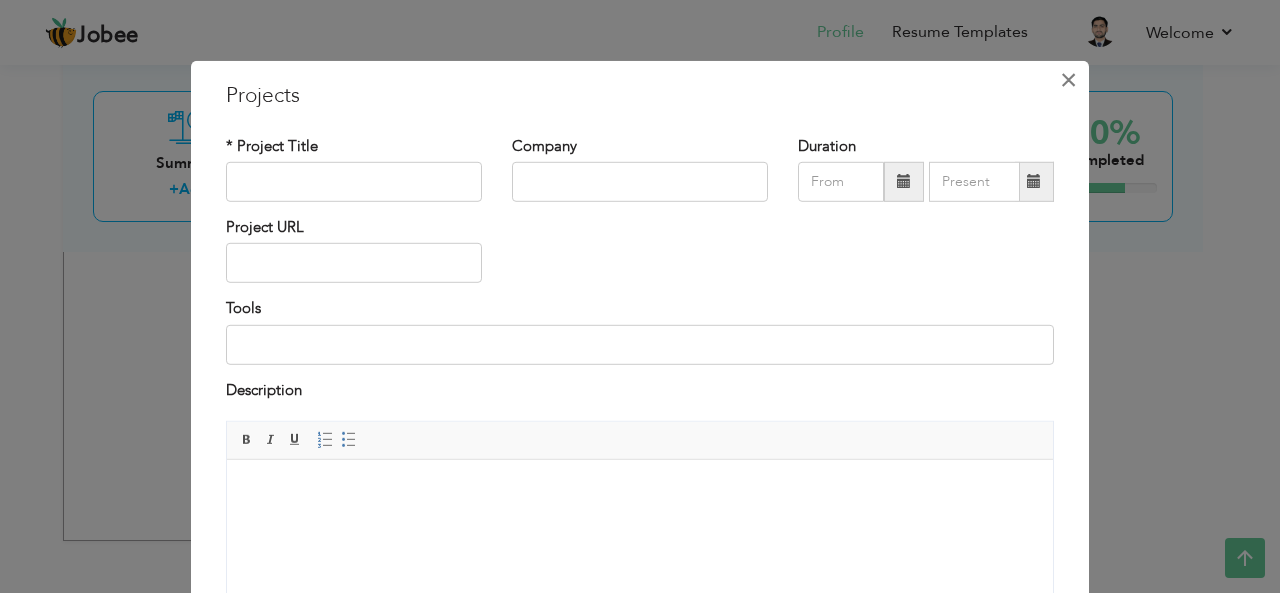 click on "×" at bounding box center (1068, 79) 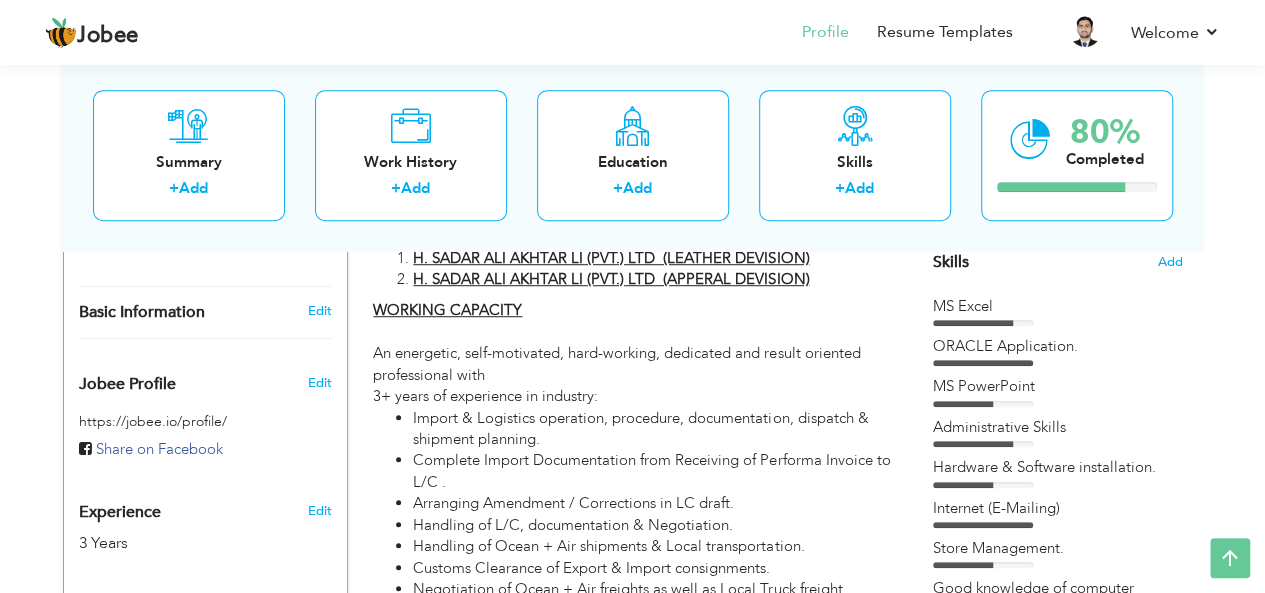 scroll, scrollTop: 262, scrollLeft: 0, axis: vertical 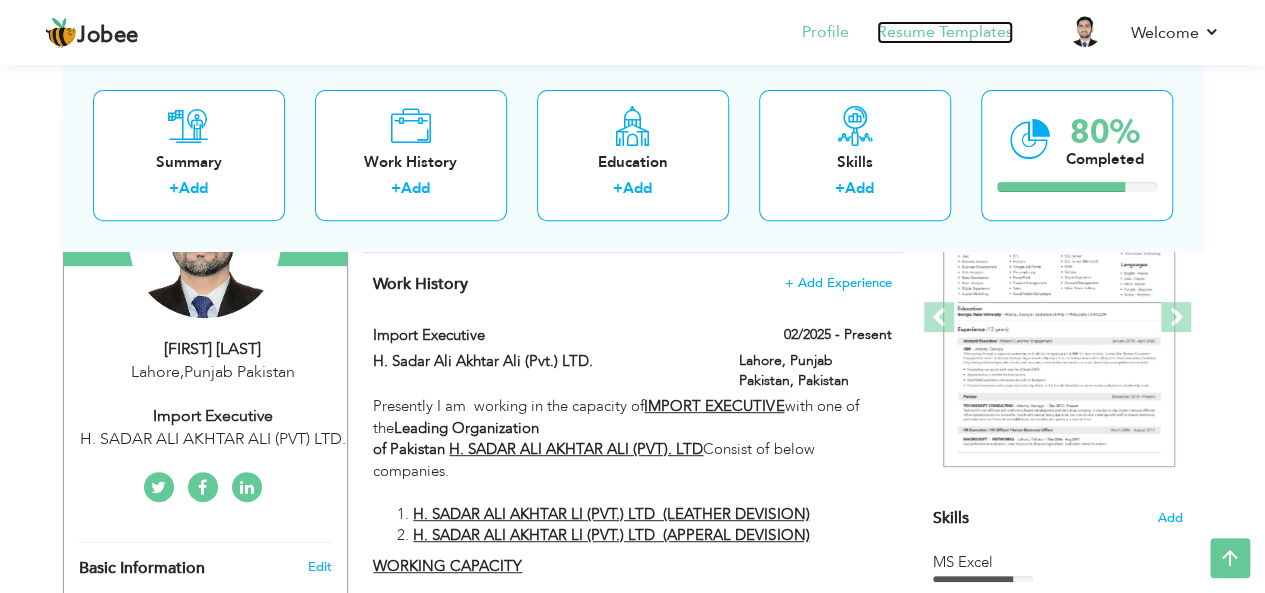 click on "Resume Templates" at bounding box center (945, 32) 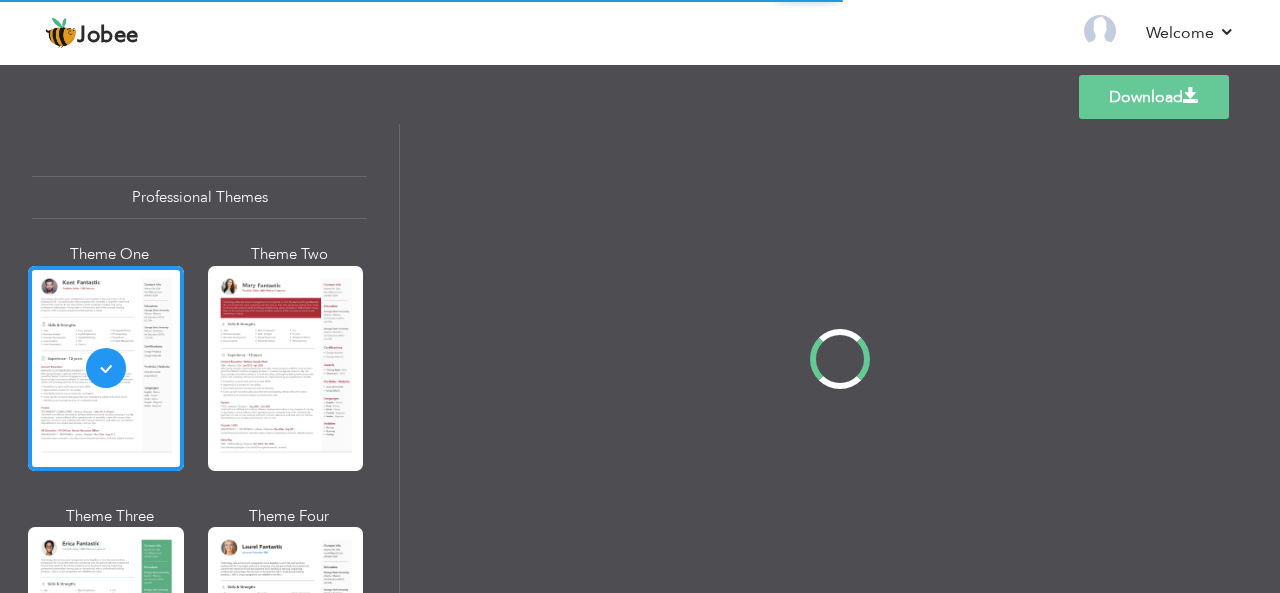 scroll, scrollTop: 0, scrollLeft: 0, axis: both 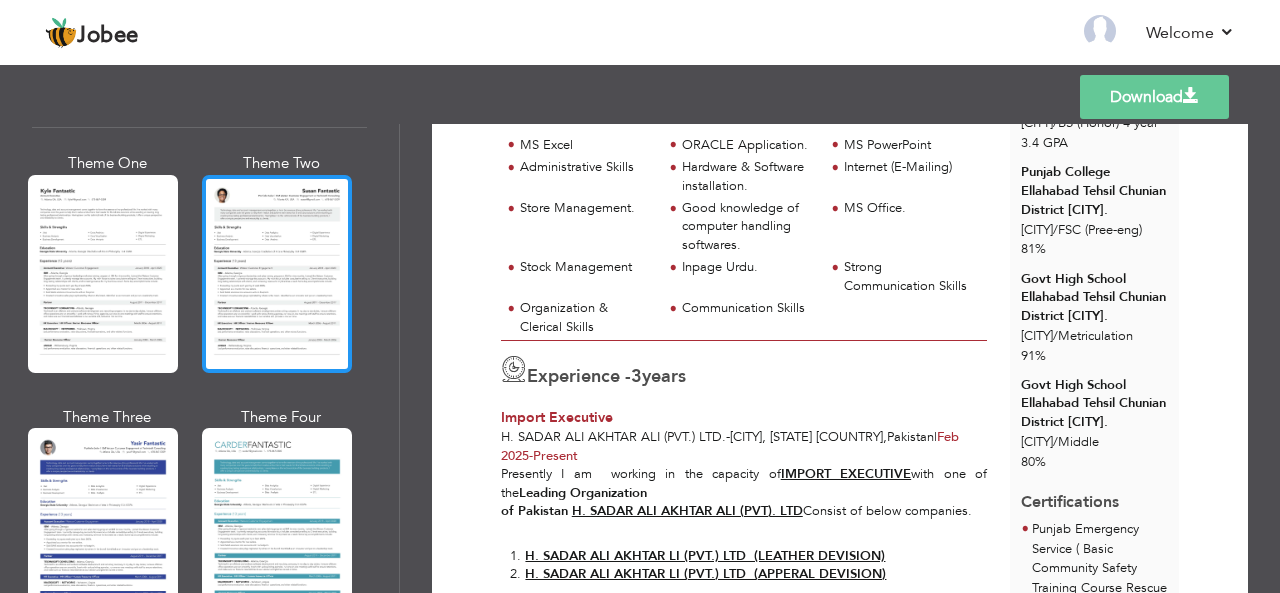 click at bounding box center (277, 274) 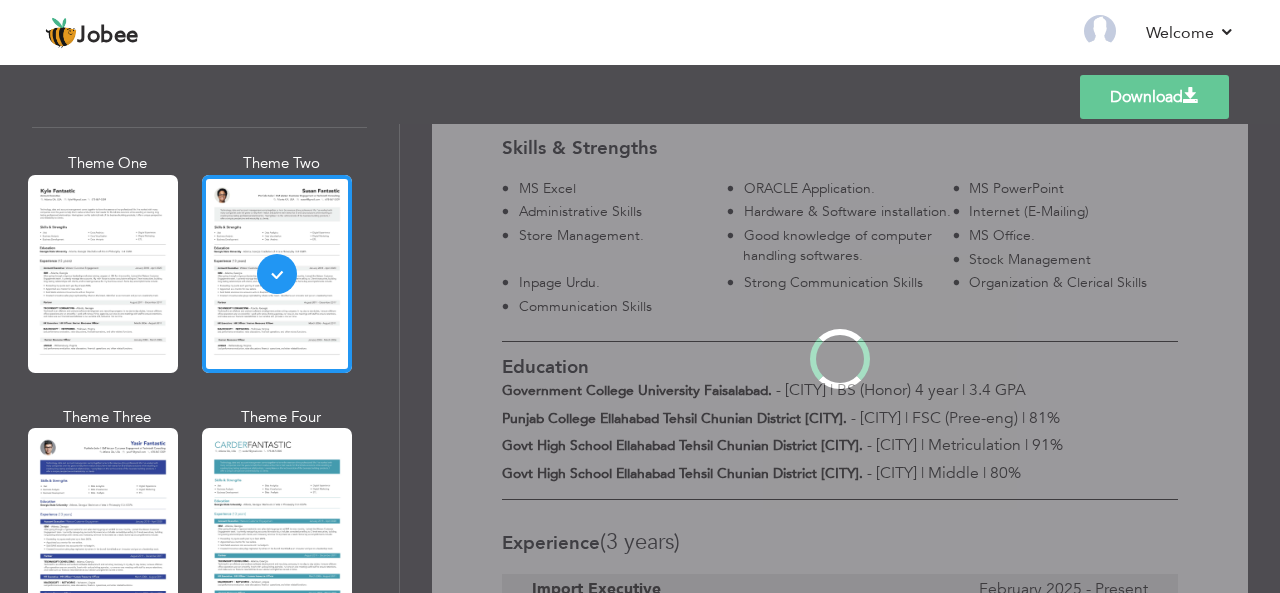 scroll, scrollTop: 0, scrollLeft: 0, axis: both 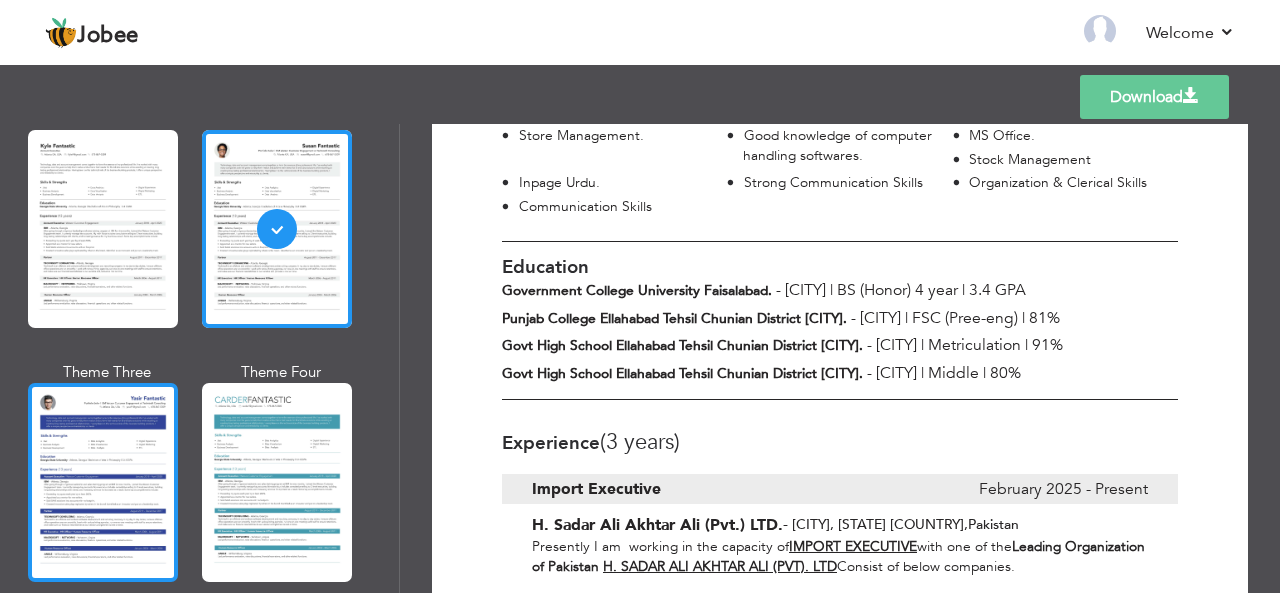 click at bounding box center (103, 482) 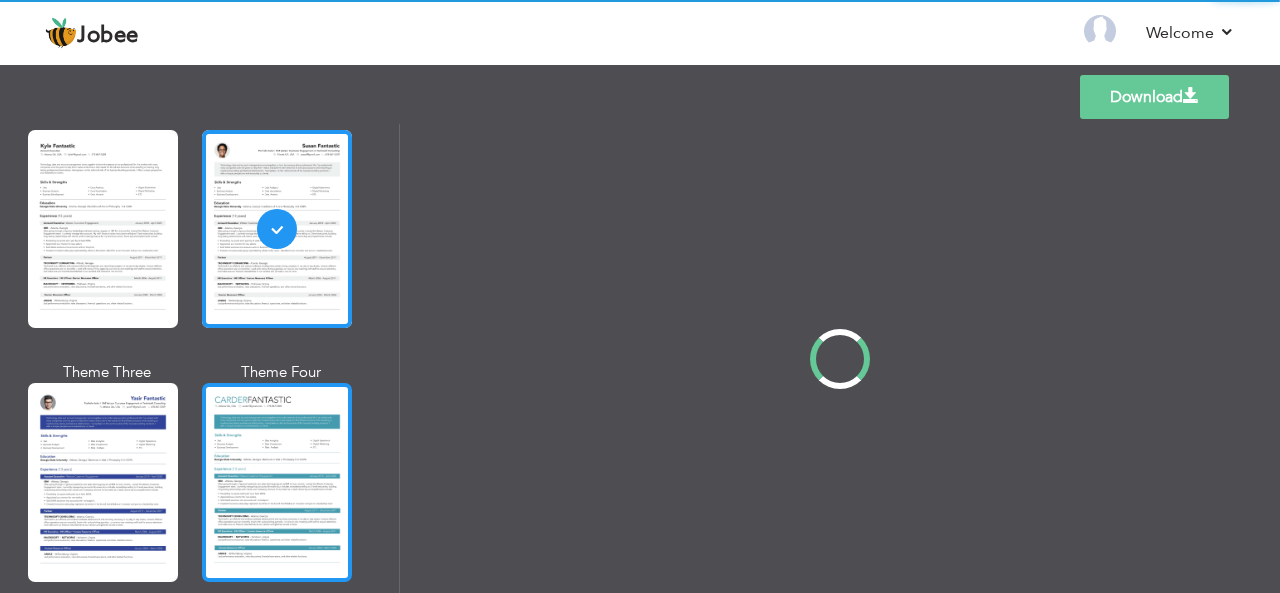 scroll, scrollTop: 0, scrollLeft: 0, axis: both 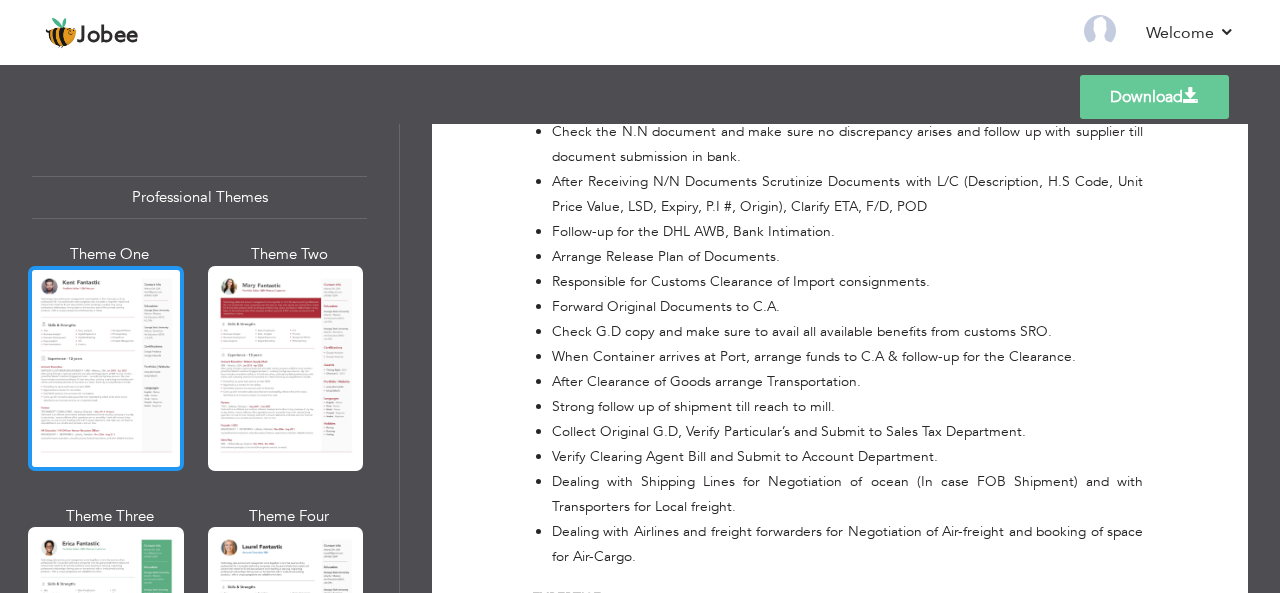 click at bounding box center (106, 368) 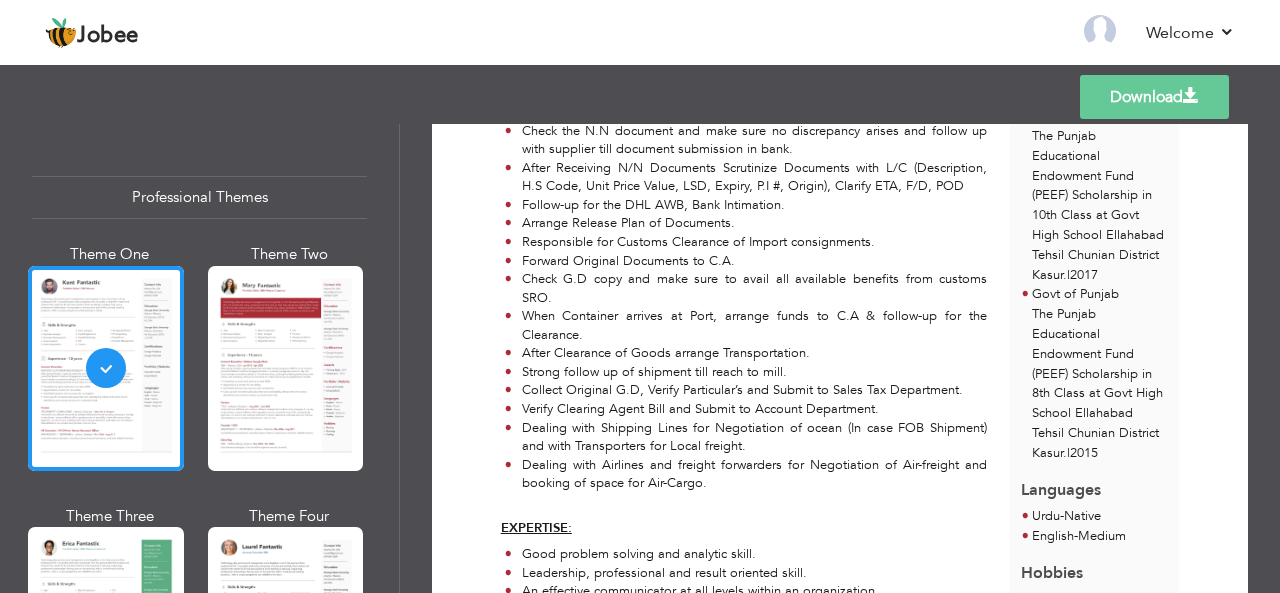 scroll, scrollTop: 1100, scrollLeft: 0, axis: vertical 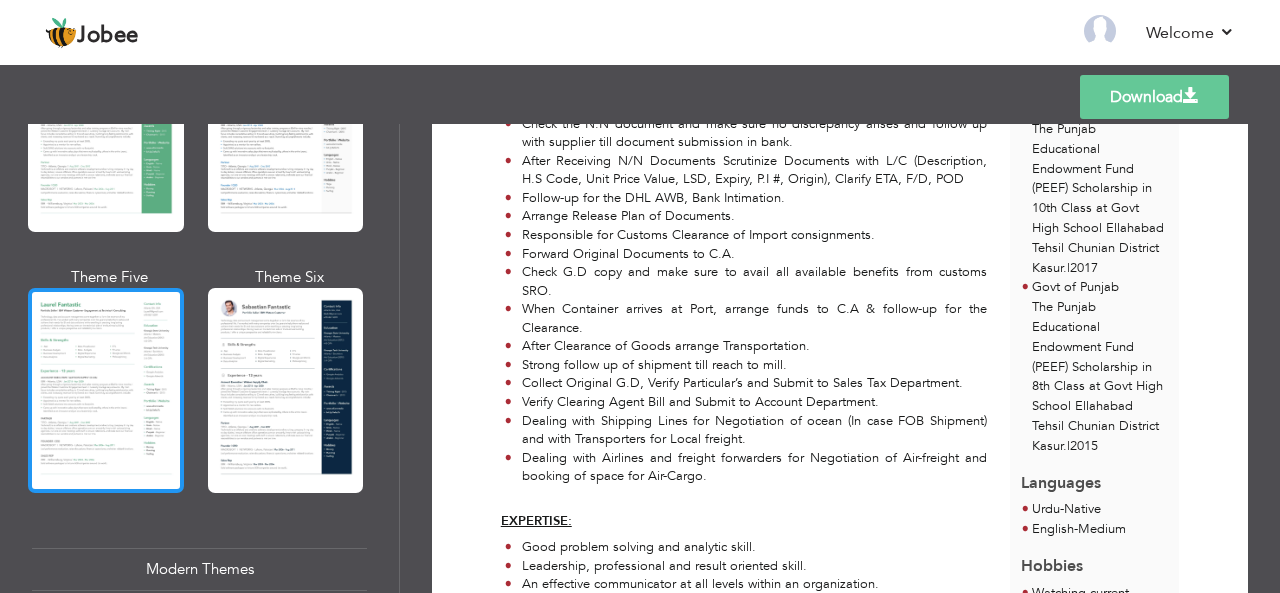 click at bounding box center (106, 390) 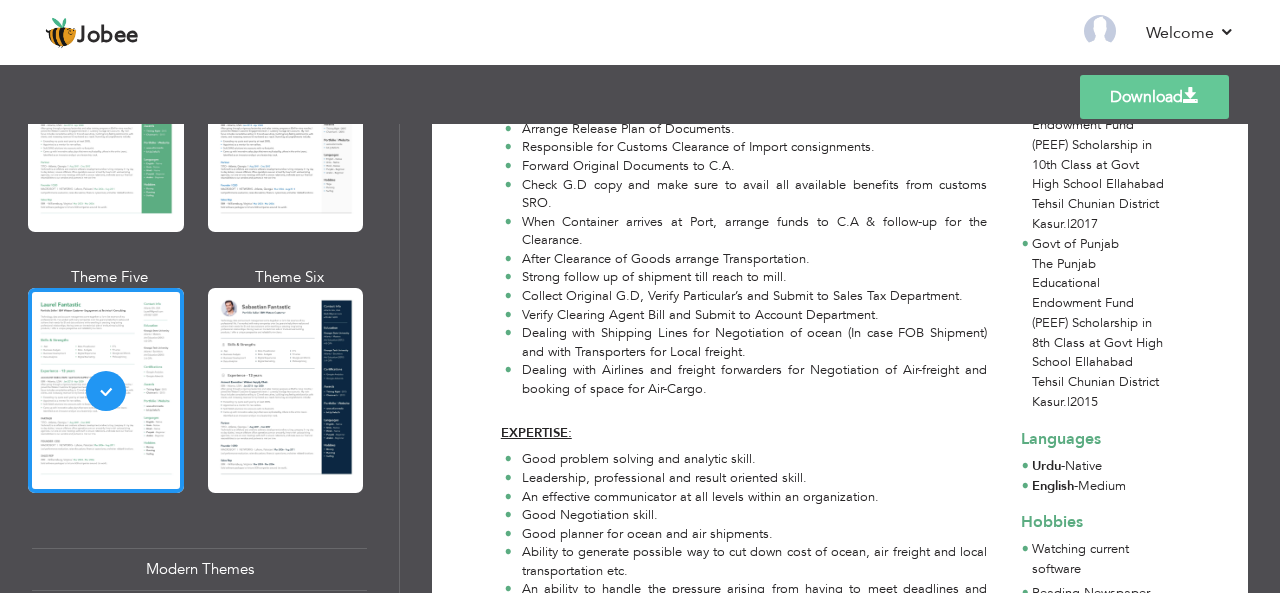 scroll, scrollTop: 1115, scrollLeft: 0, axis: vertical 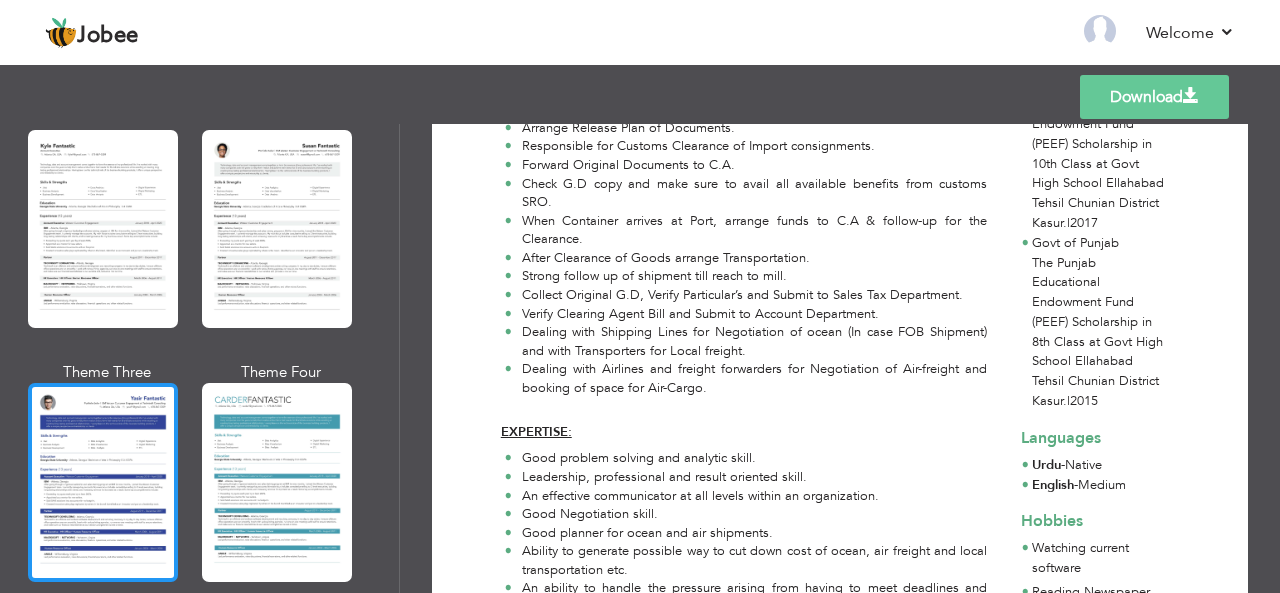 click at bounding box center [103, 482] 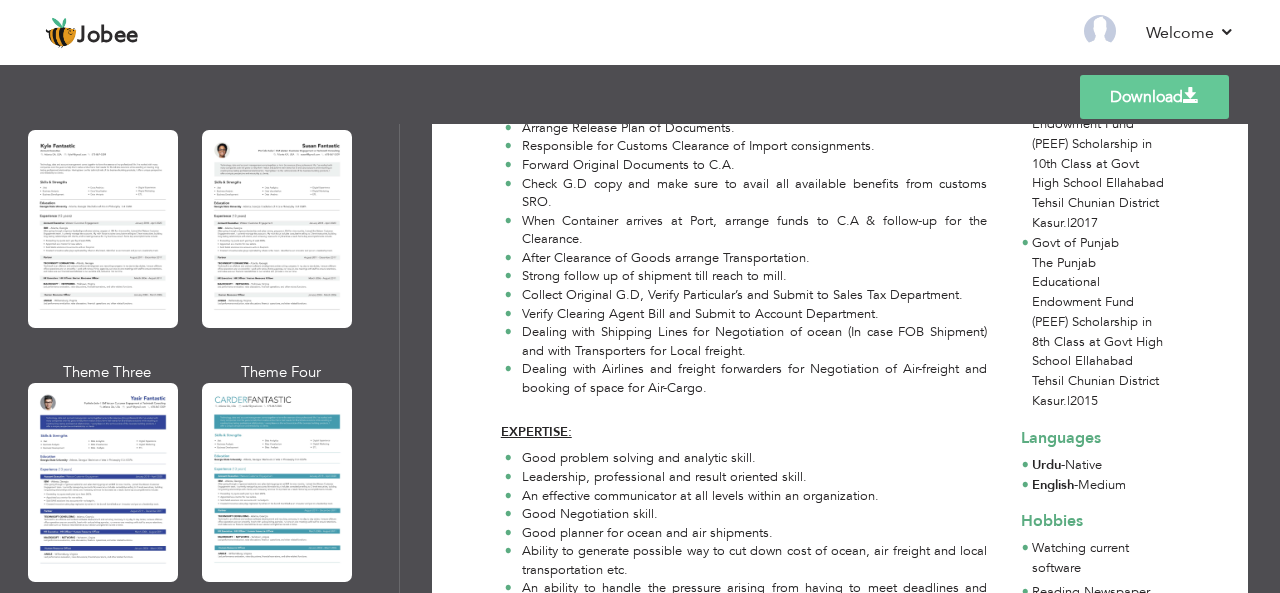 scroll, scrollTop: 0, scrollLeft: 0, axis: both 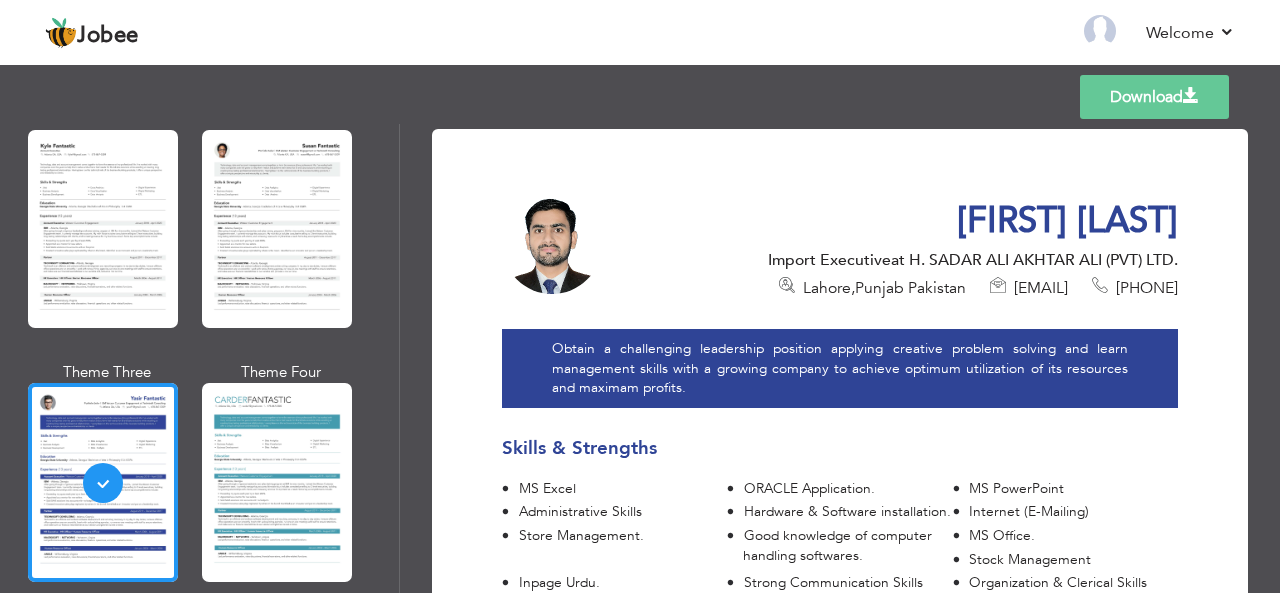 click on "Download" at bounding box center (1154, 97) 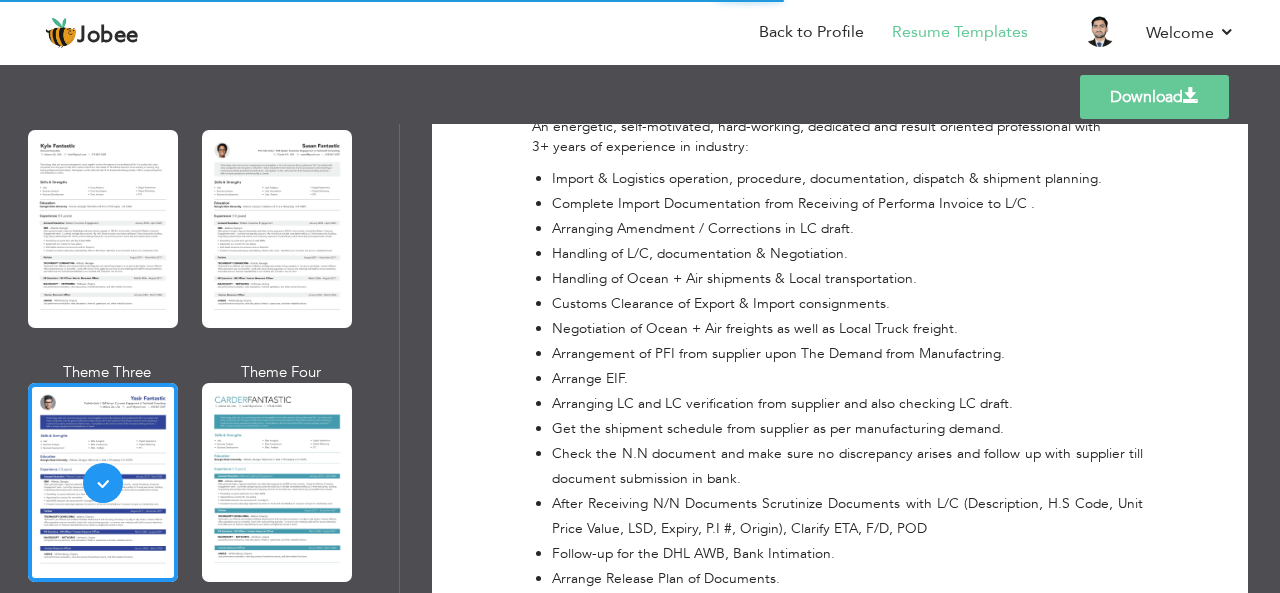 scroll, scrollTop: 1200, scrollLeft: 0, axis: vertical 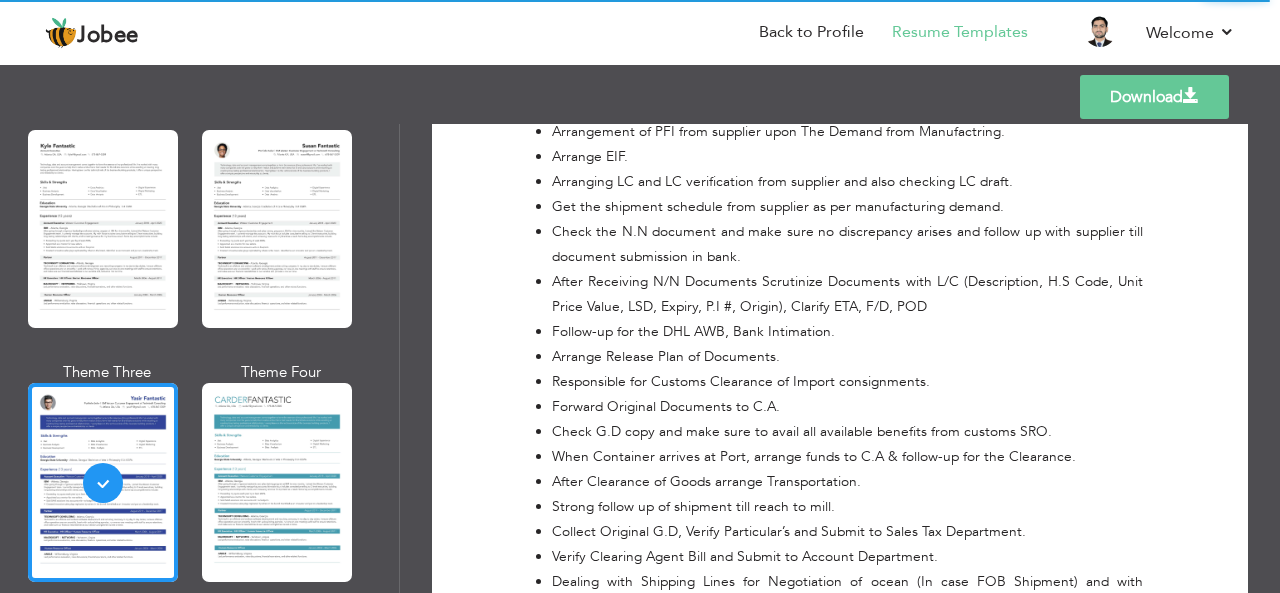 click on "Download" at bounding box center (1154, 97) 